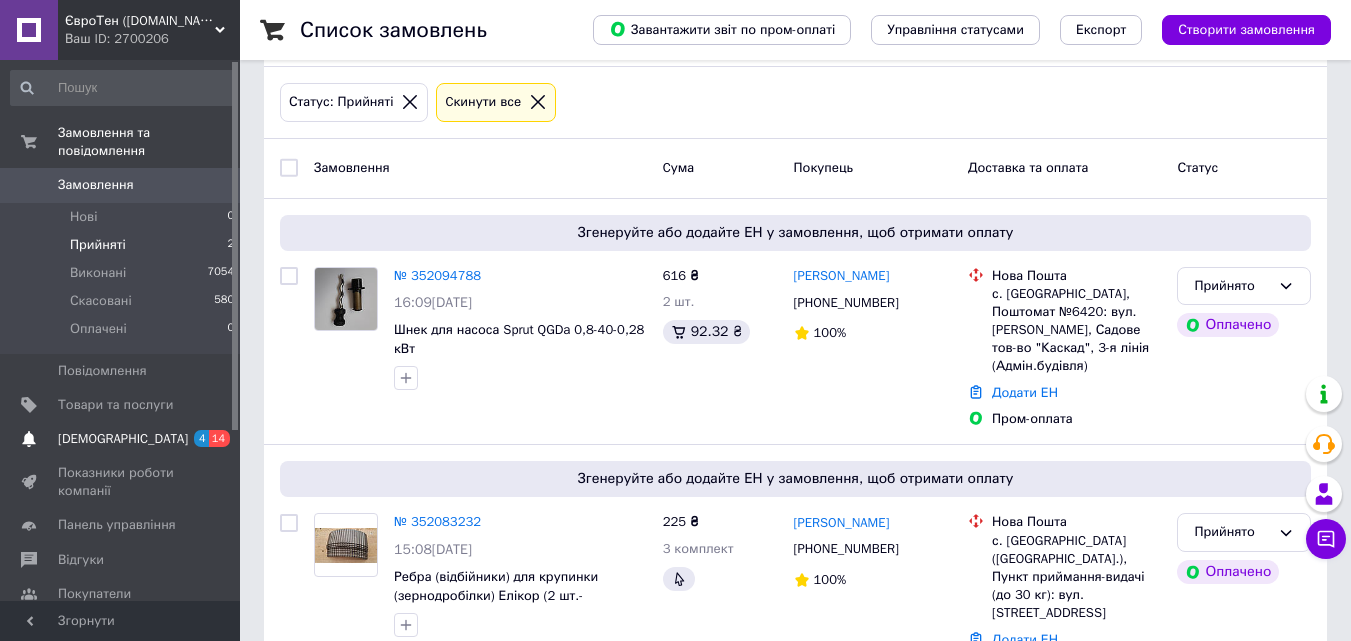 scroll, scrollTop: 249, scrollLeft: 0, axis: vertical 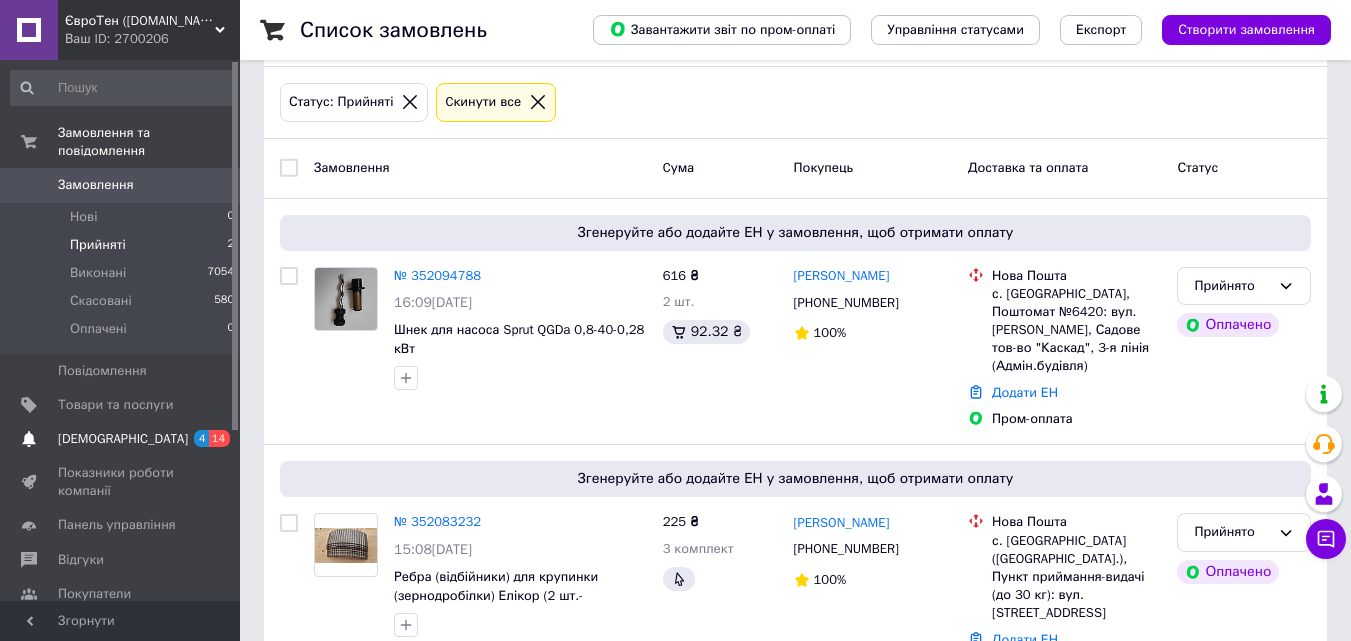 click on "[DEMOGRAPHIC_DATA]" at bounding box center (123, 439) 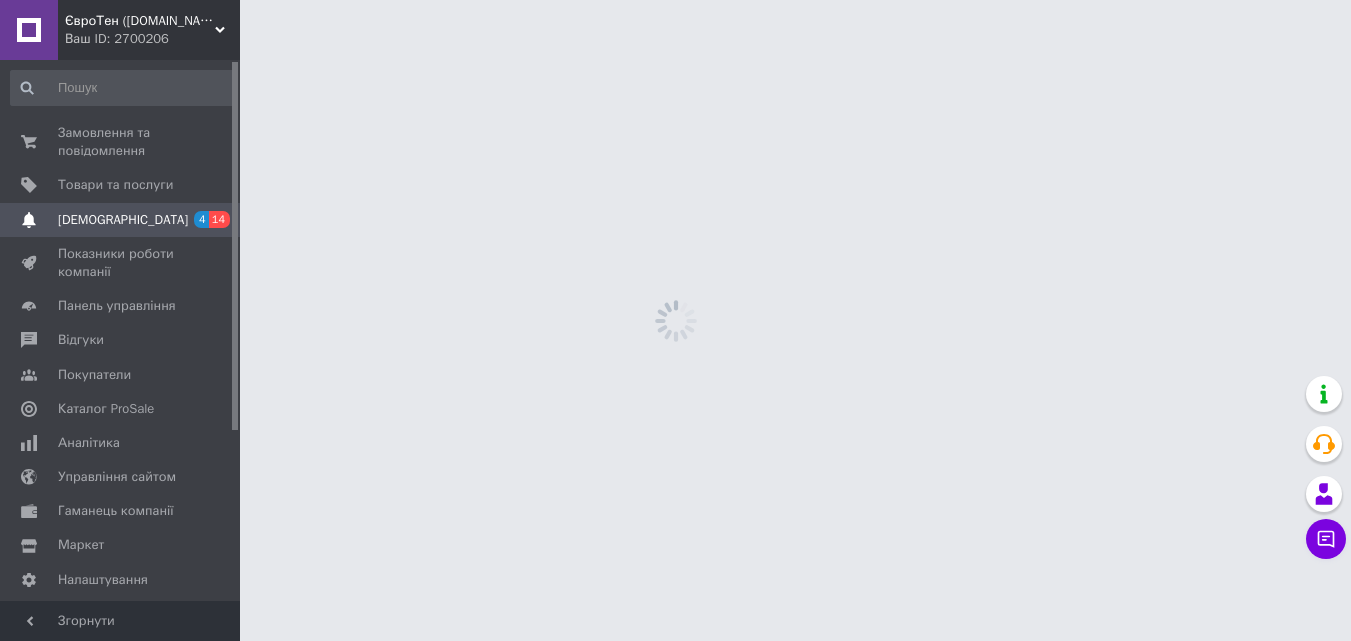 scroll, scrollTop: 0, scrollLeft: 0, axis: both 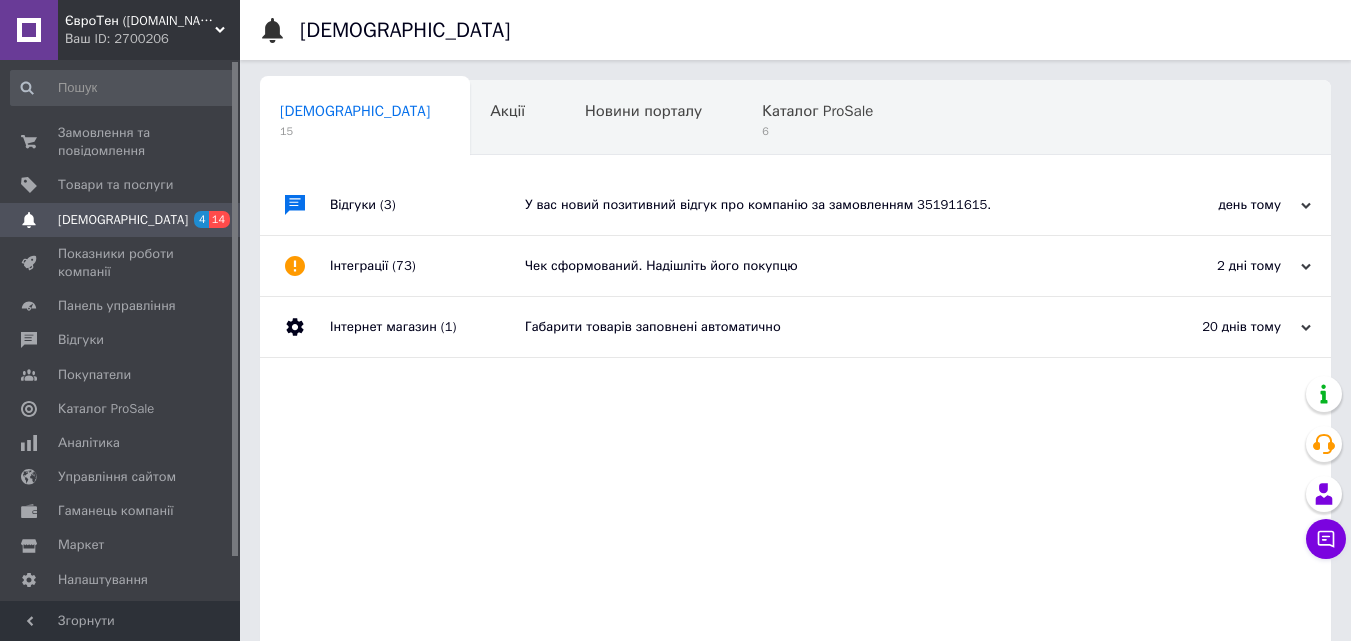 click on "У вас новий позитивний відгук про компанію за замовленням 351911615." at bounding box center [818, 205] 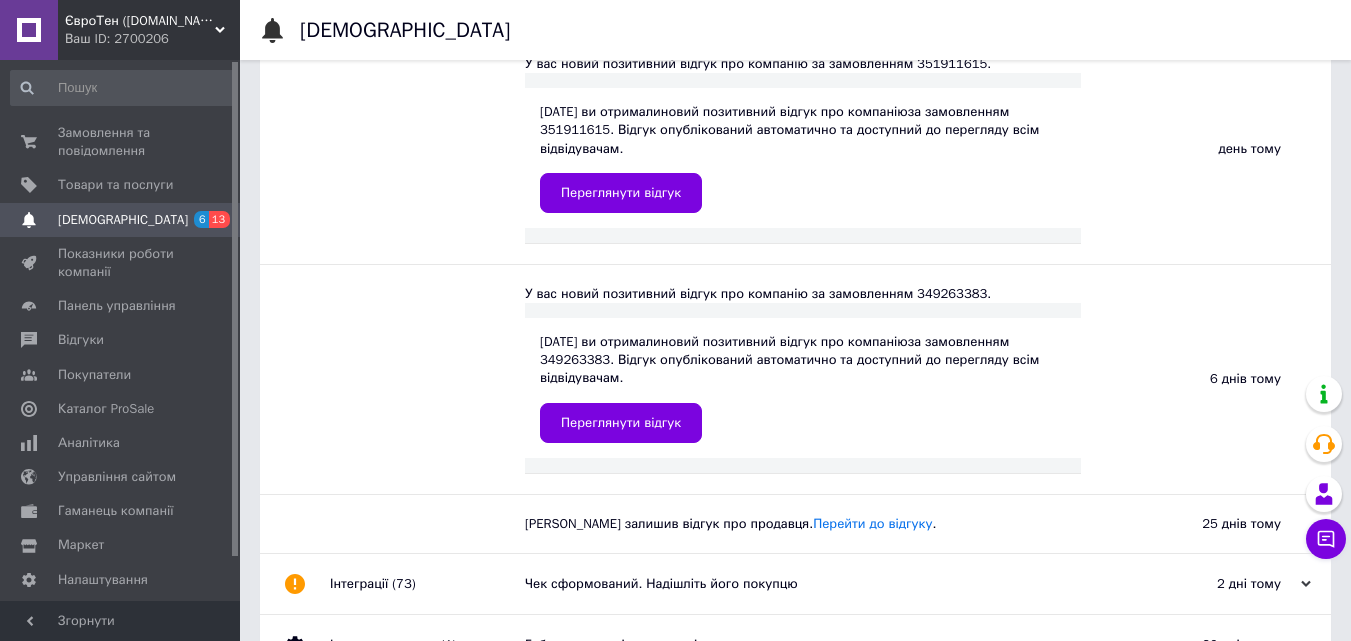 scroll, scrollTop: 0, scrollLeft: 0, axis: both 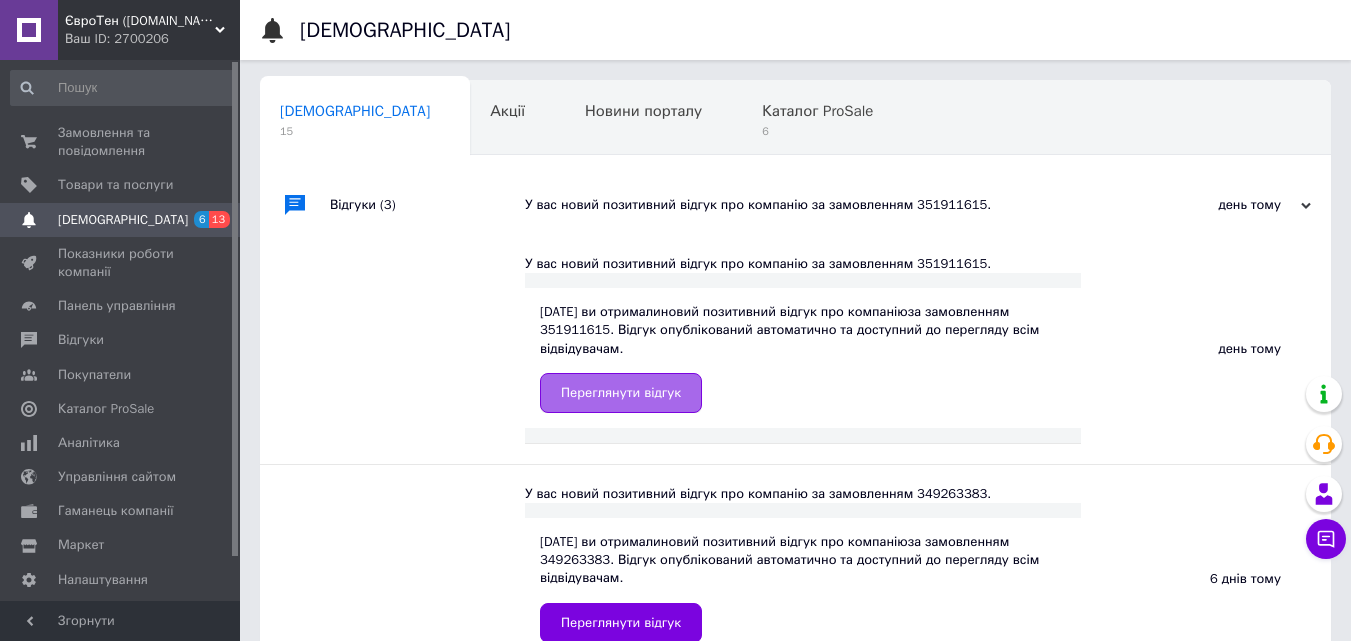 click on "Переглянути відгук" at bounding box center [621, 393] 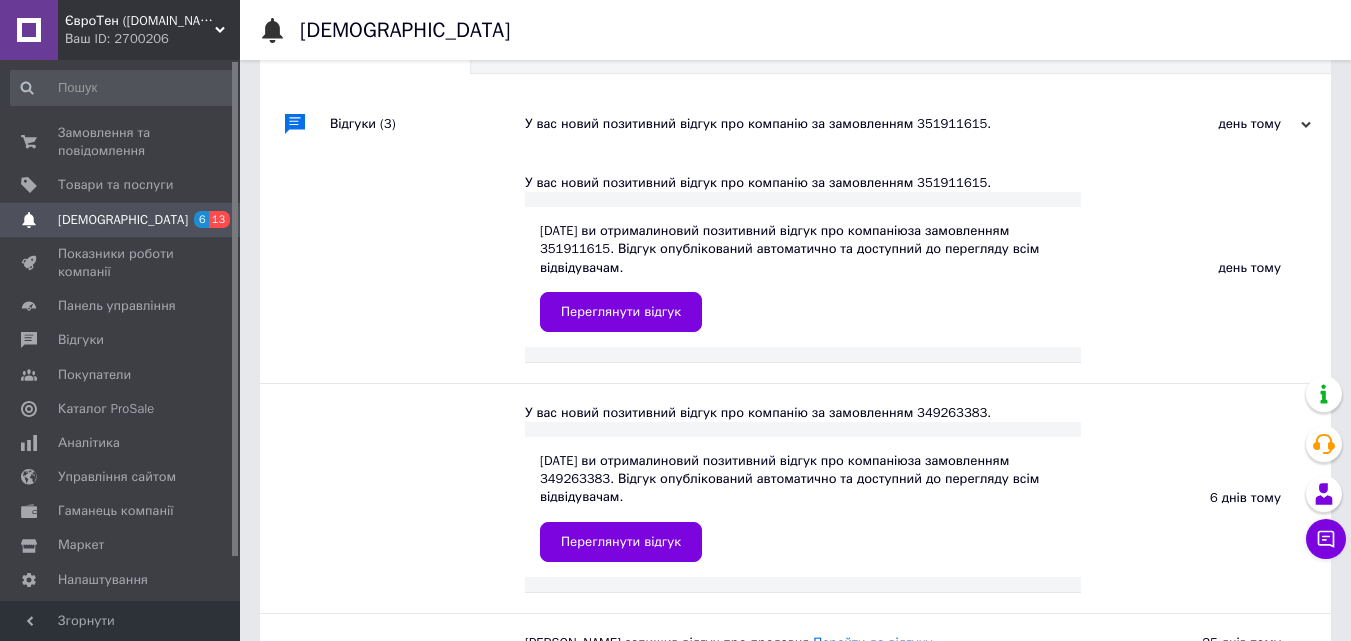 scroll, scrollTop: 0, scrollLeft: 0, axis: both 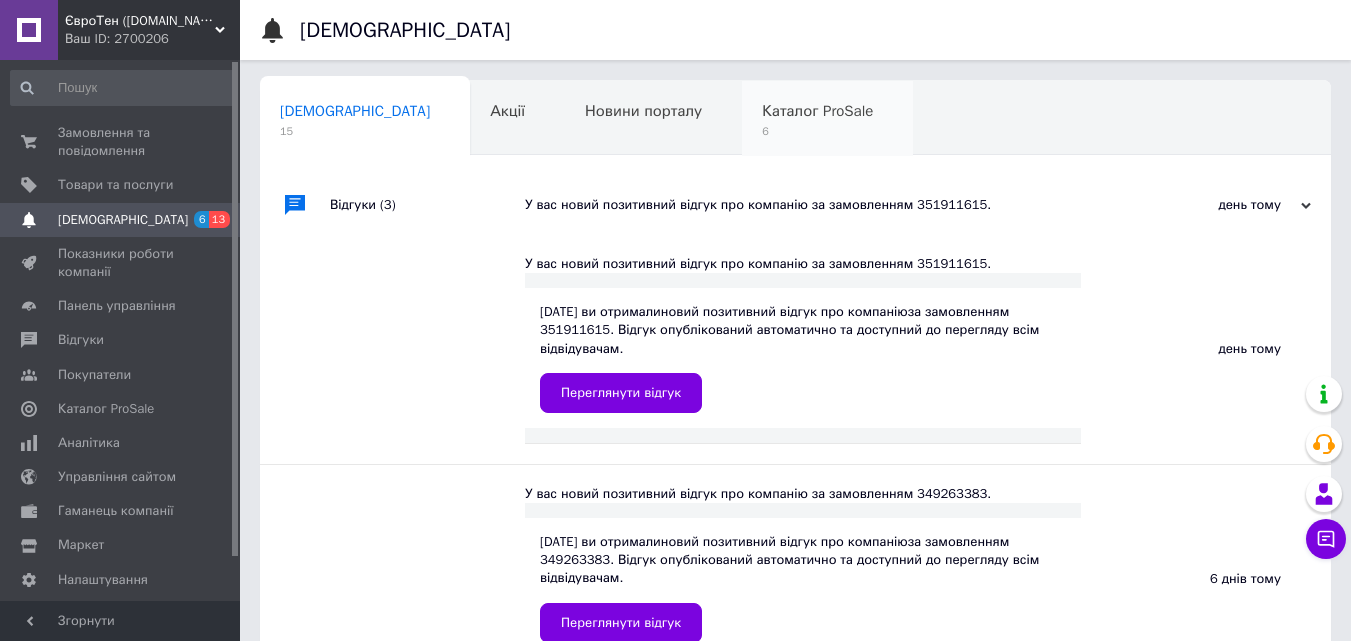 click on "Каталог ProSale" at bounding box center [817, 111] 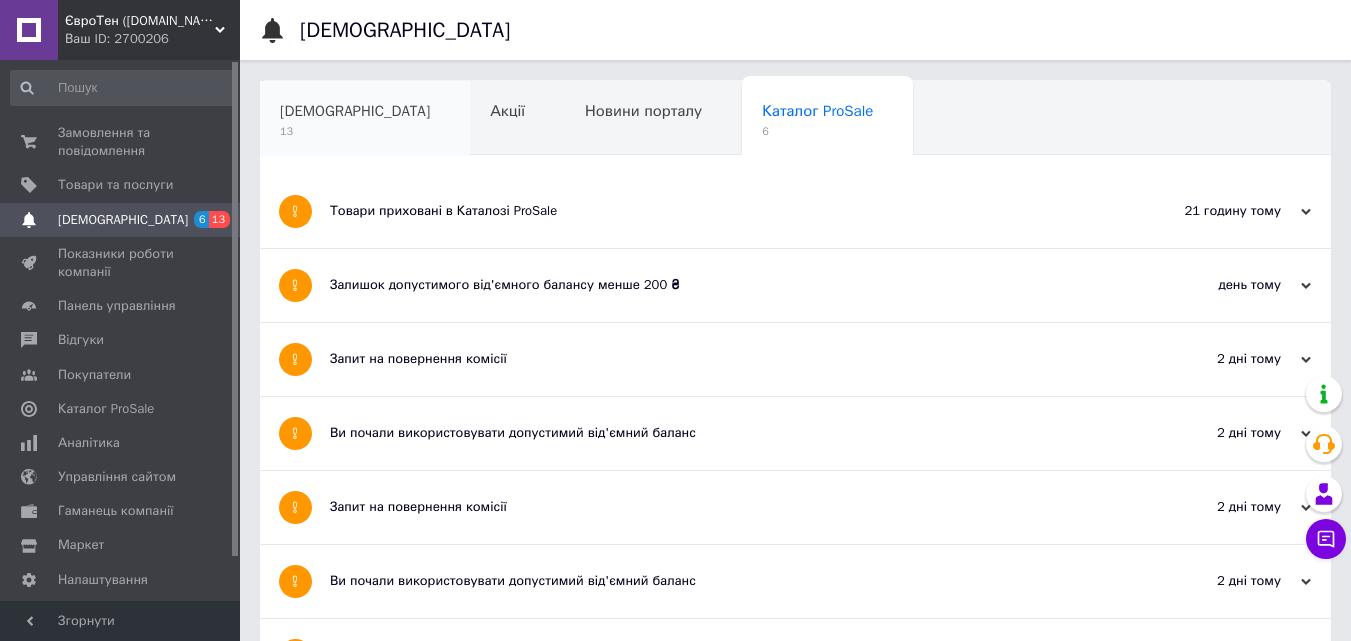 click on "[DEMOGRAPHIC_DATA]" at bounding box center [355, 111] 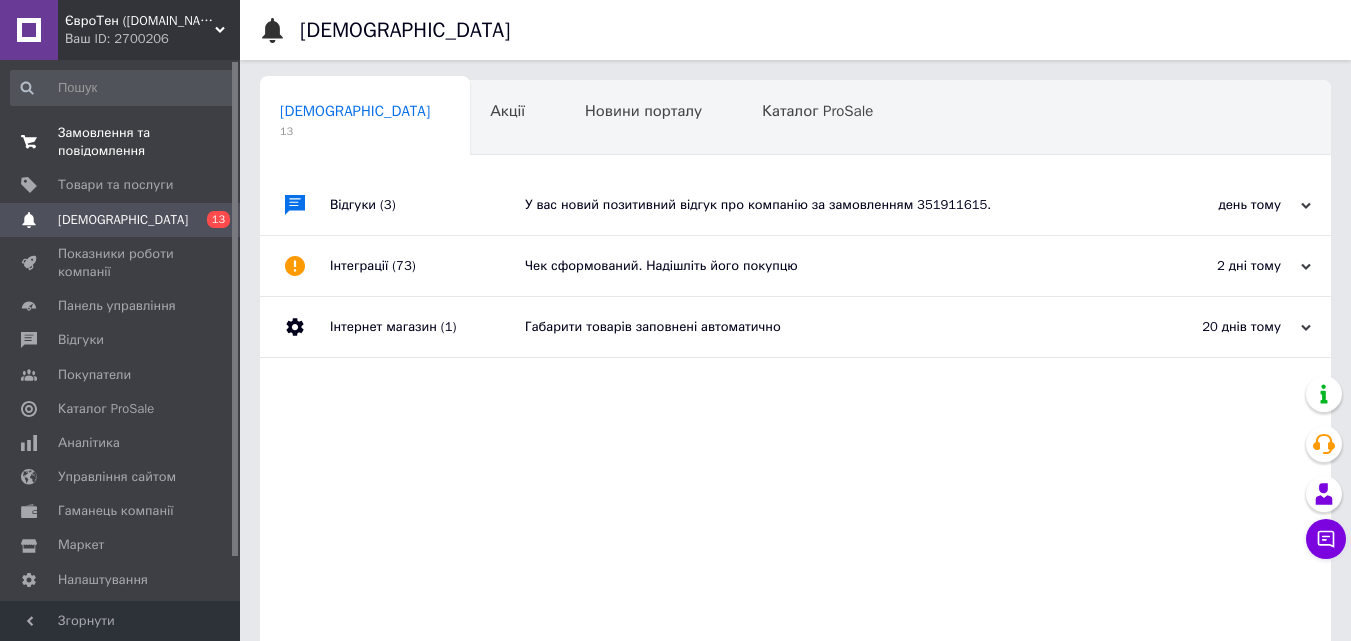 click on "Замовлення та повідомлення" at bounding box center [121, 142] 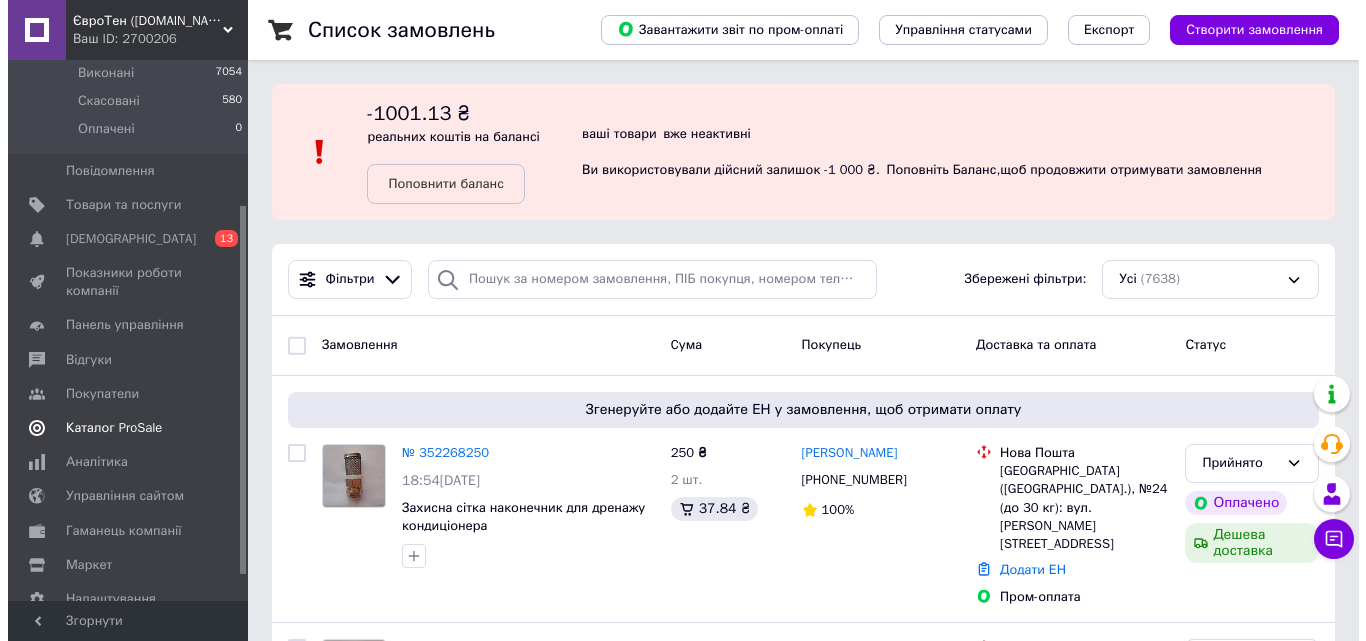 scroll, scrollTop: 249, scrollLeft: 0, axis: vertical 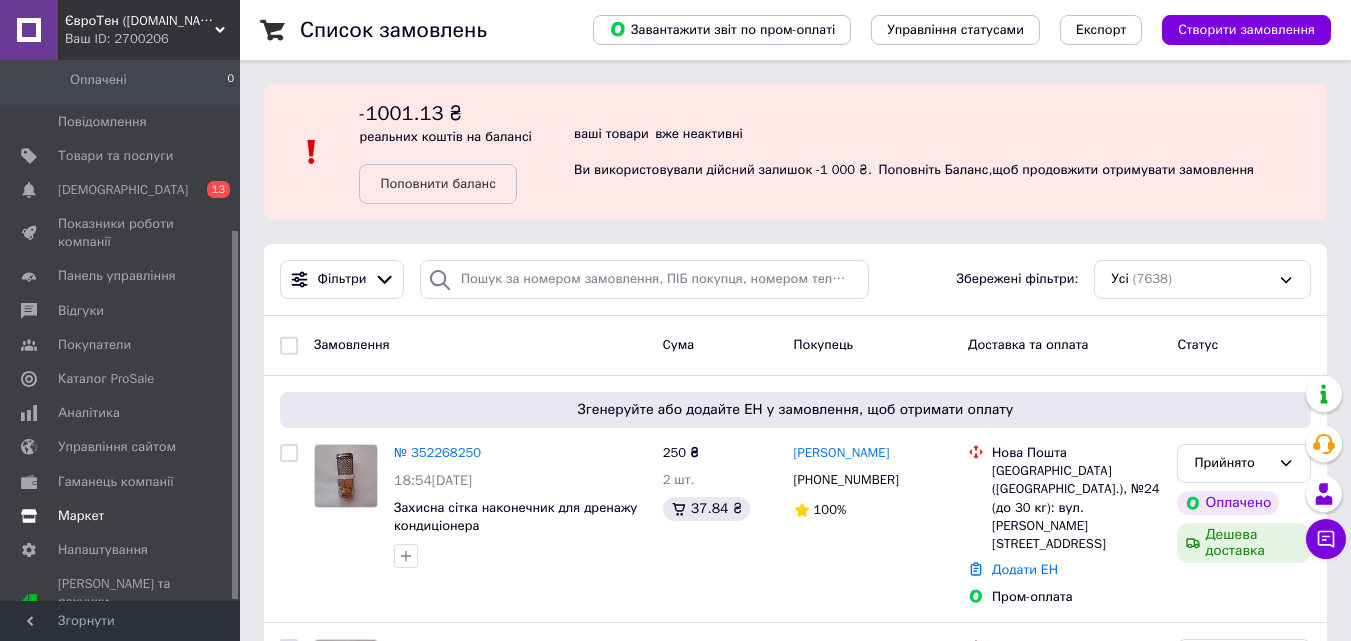 click on "Маркет" at bounding box center (81, 516) 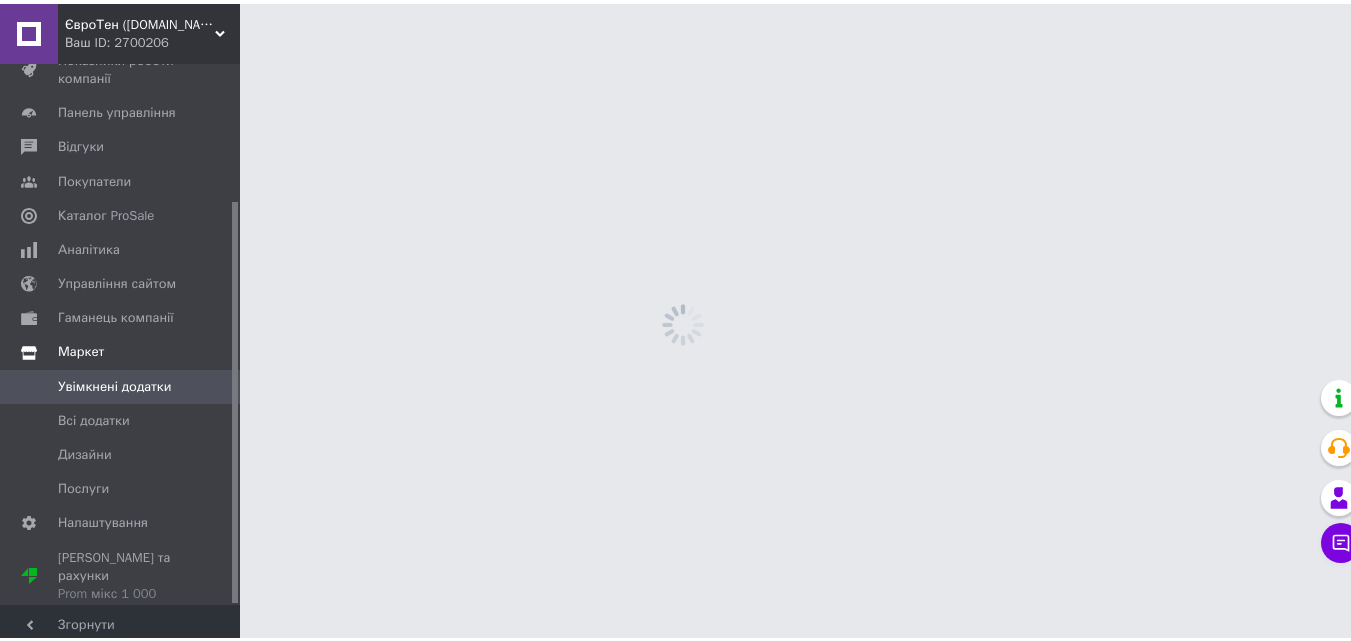 scroll, scrollTop: 185, scrollLeft: 0, axis: vertical 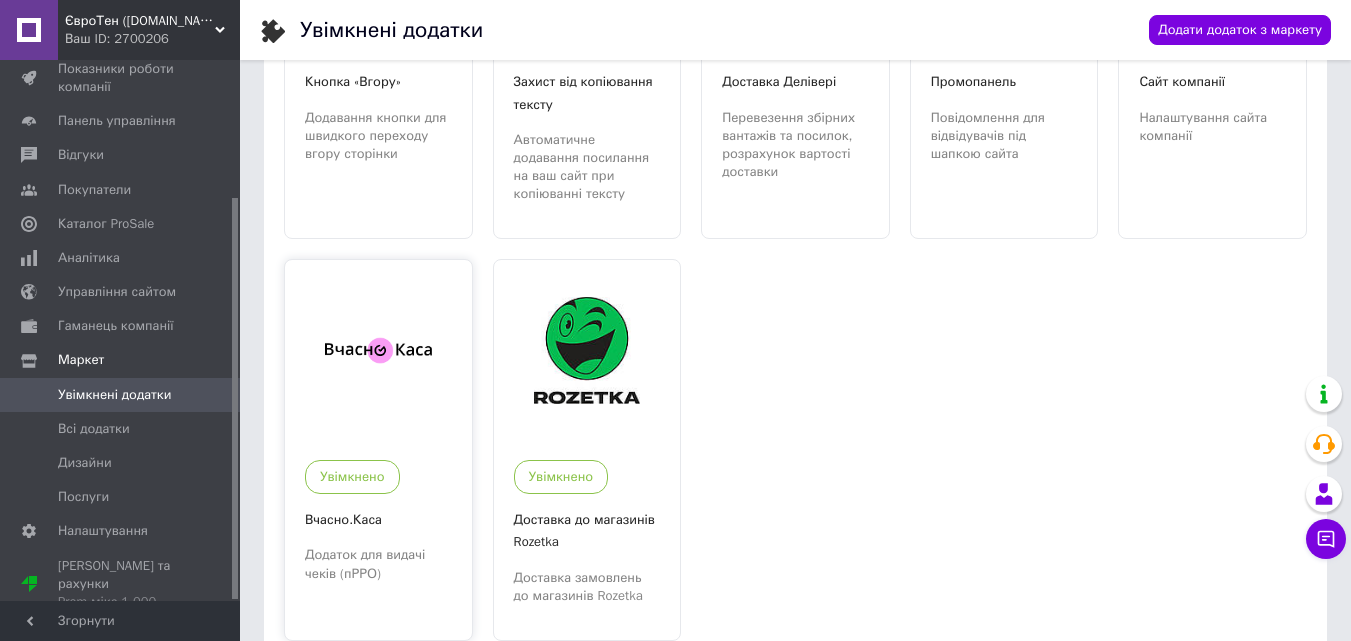 click at bounding box center [378, 350] 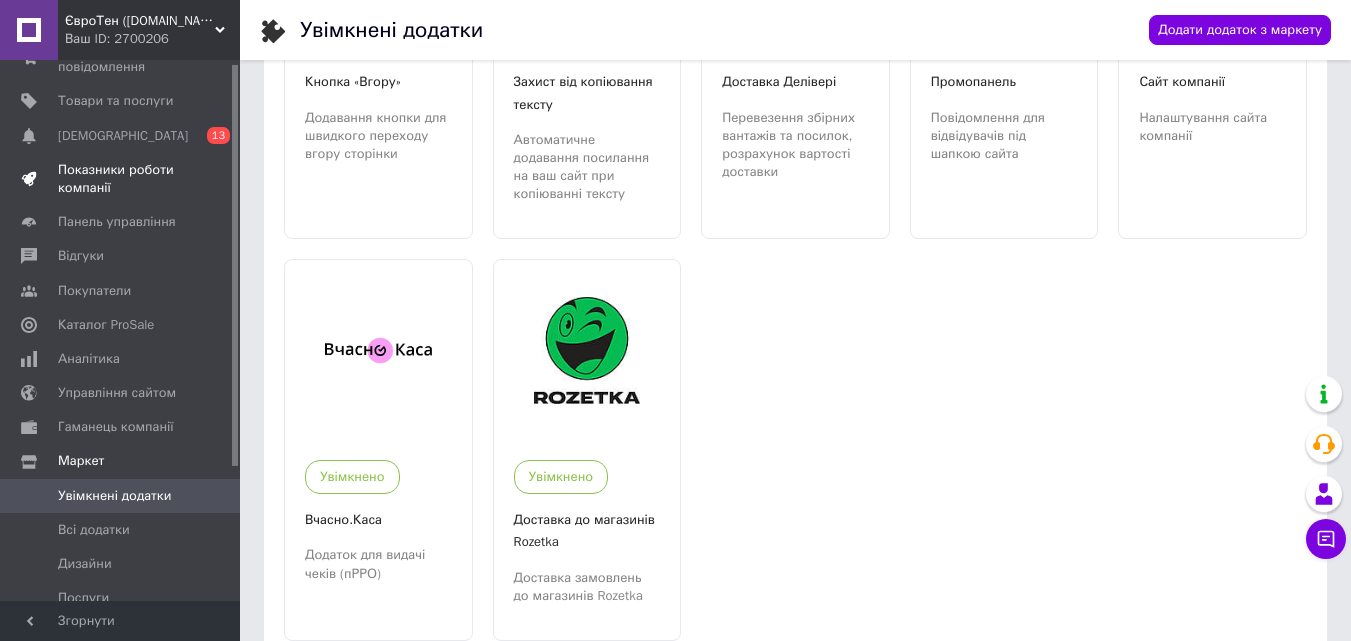 scroll, scrollTop: 0, scrollLeft: 0, axis: both 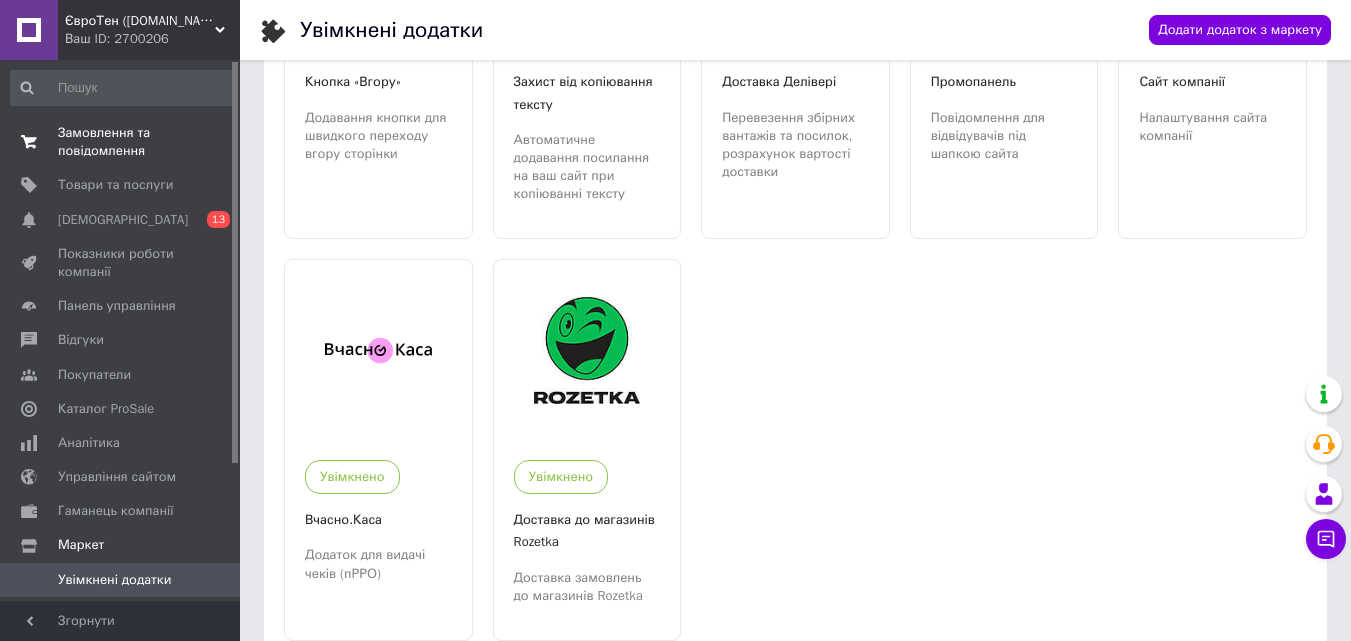 click on "Замовлення та повідомлення" at bounding box center (121, 142) 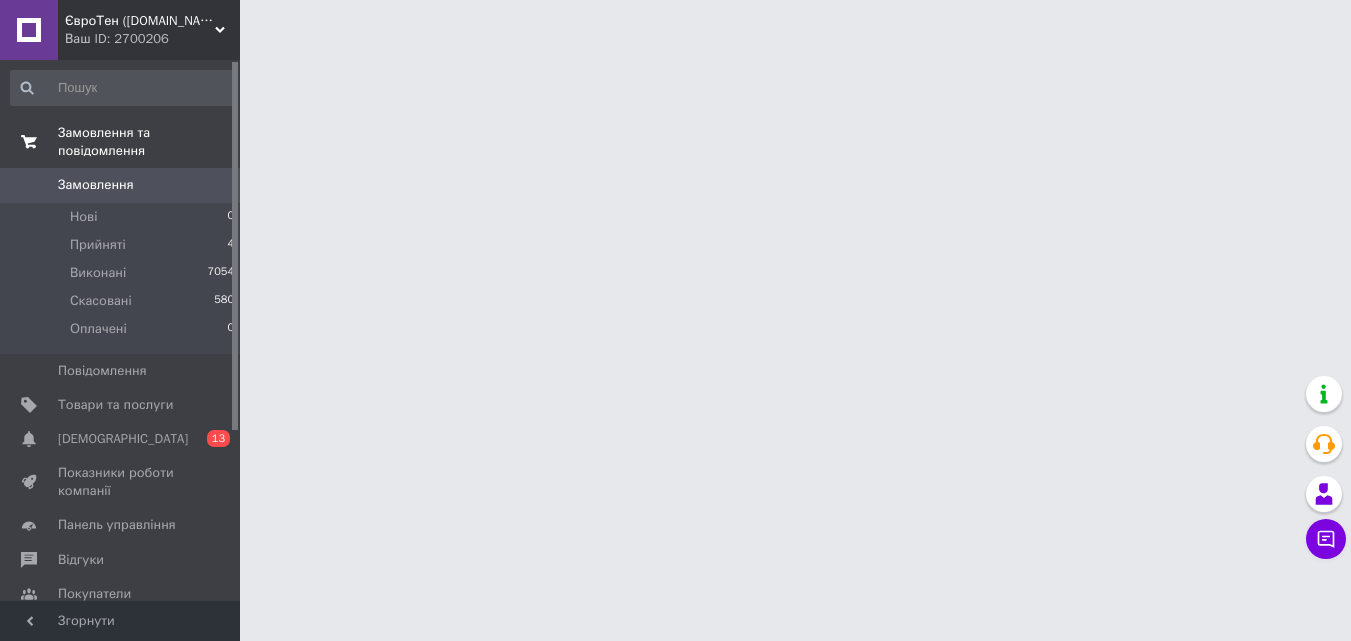 scroll, scrollTop: 0, scrollLeft: 0, axis: both 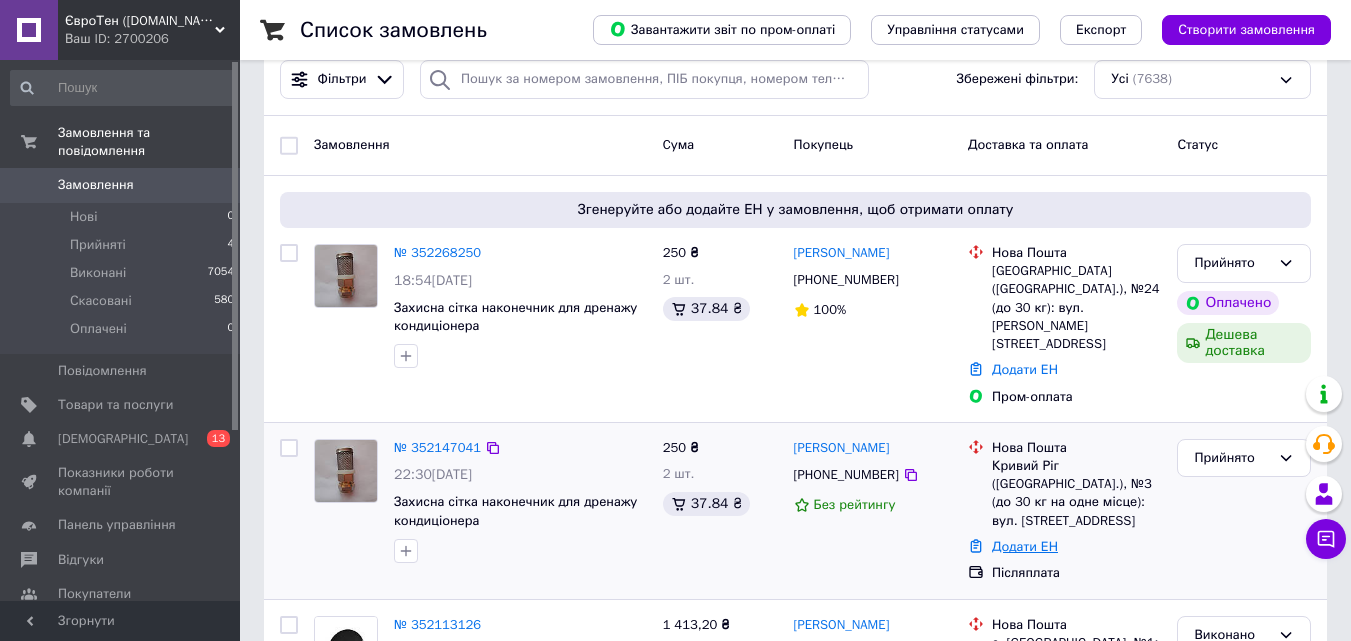 click on "Додати ЕН" at bounding box center [1025, 546] 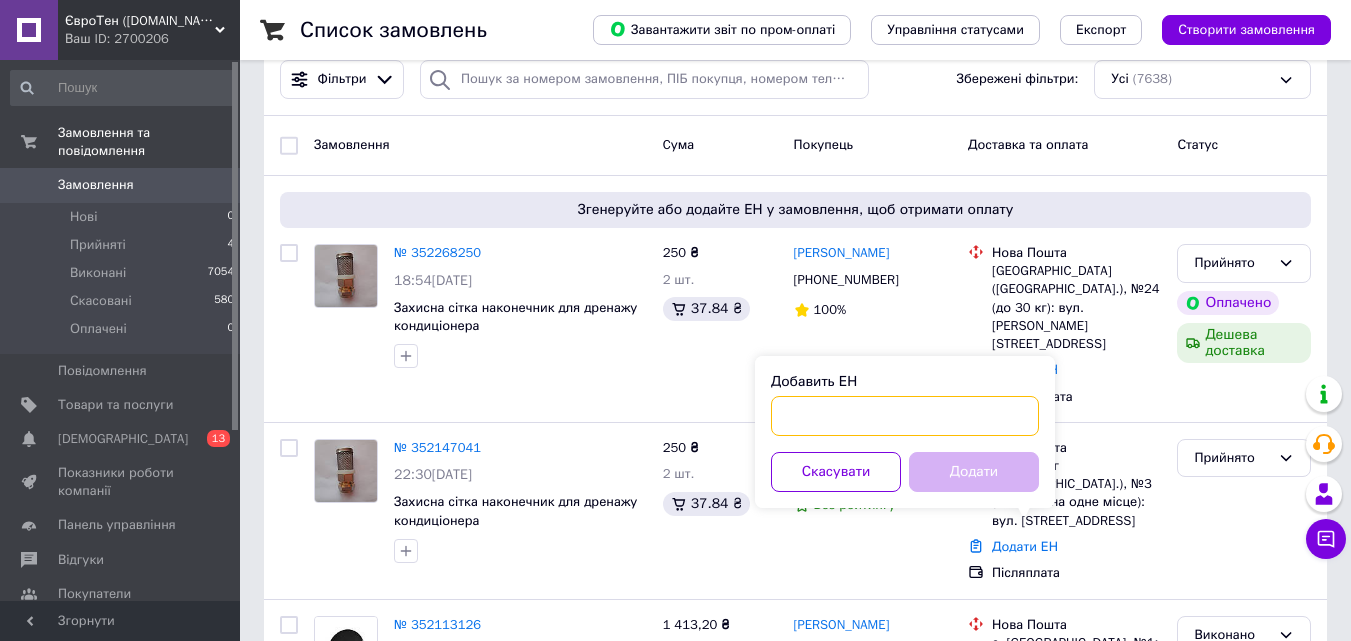 click on "Добавить ЕН" at bounding box center [905, 416] 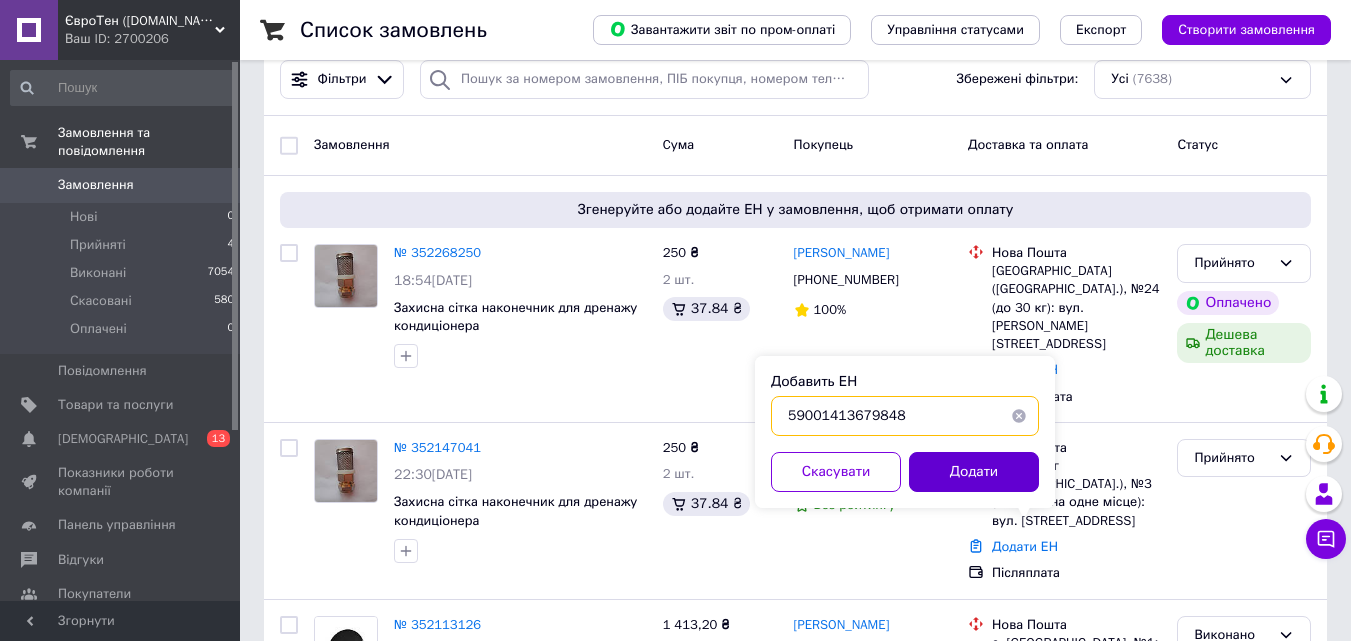 type on "59001413679848" 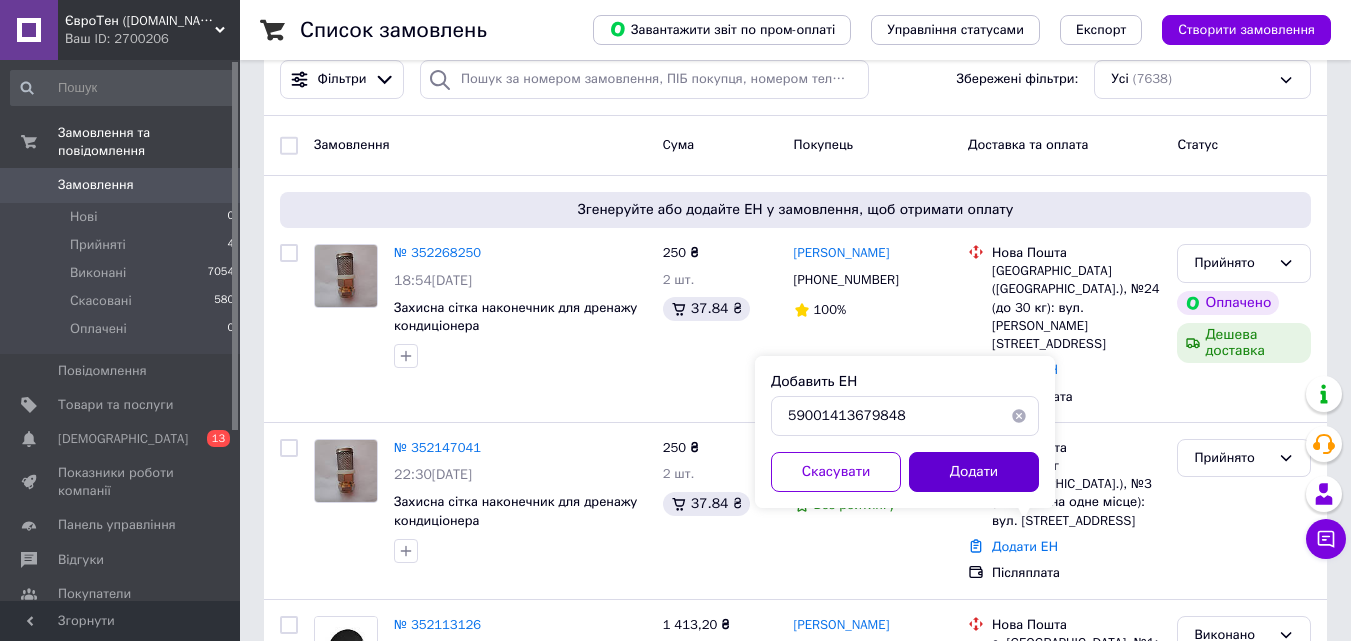 click on "Додати" at bounding box center [974, 472] 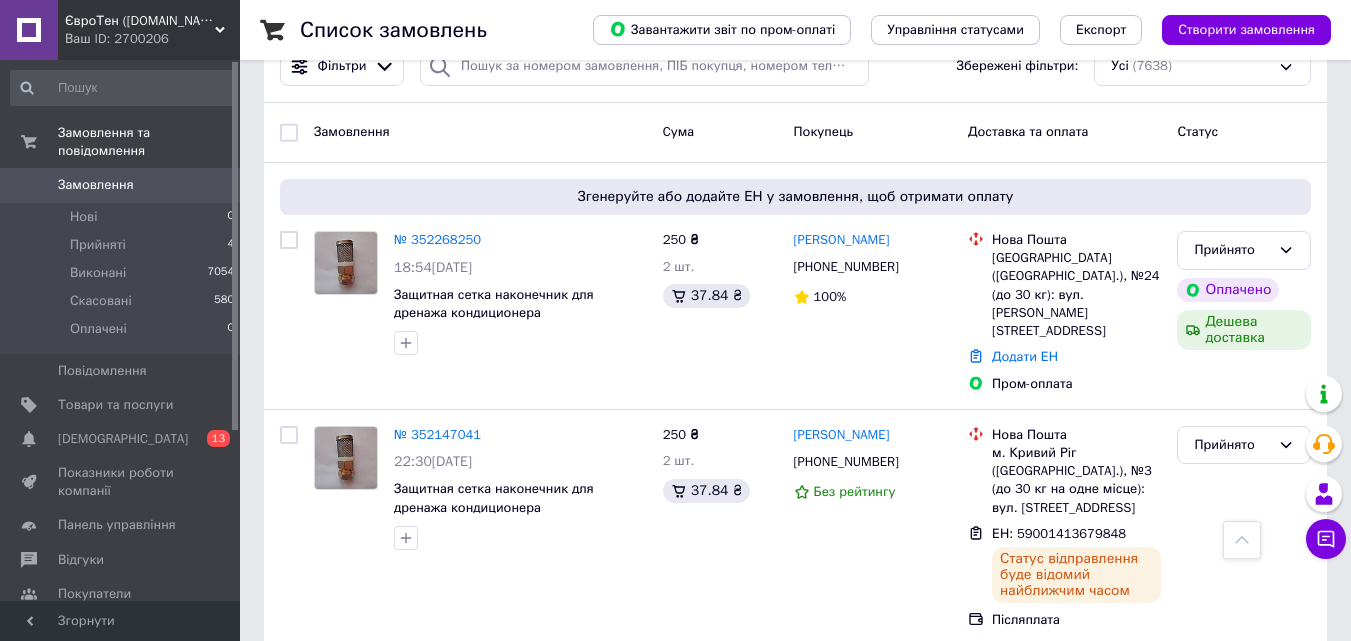 scroll, scrollTop: 200, scrollLeft: 0, axis: vertical 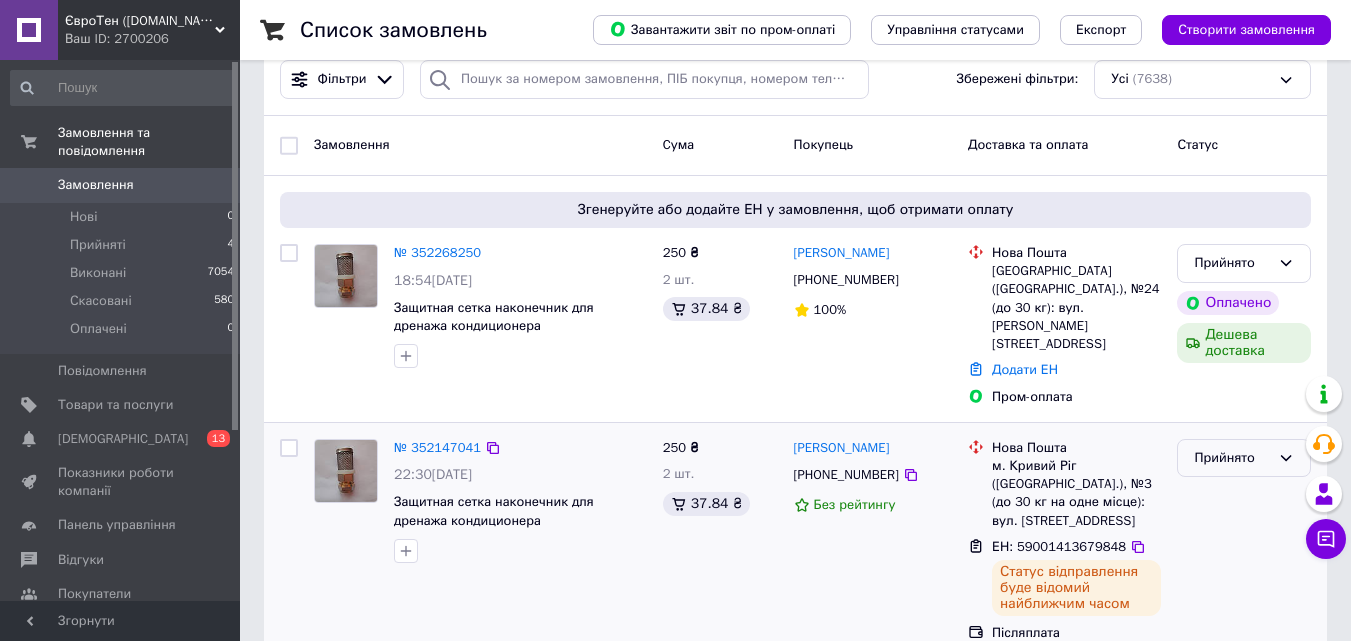 click 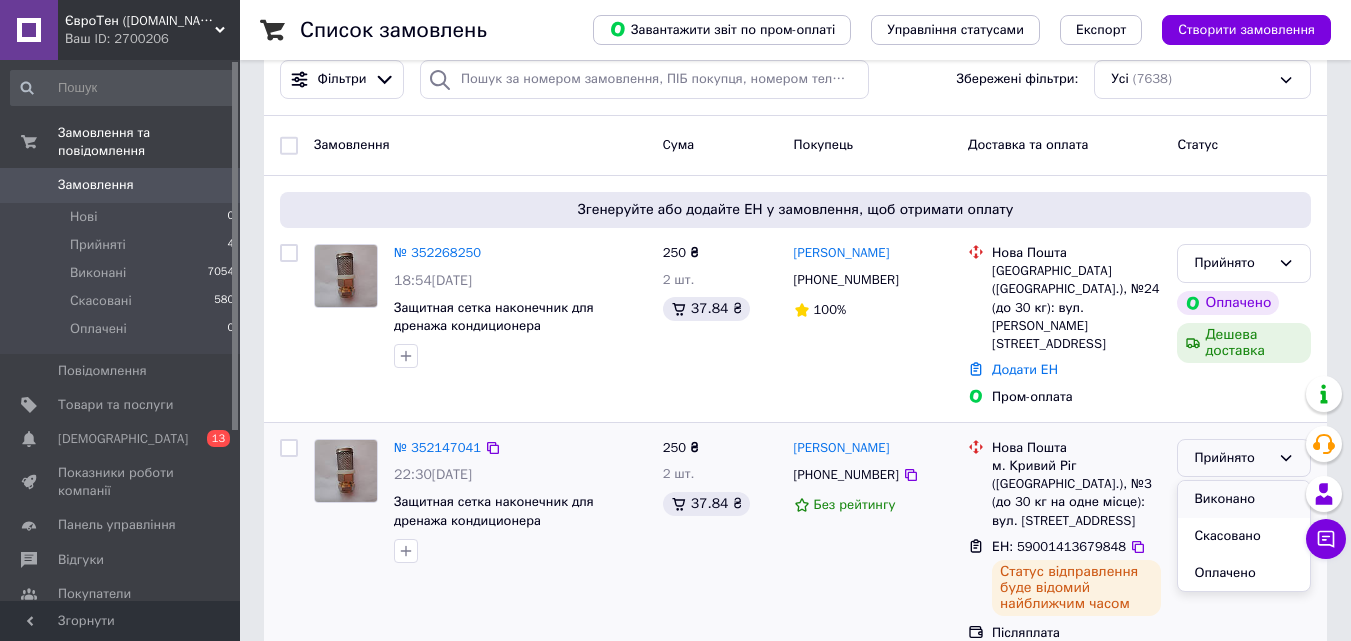 click on "Виконано" at bounding box center (1244, 499) 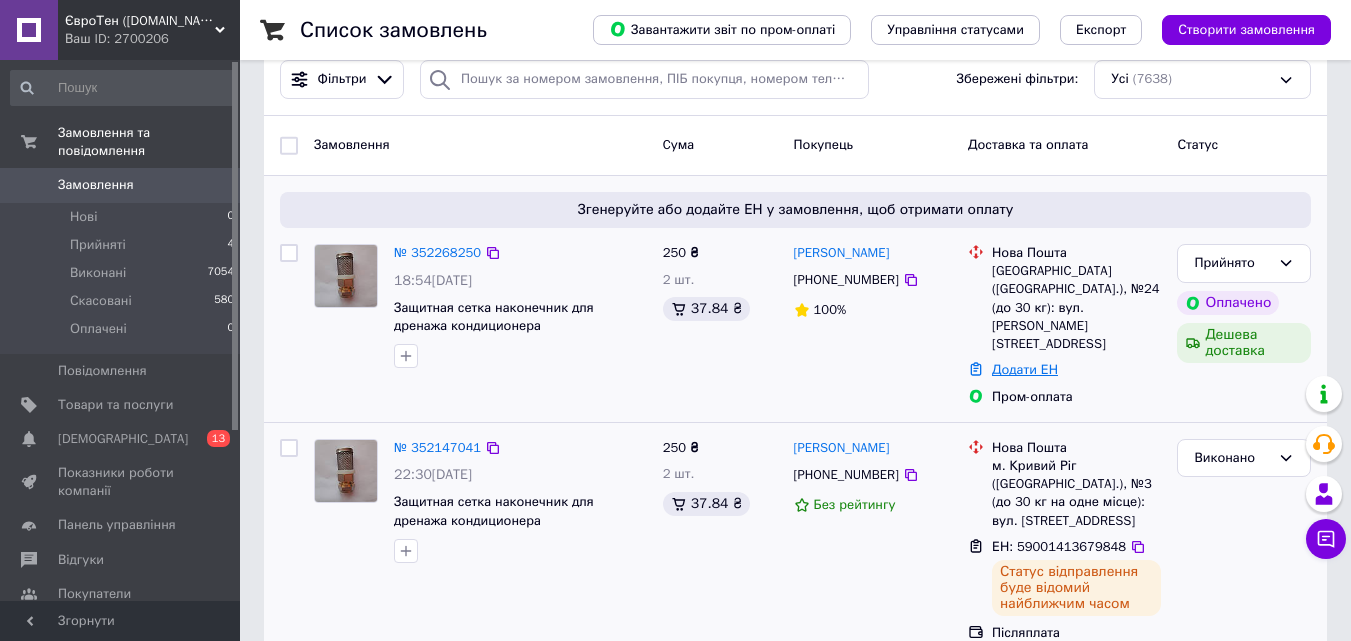 click on "Додати ЕН" at bounding box center [1025, 369] 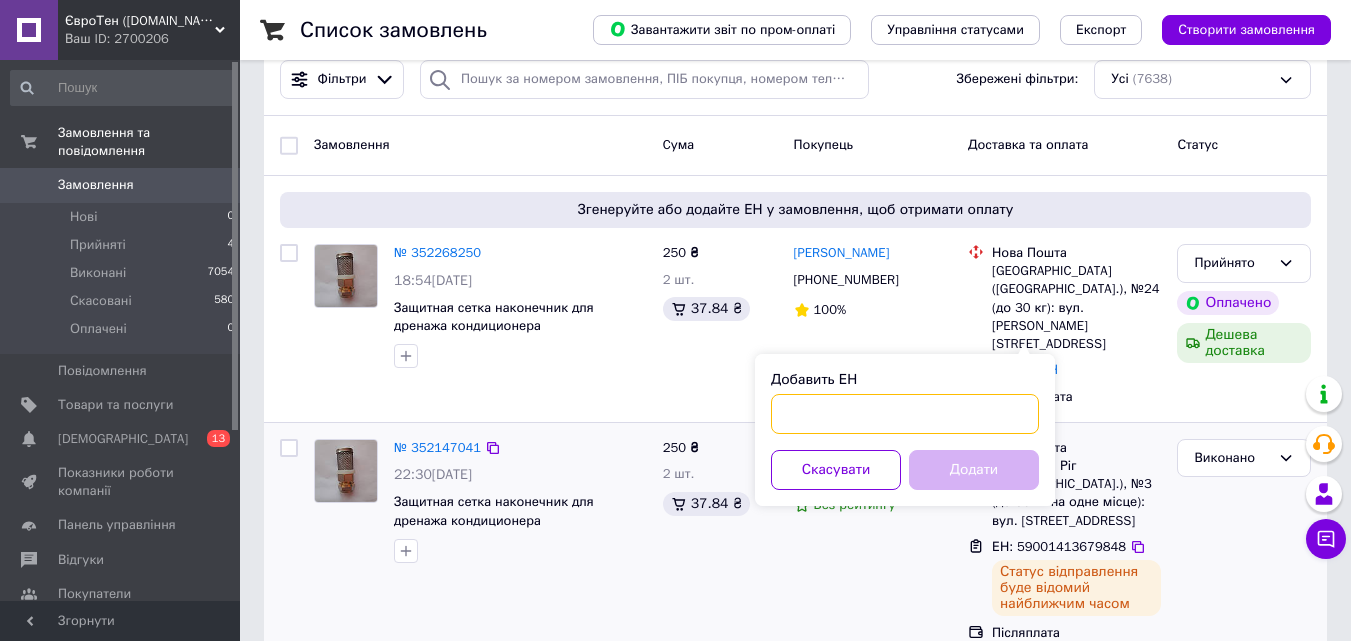 click on "Добавить ЕН" at bounding box center [905, 414] 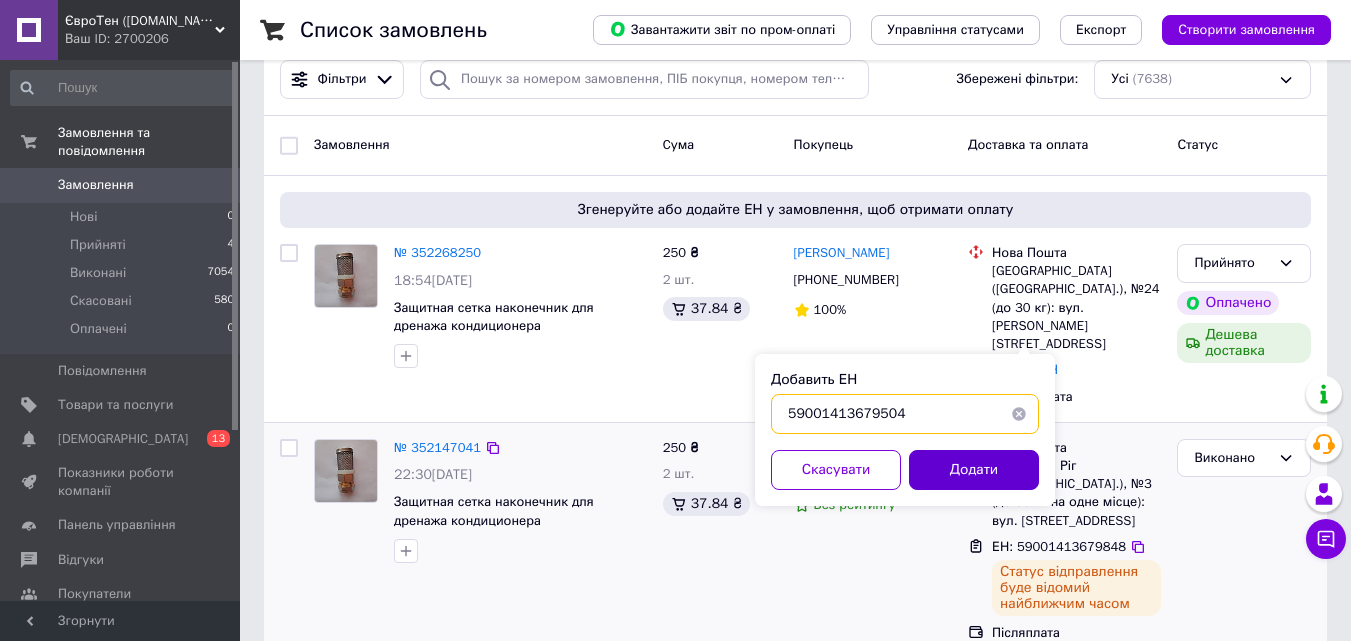 type on "59001413679504" 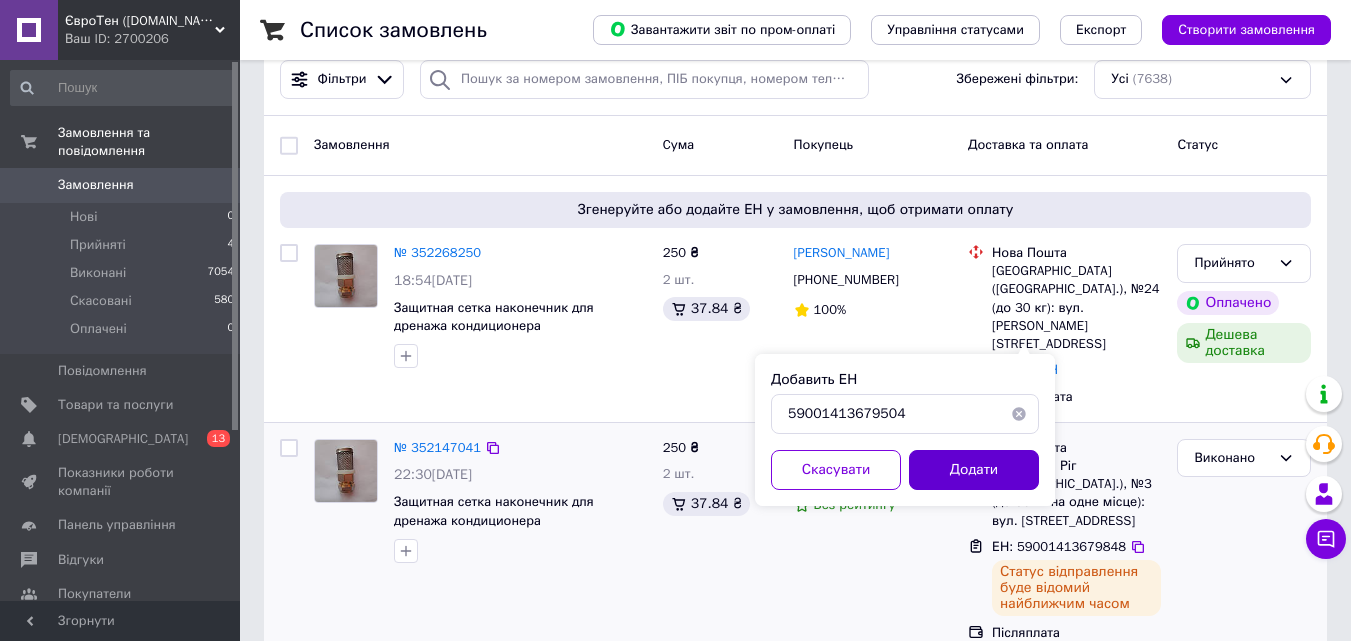 click on "Додати" at bounding box center (974, 470) 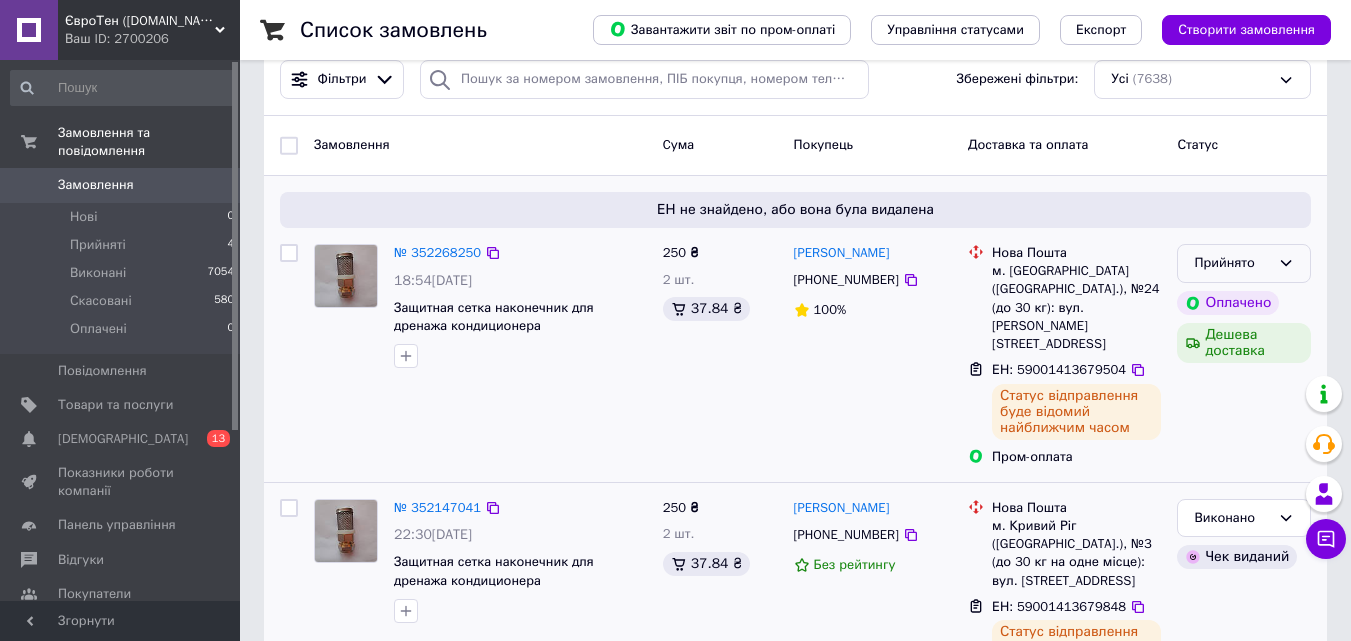 click 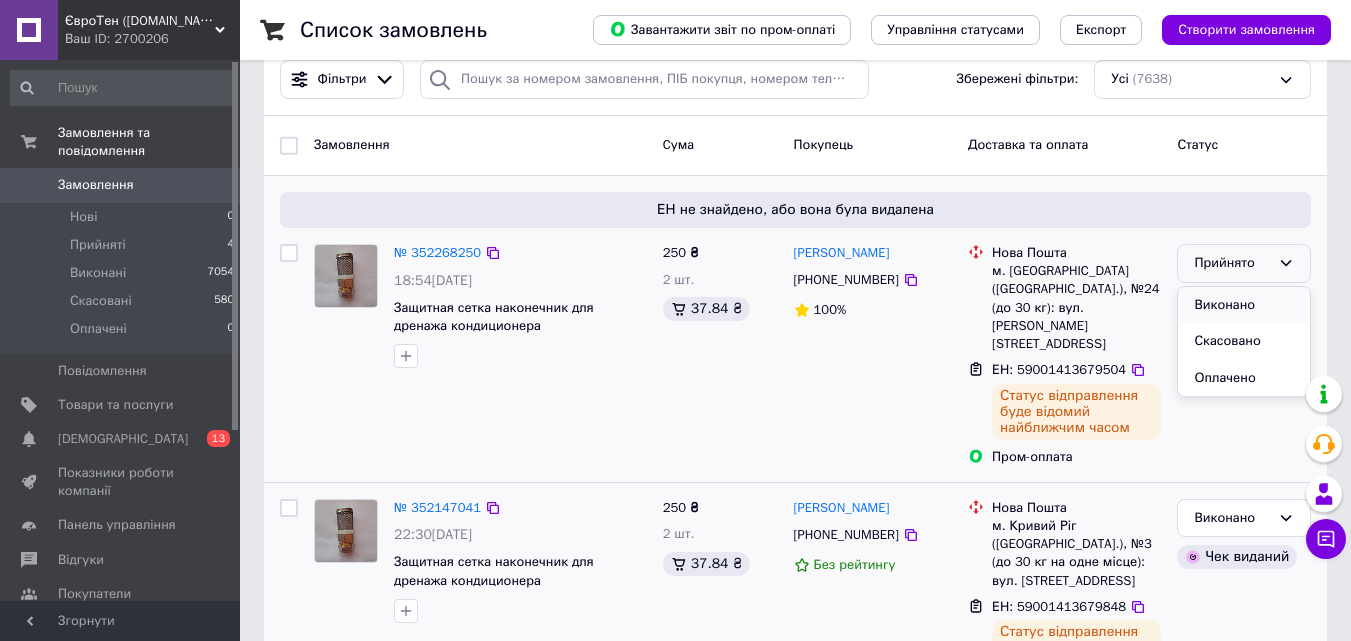 click on "Виконано" at bounding box center [1244, 305] 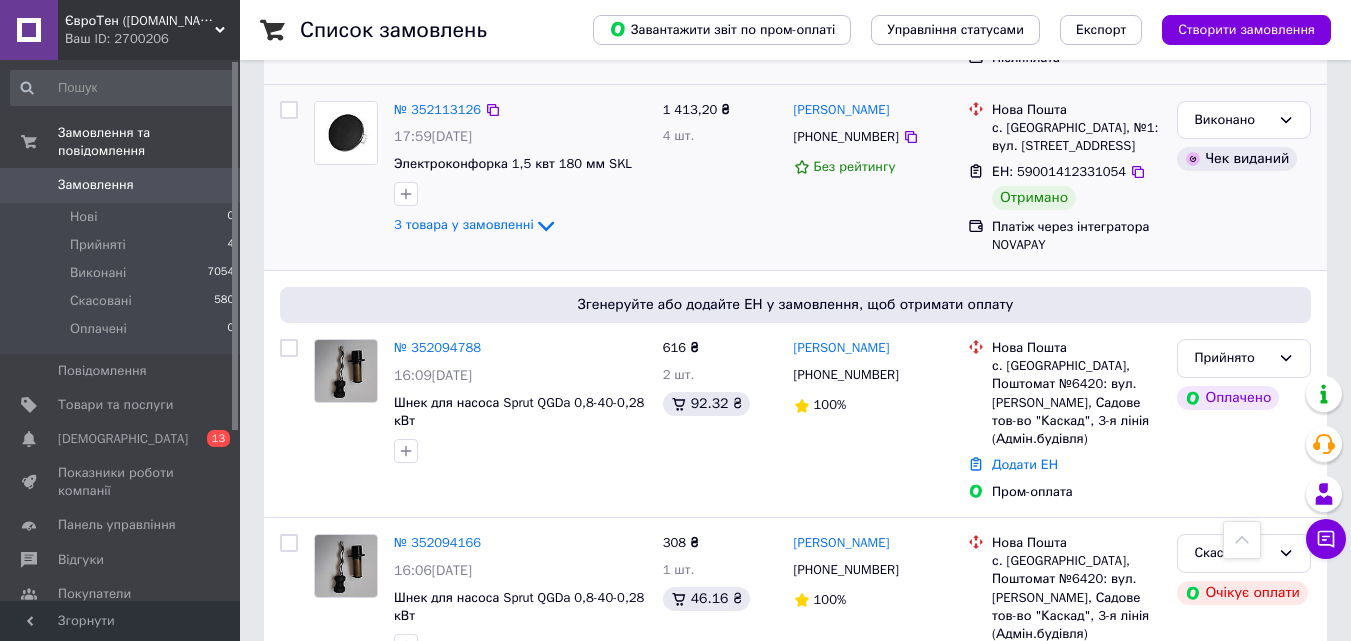 scroll, scrollTop: 900, scrollLeft: 0, axis: vertical 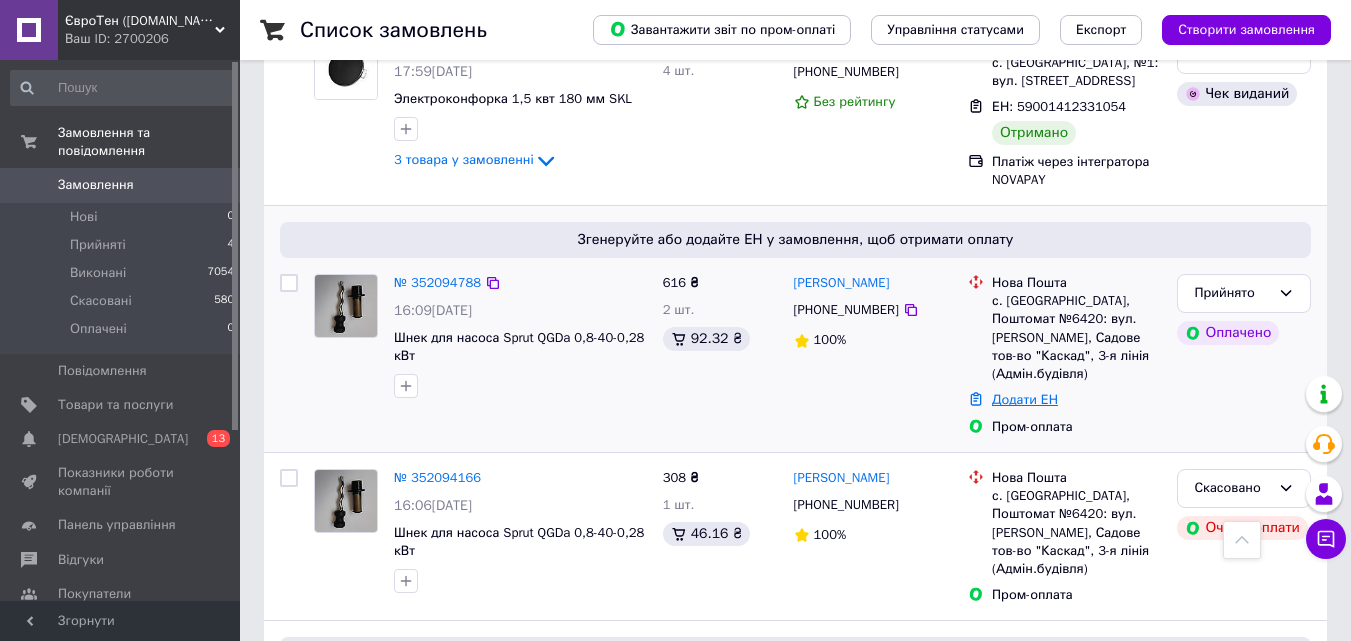 click on "Додати ЕН" at bounding box center [1025, 399] 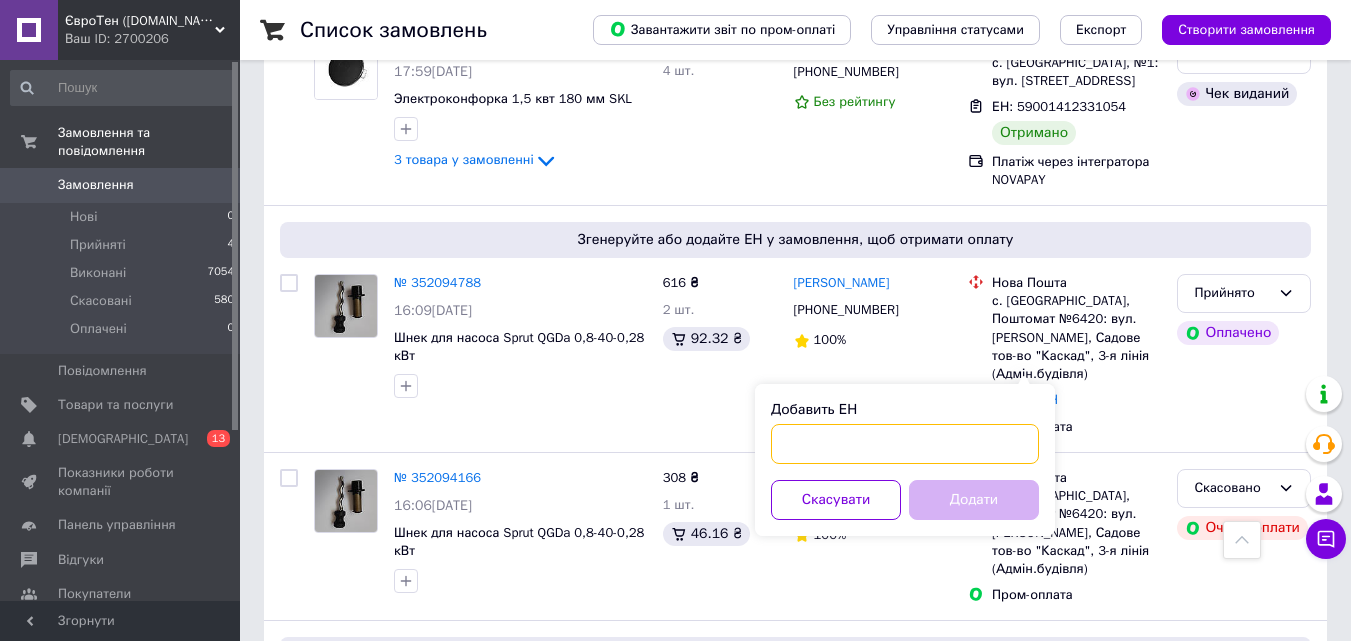 click on "Добавить ЕН" at bounding box center [905, 444] 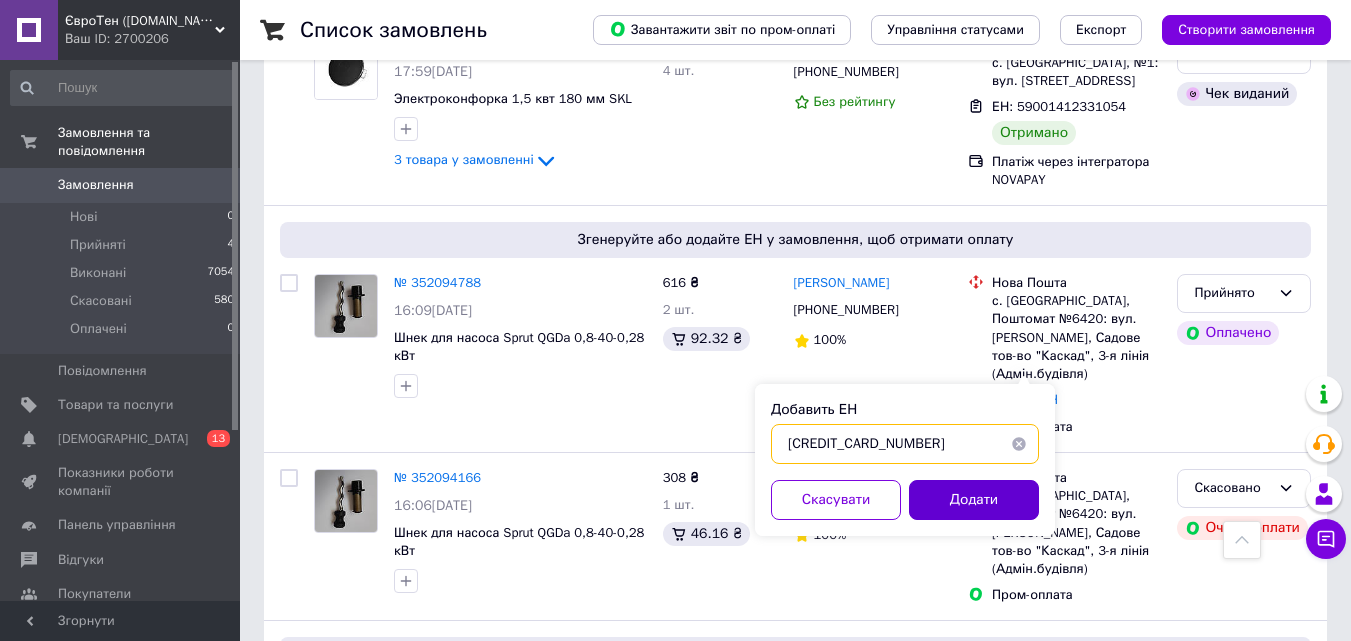 type on "[CREDIT_CARD_NUMBER]" 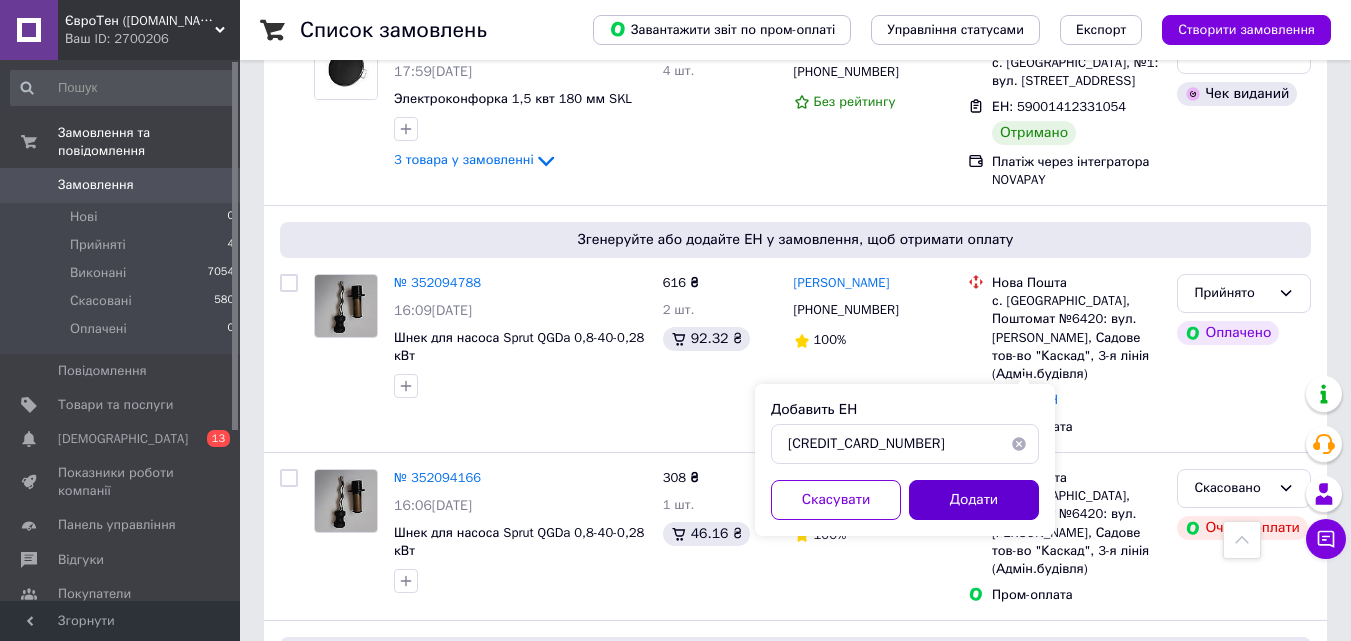 click on "Додати" at bounding box center [974, 500] 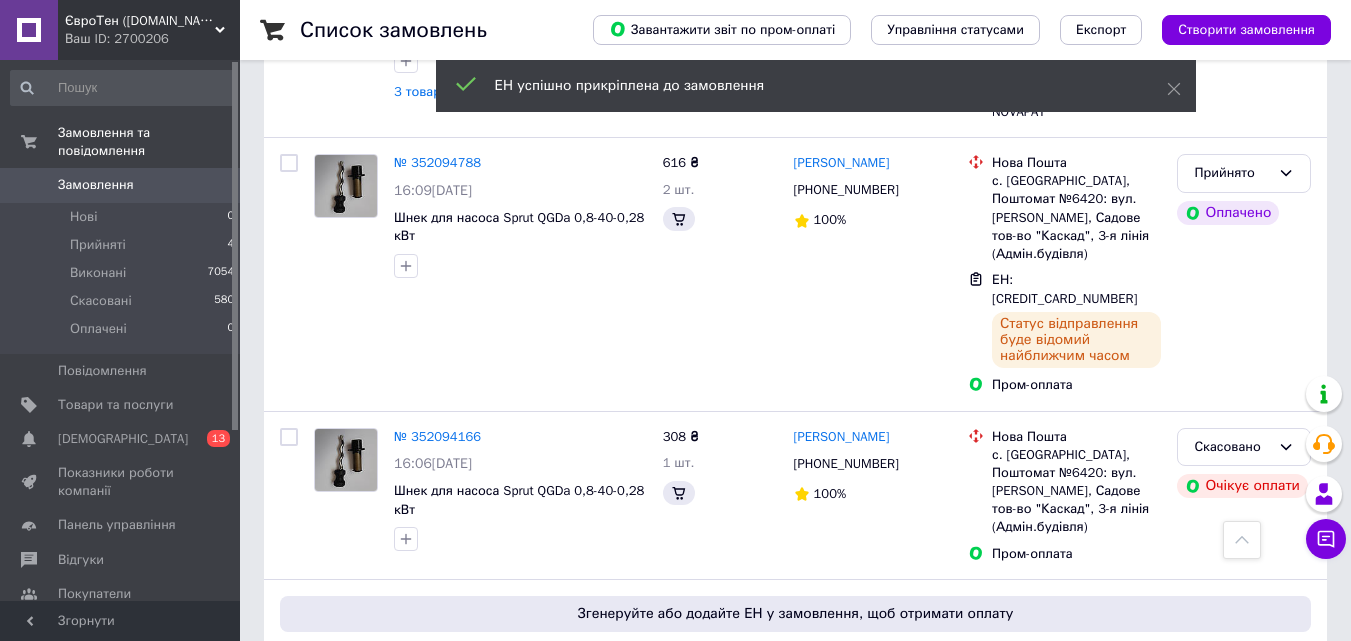 scroll, scrollTop: 832, scrollLeft: 0, axis: vertical 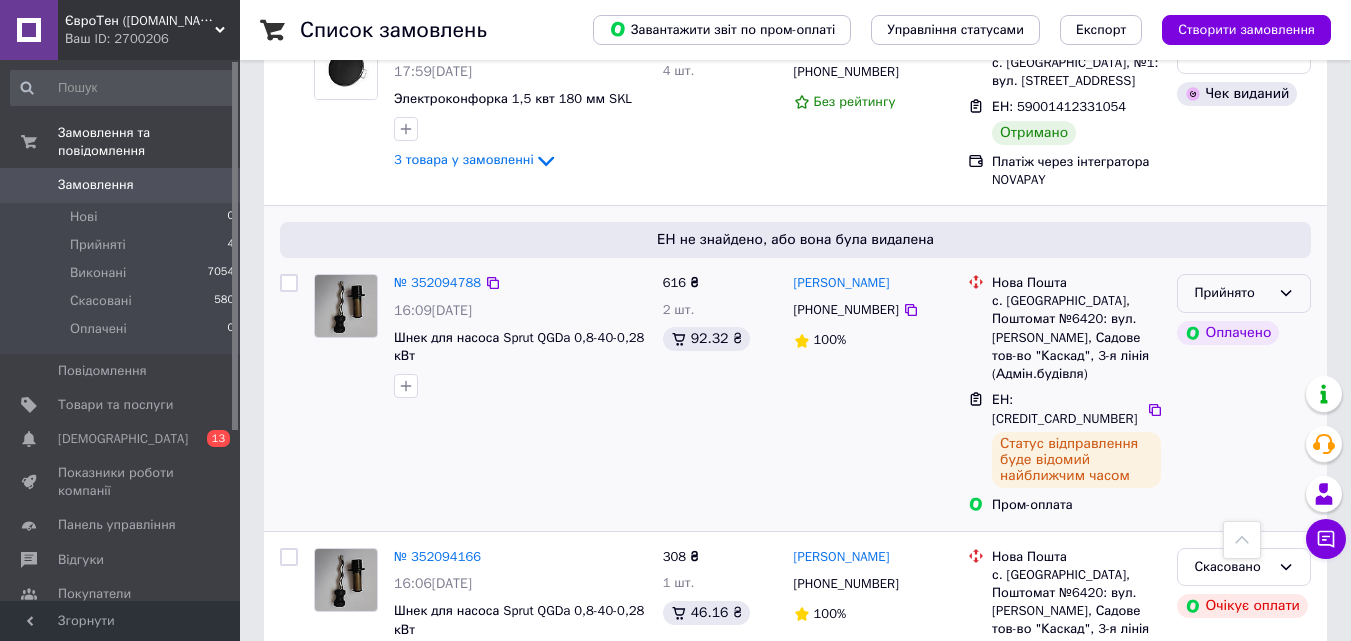 click on "Прийнято" at bounding box center [1232, 293] 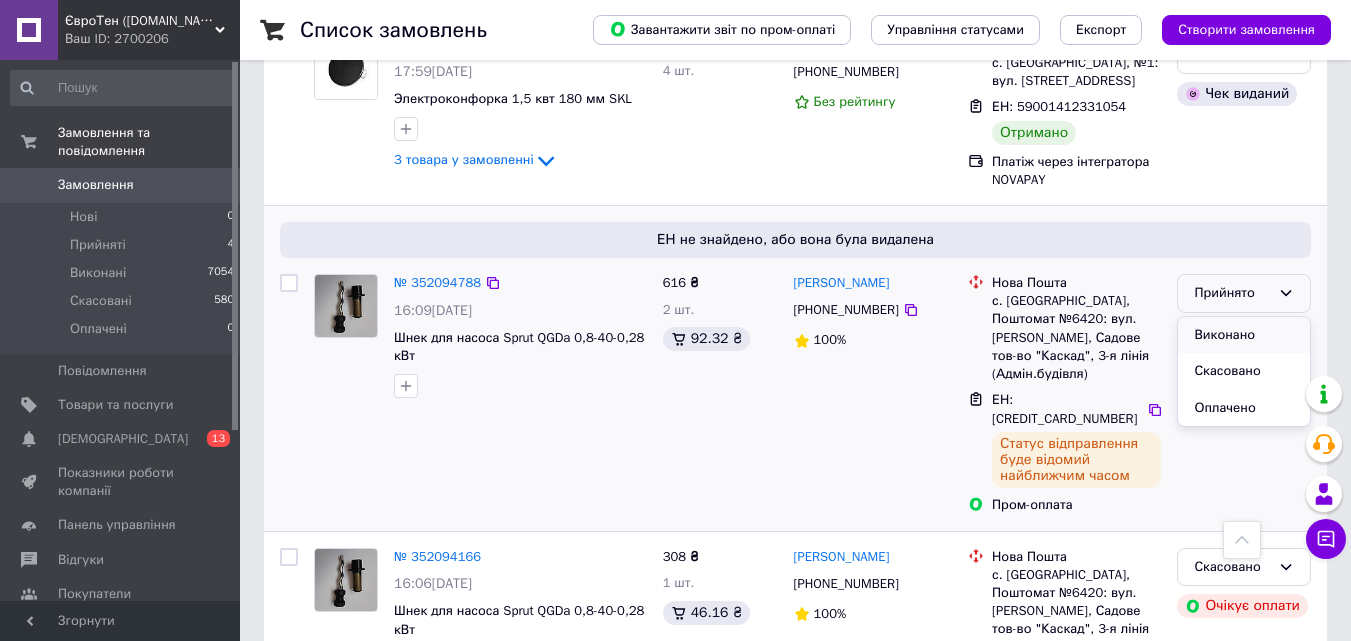 click on "Виконано" at bounding box center [1244, 335] 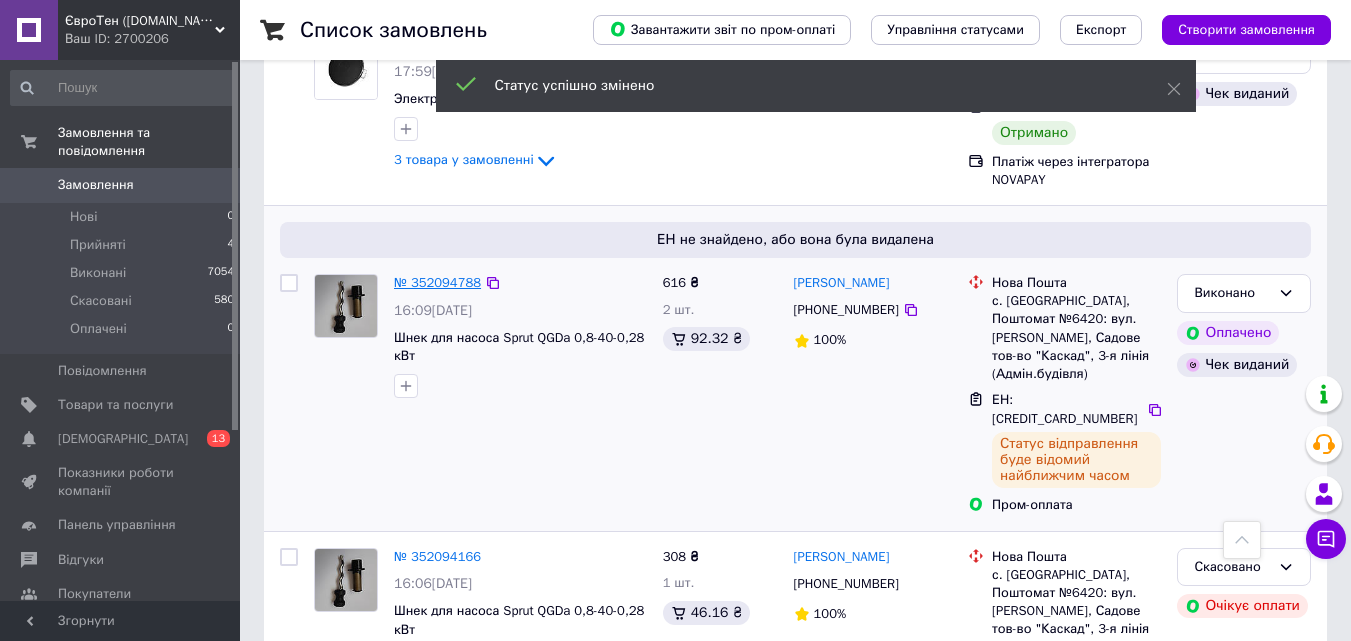 click on "№ 352094788" at bounding box center [437, 282] 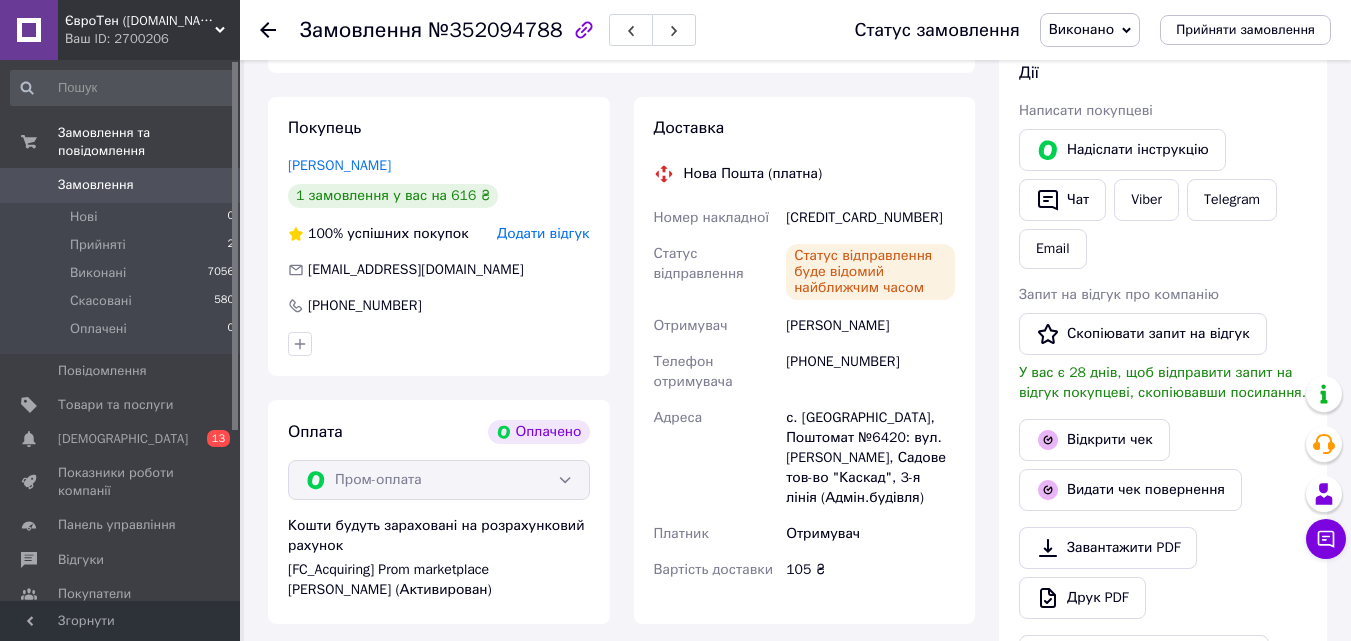 scroll, scrollTop: 400, scrollLeft: 0, axis: vertical 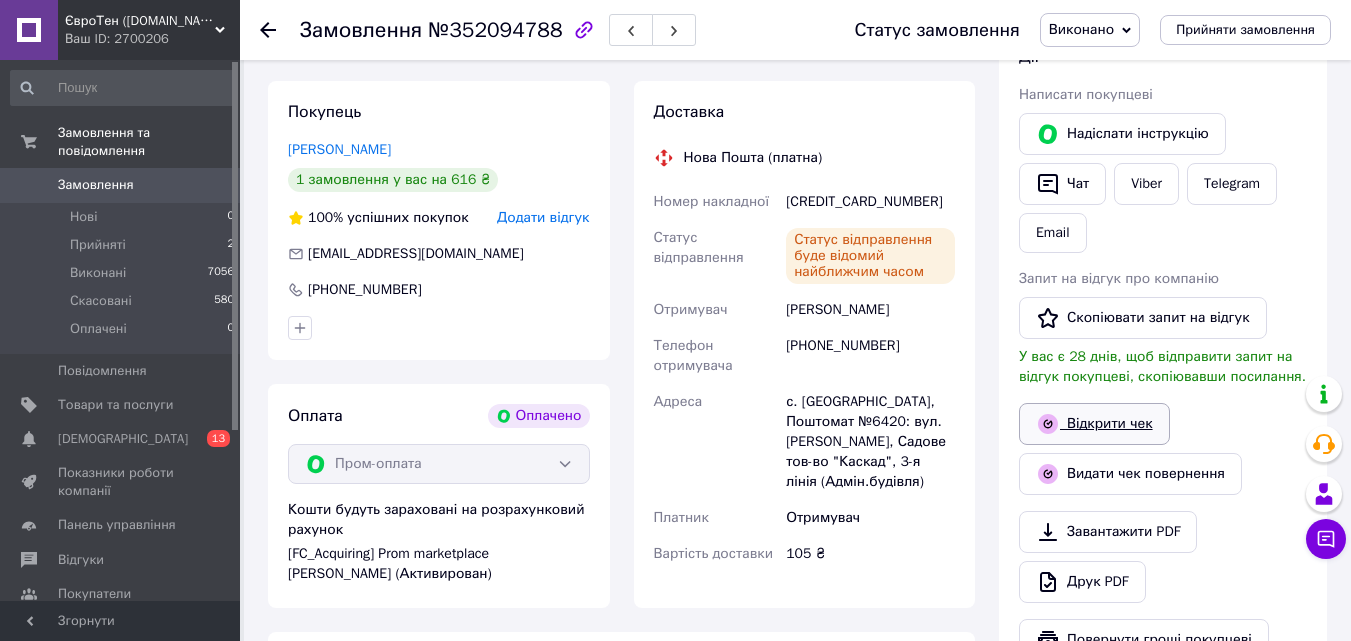 click on "Відкрити чек" at bounding box center (1094, 424) 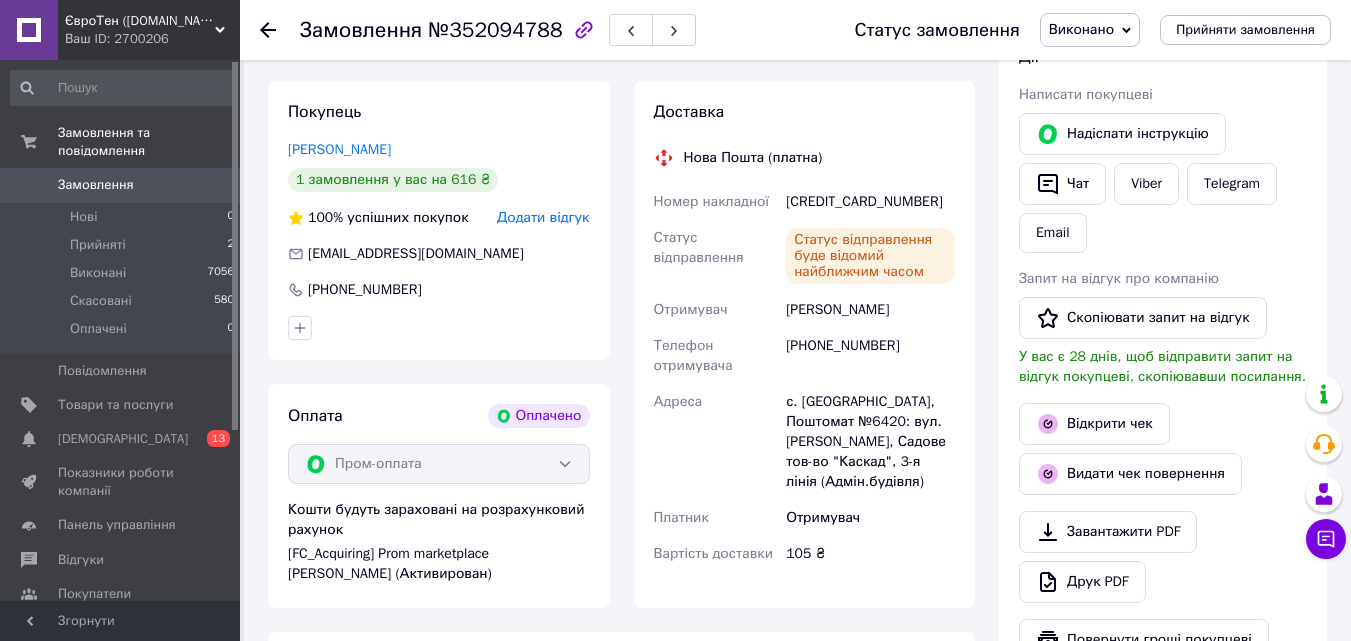 click 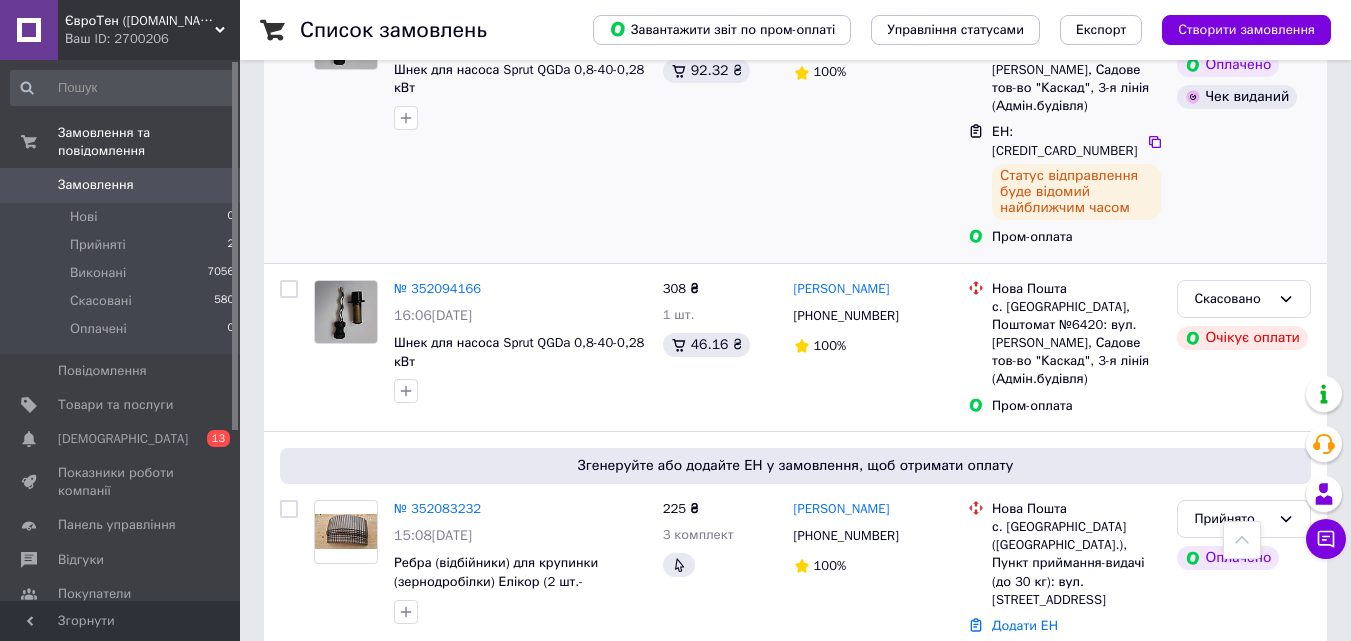 scroll, scrollTop: 1200, scrollLeft: 0, axis: vertical 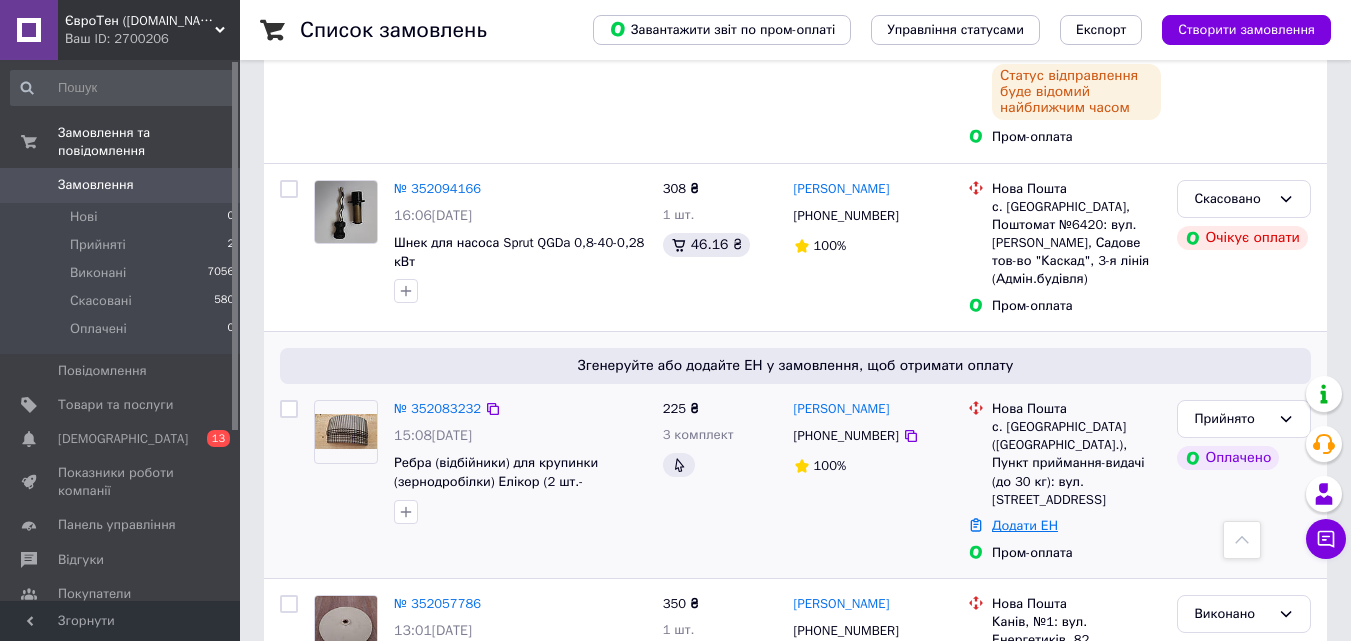 click on "Додати ЕН" at bounding box center (1025, 525) 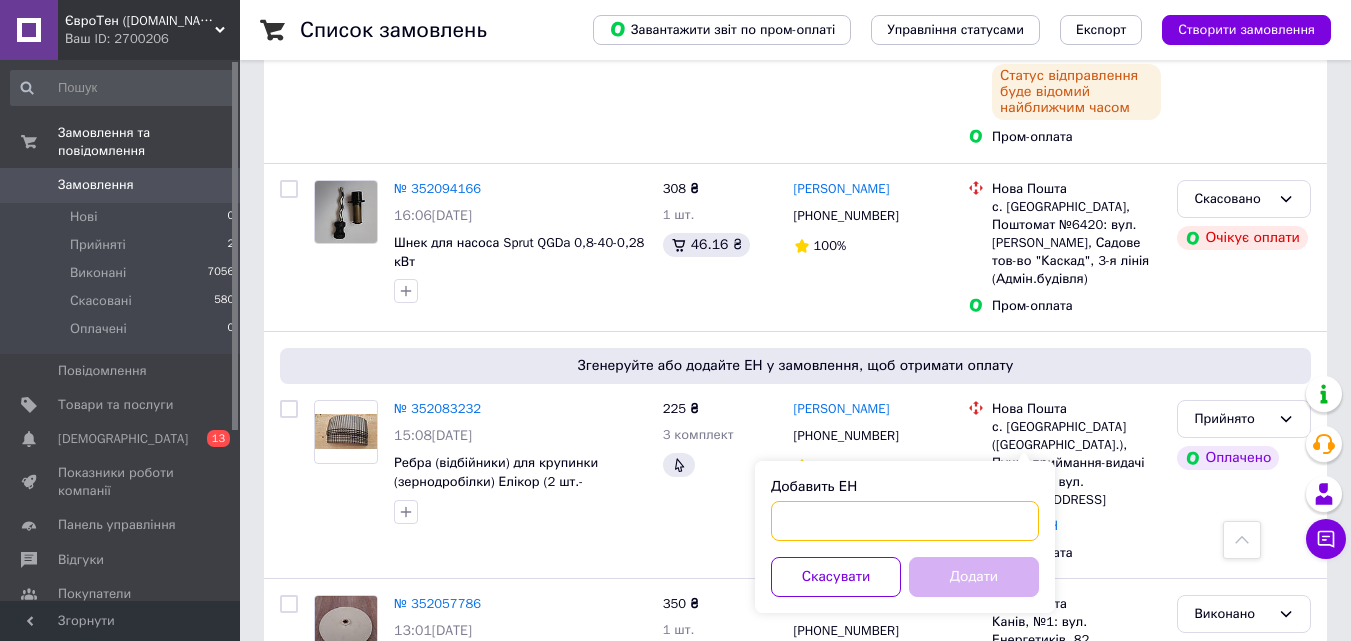 click on "Добавить ЕН" at bounding box center [905, 521] 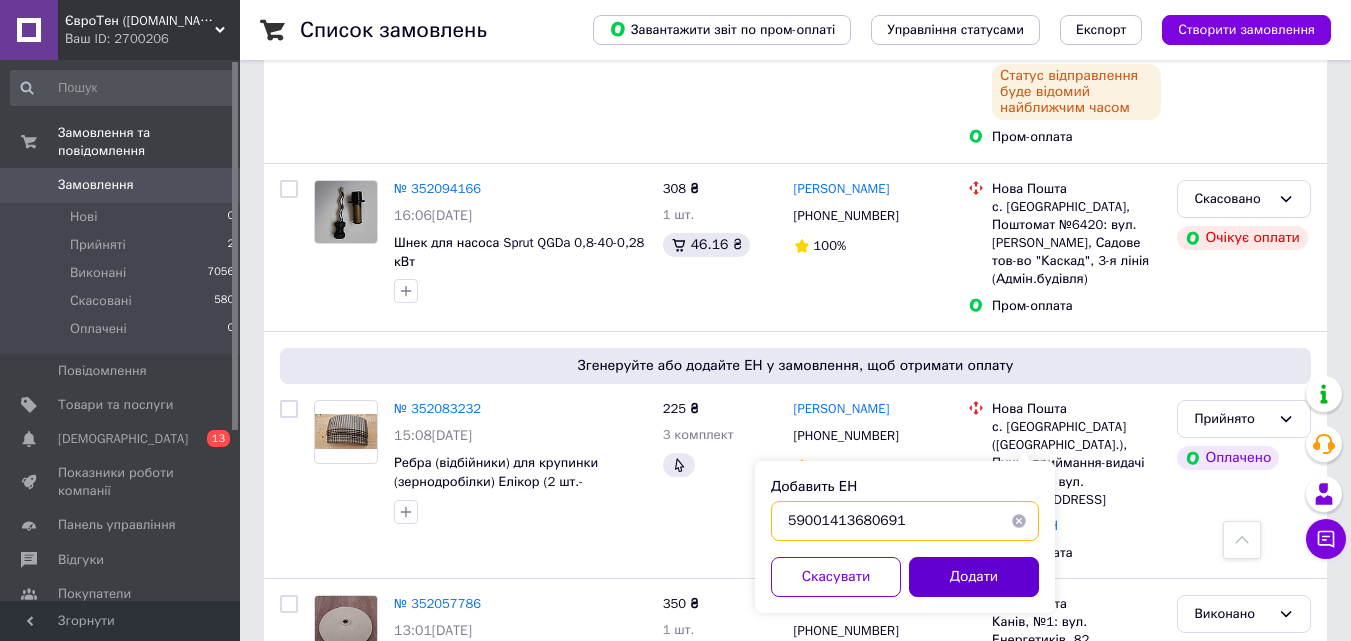 type on "59001413680691" 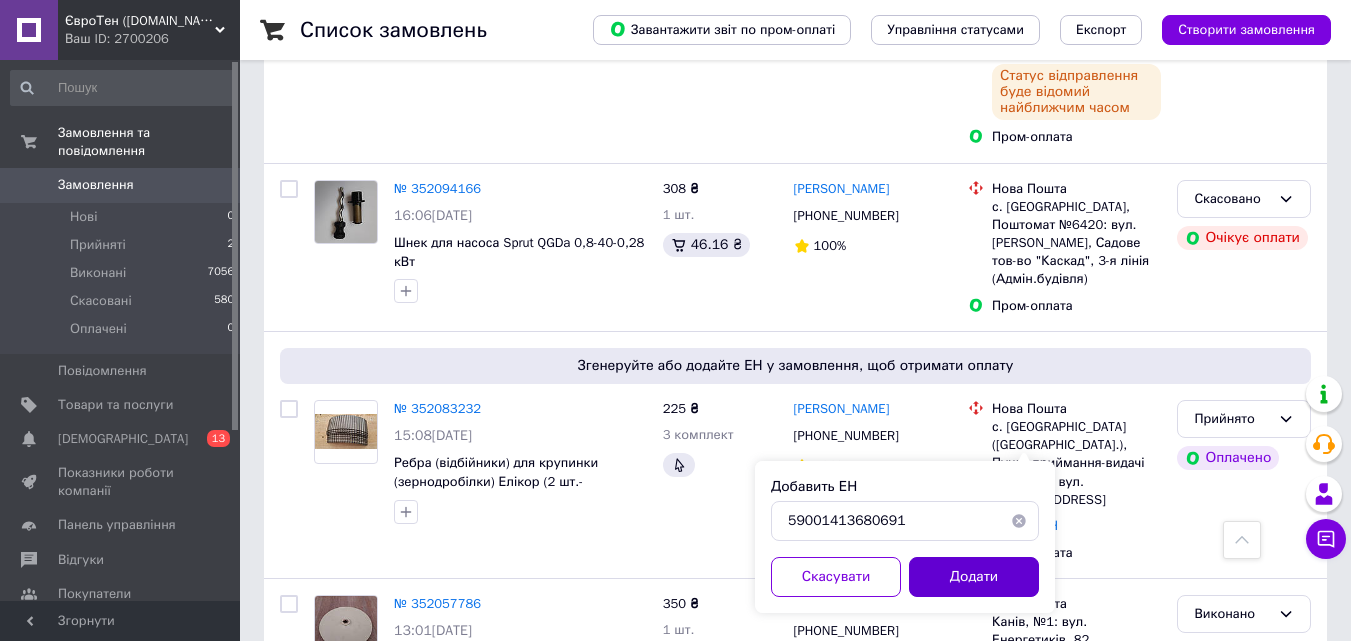click on "Додати" at bounding box center [974, 577] 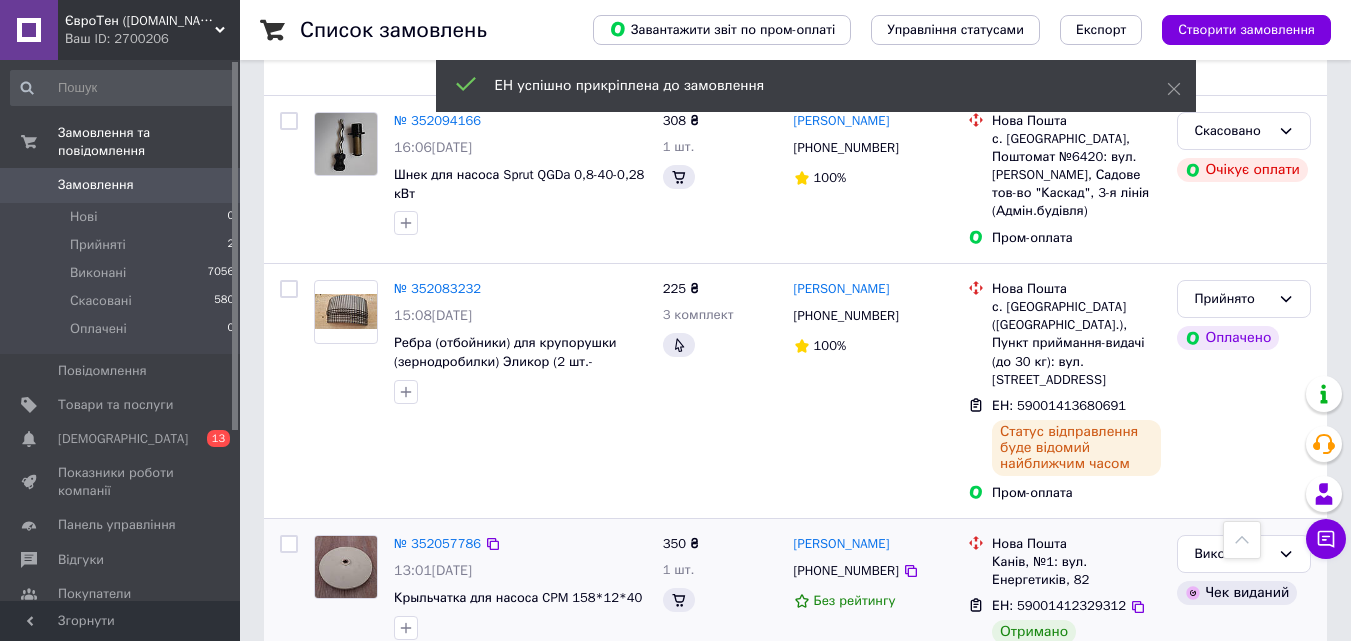 scroll, scrollTop: 1148, scrollLeft: 0, axis: vertical 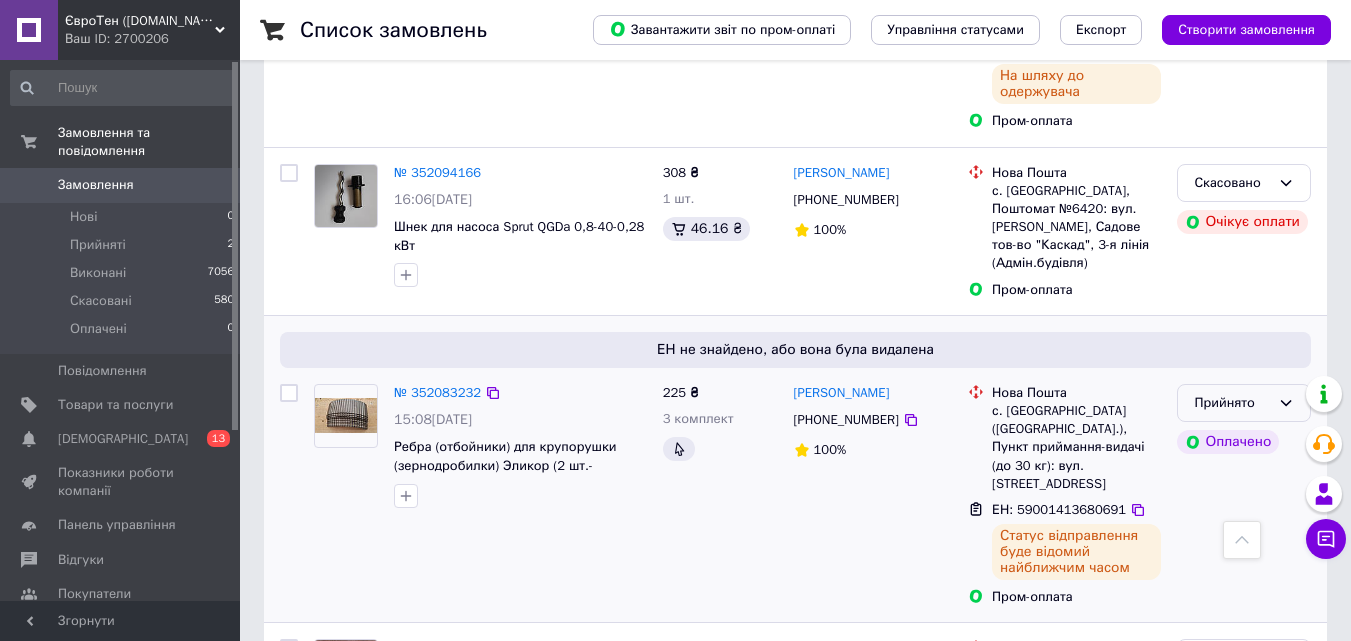 click on "Прийнято" at bounding box center (1244, 403) 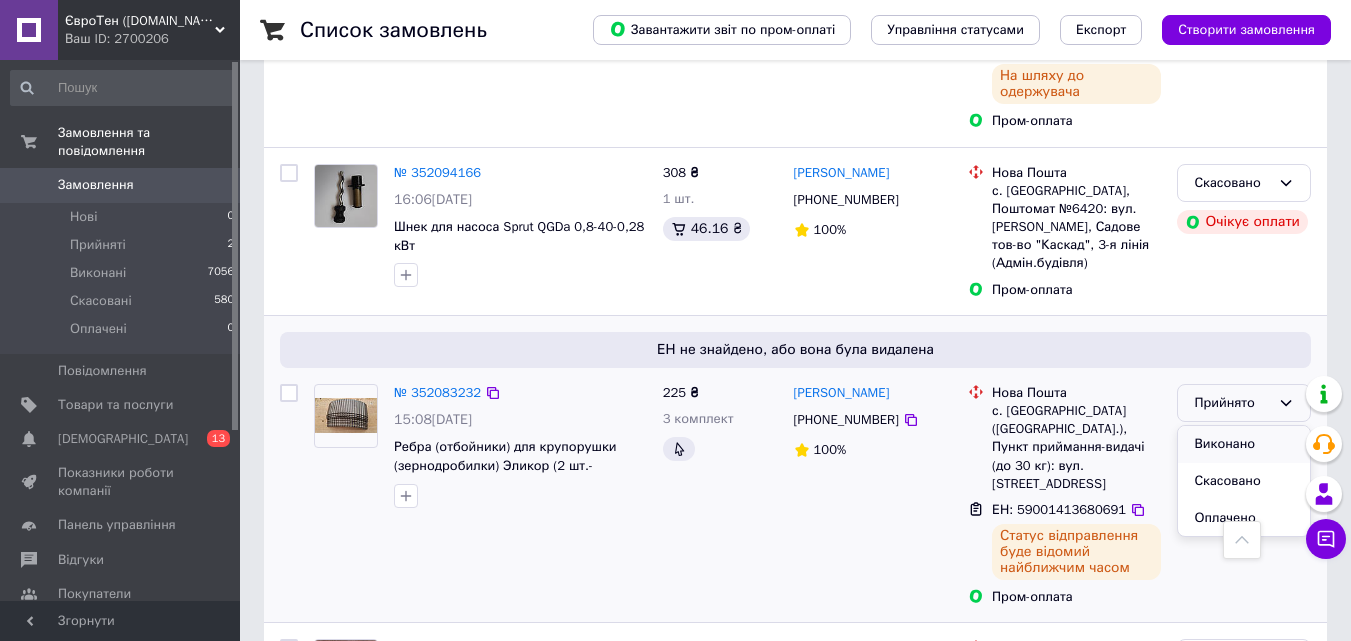 click on "Виконано" at bounding box center [1244, 444] 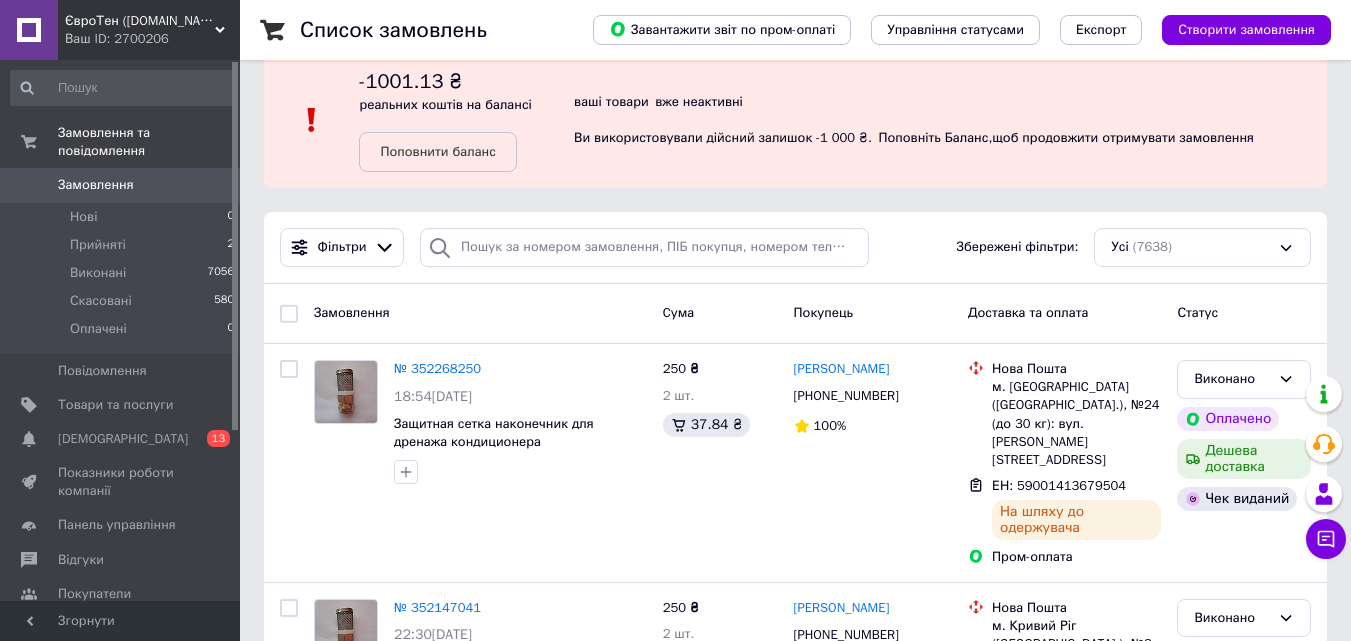 scroll, scrollTop: 0, scrollLeft: 0, axis: both 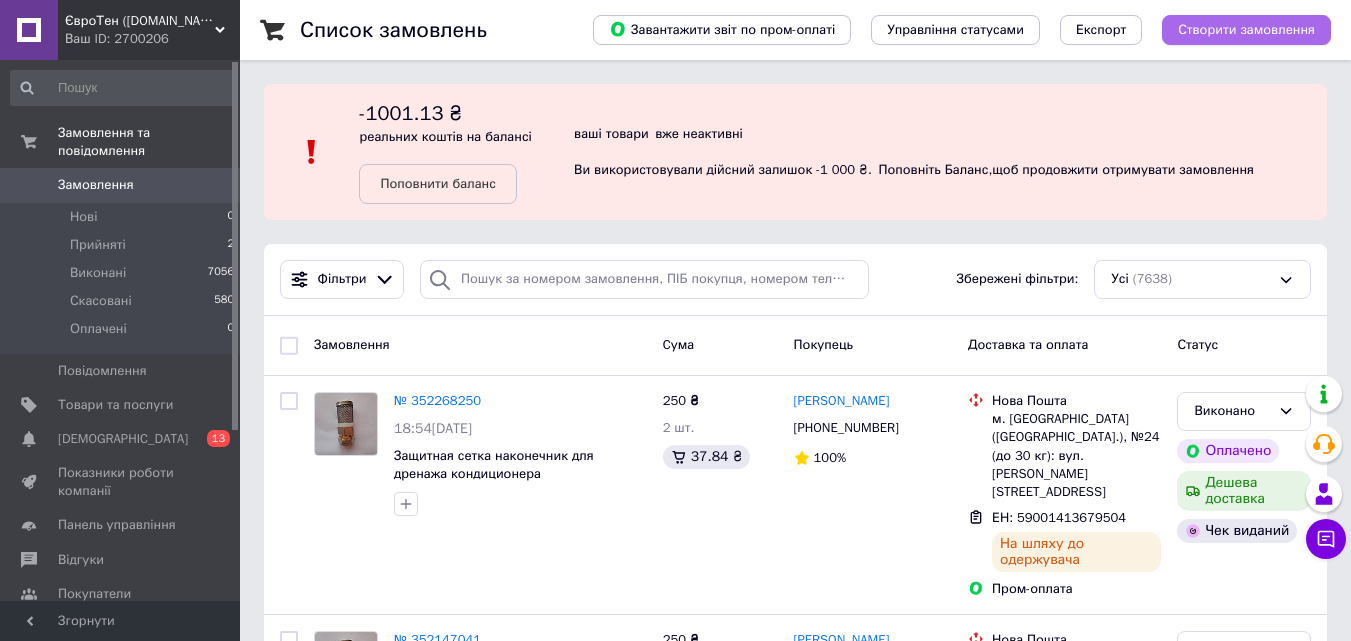 click on "Створити замовлення" at bounding box center [1246, 30] 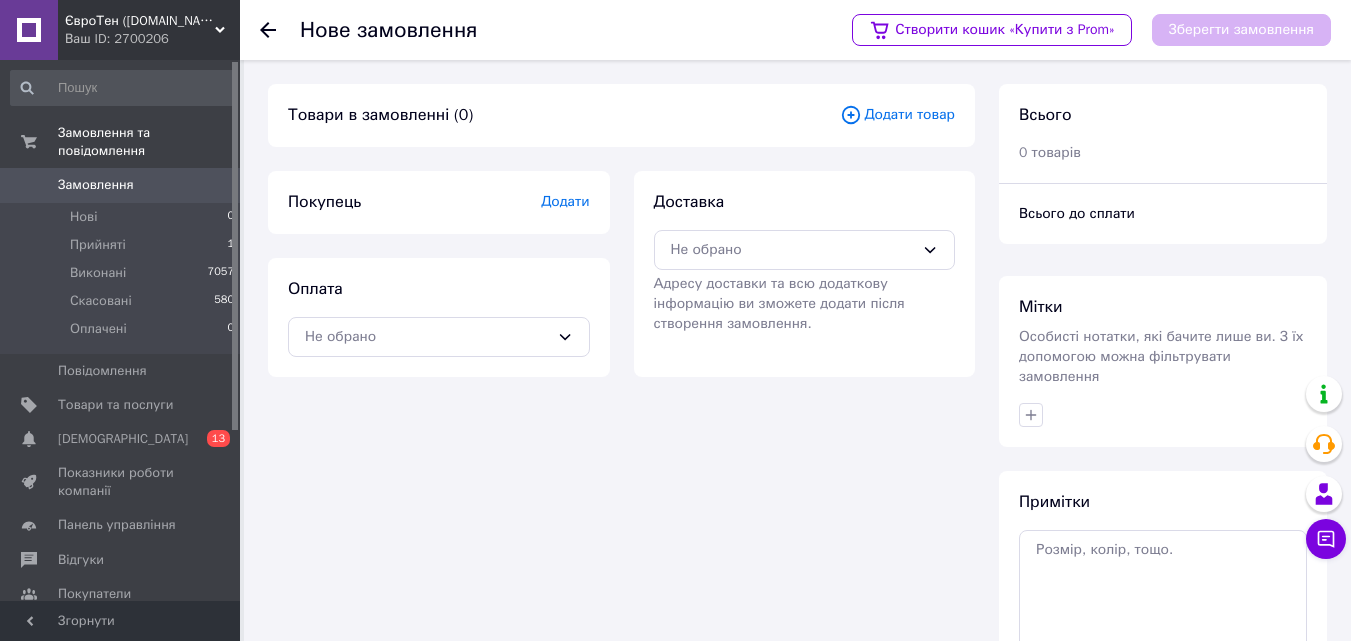 click on "Додати" at bounding box center [565, 201] 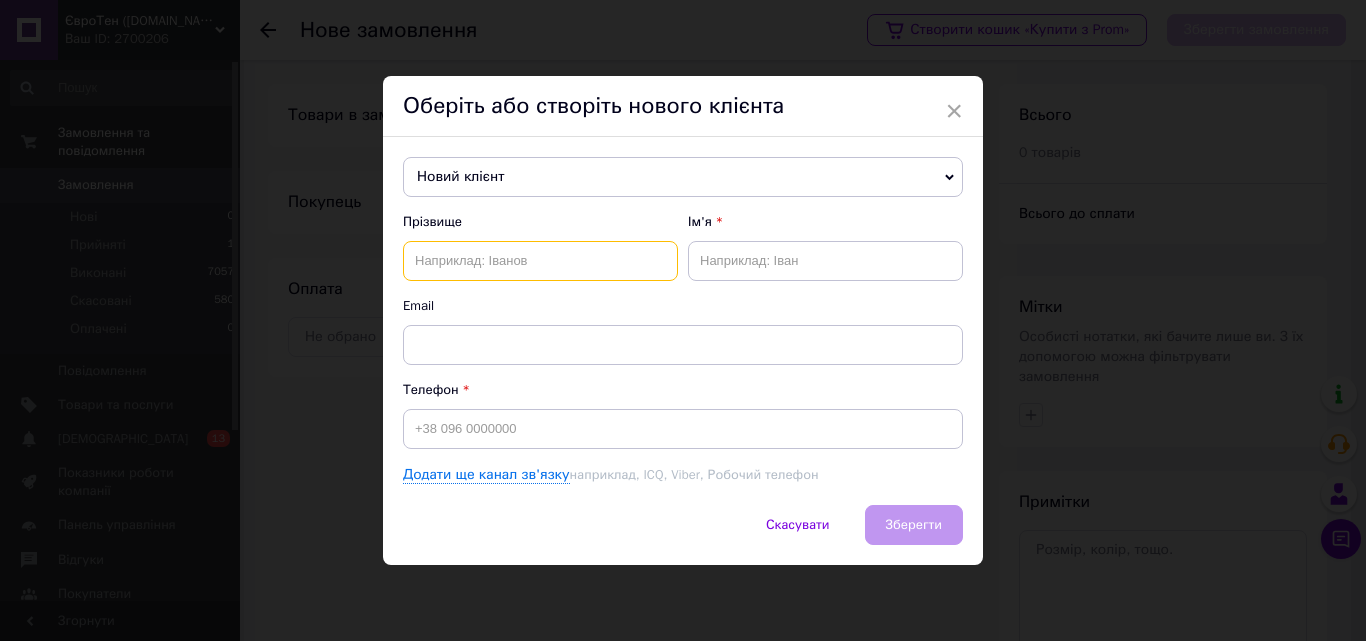 click at bounding box center (540, 261) 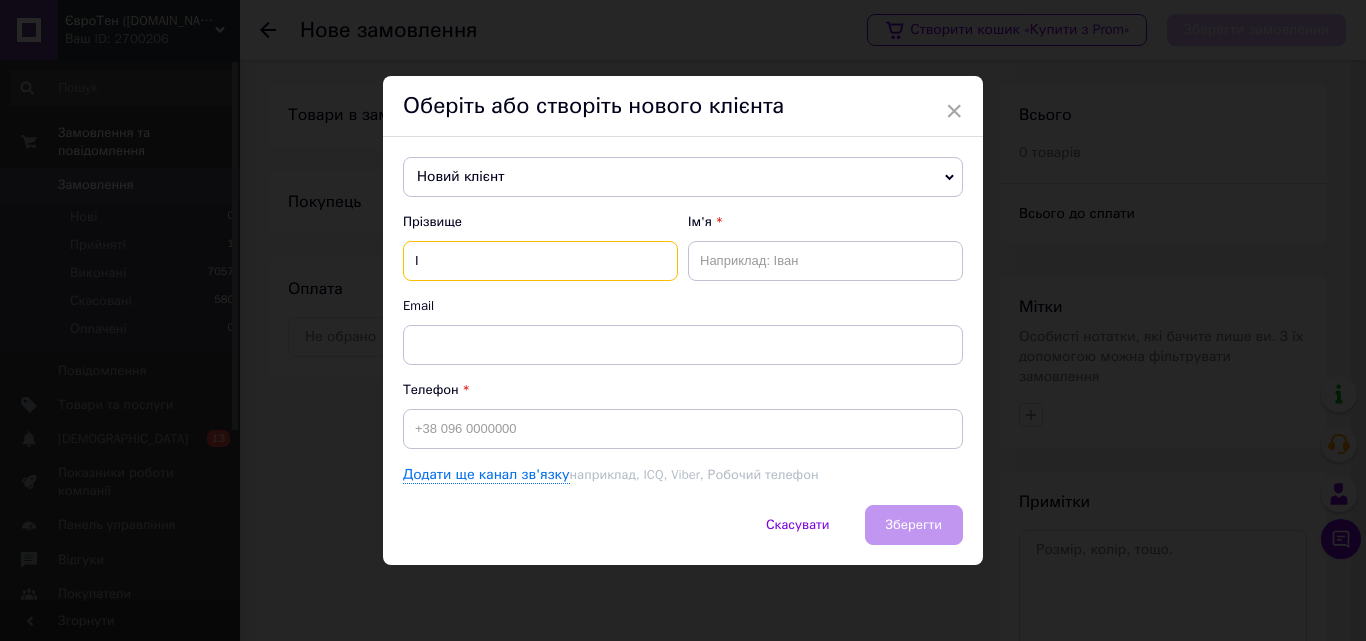 type on "I" 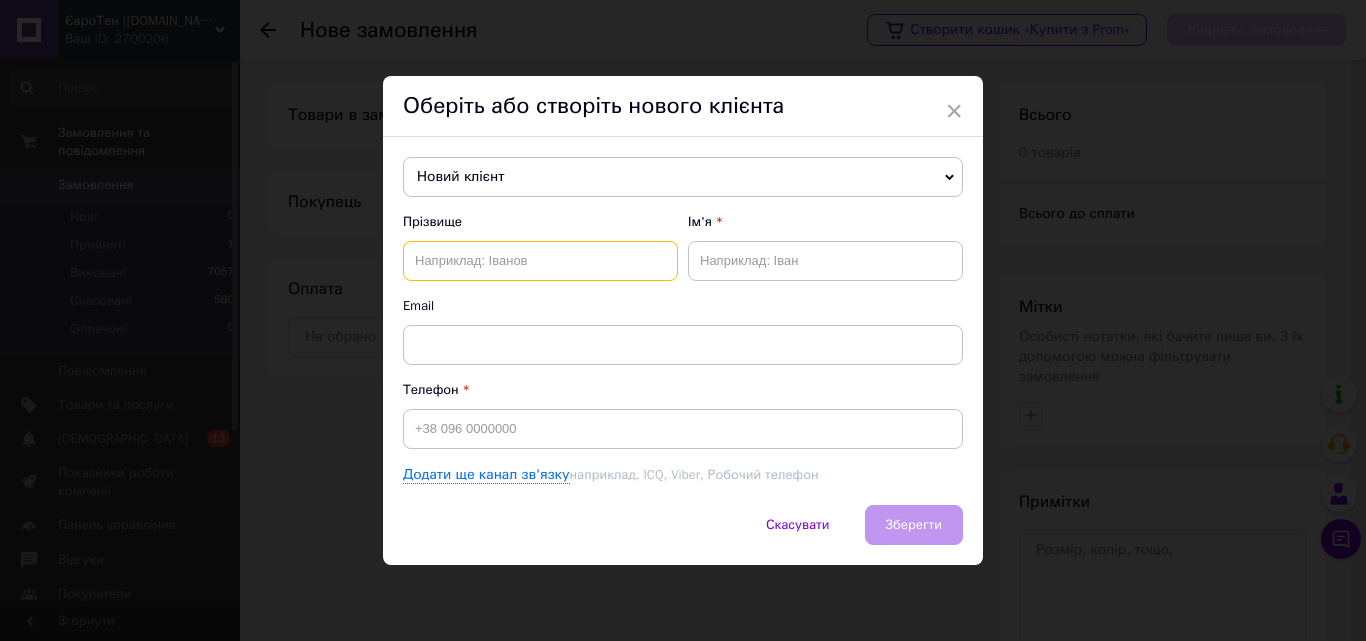 type on "I" 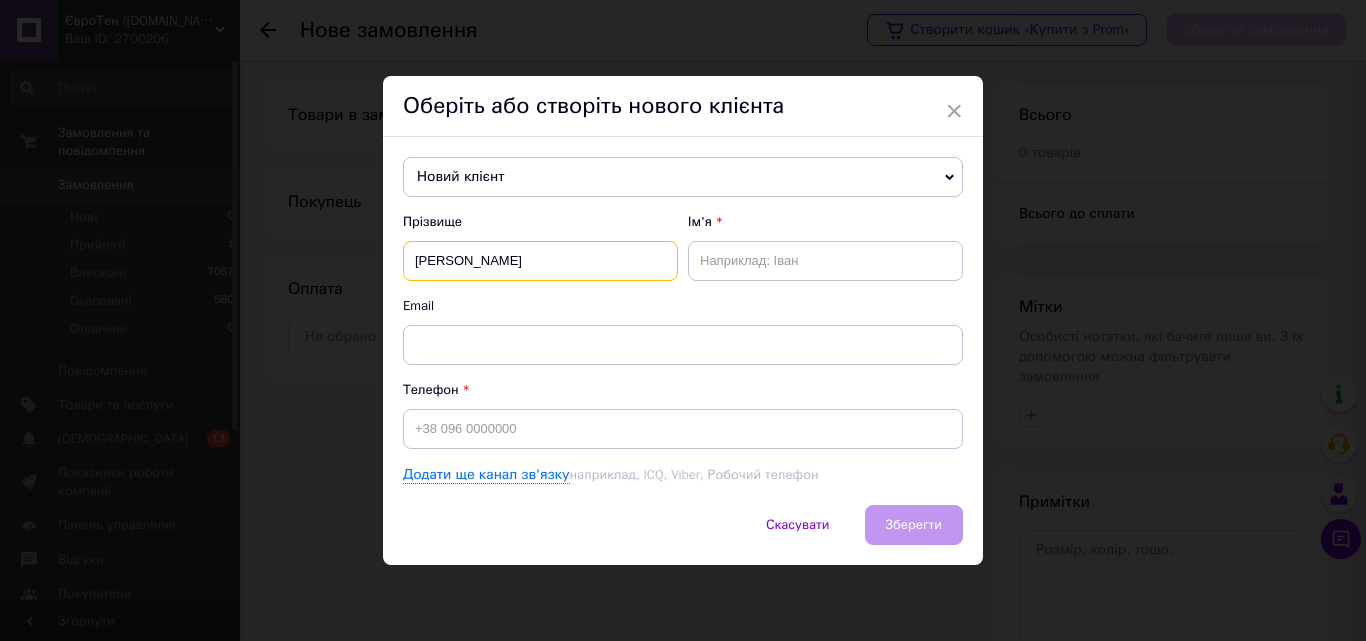 click on "[PERSON_NAME]" at bounding box center (540, 261) 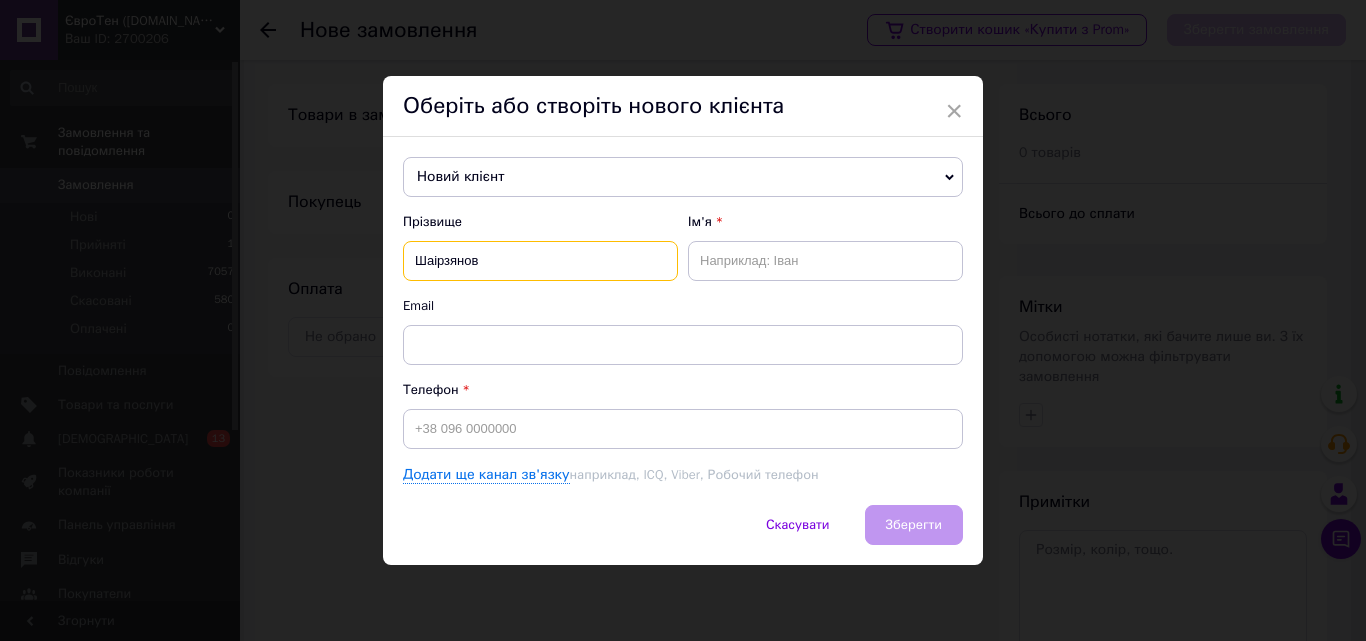 type on "Шаірзянов" 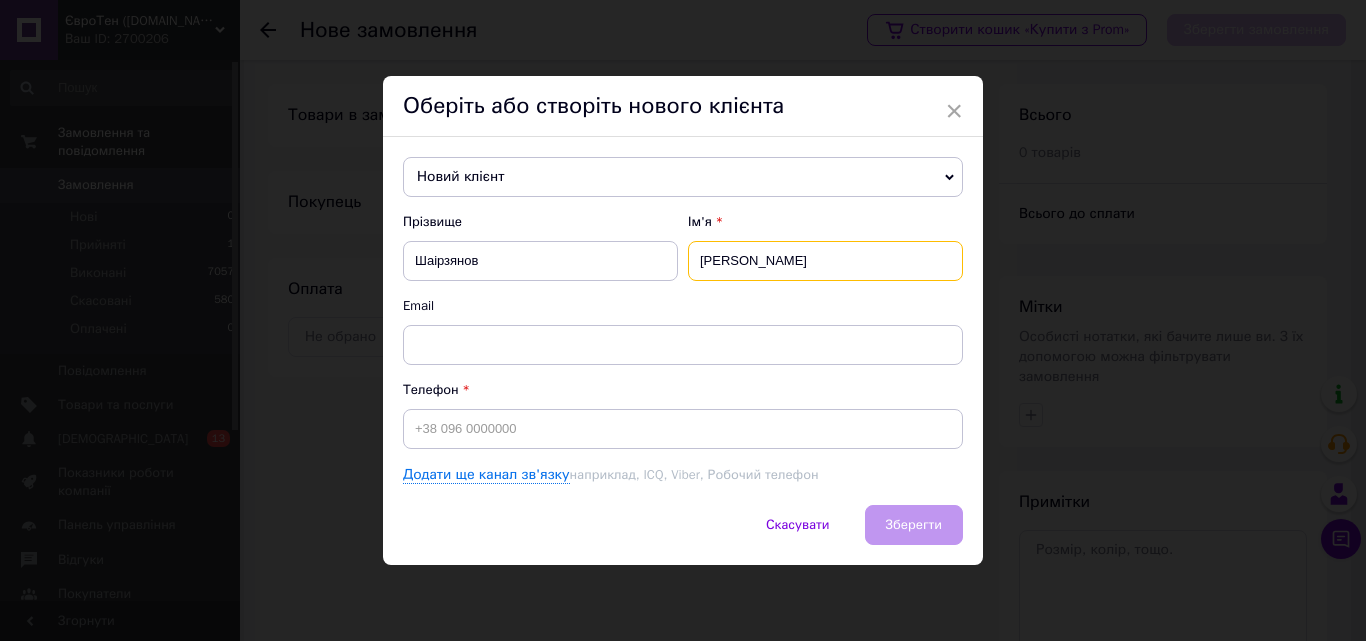 click on "[PERSON_NAME]" at bounding box center (825, 261) 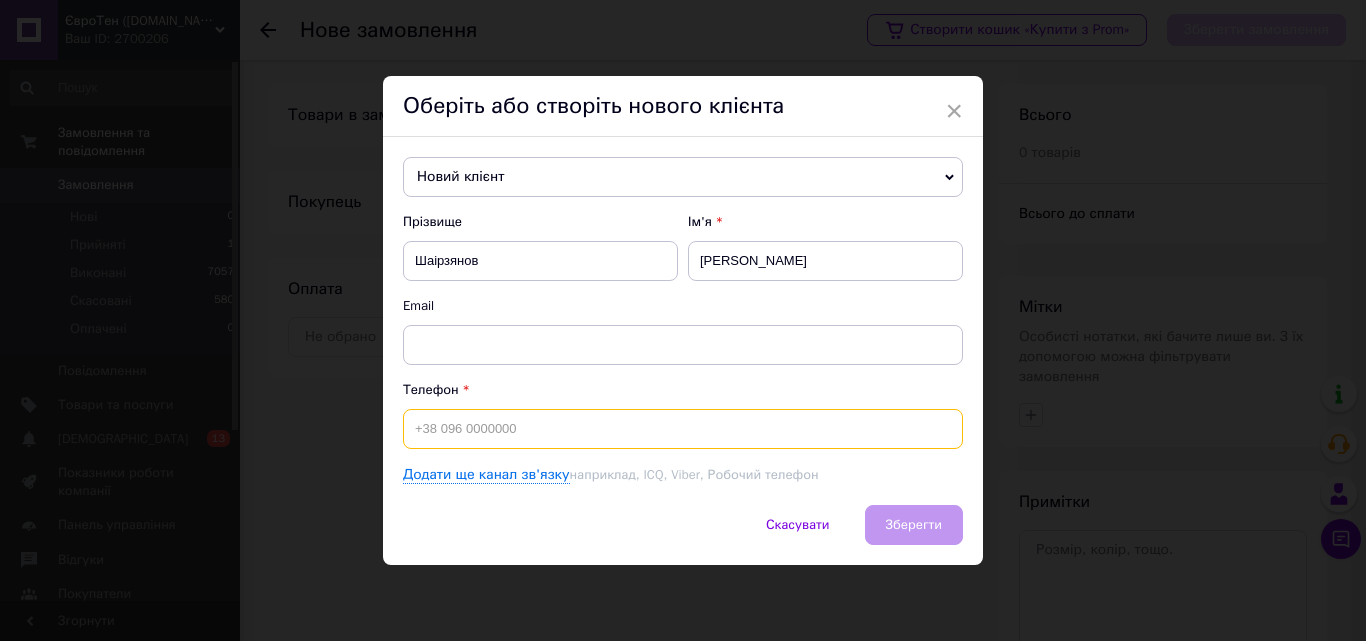 click at bounding box center (683, 429) 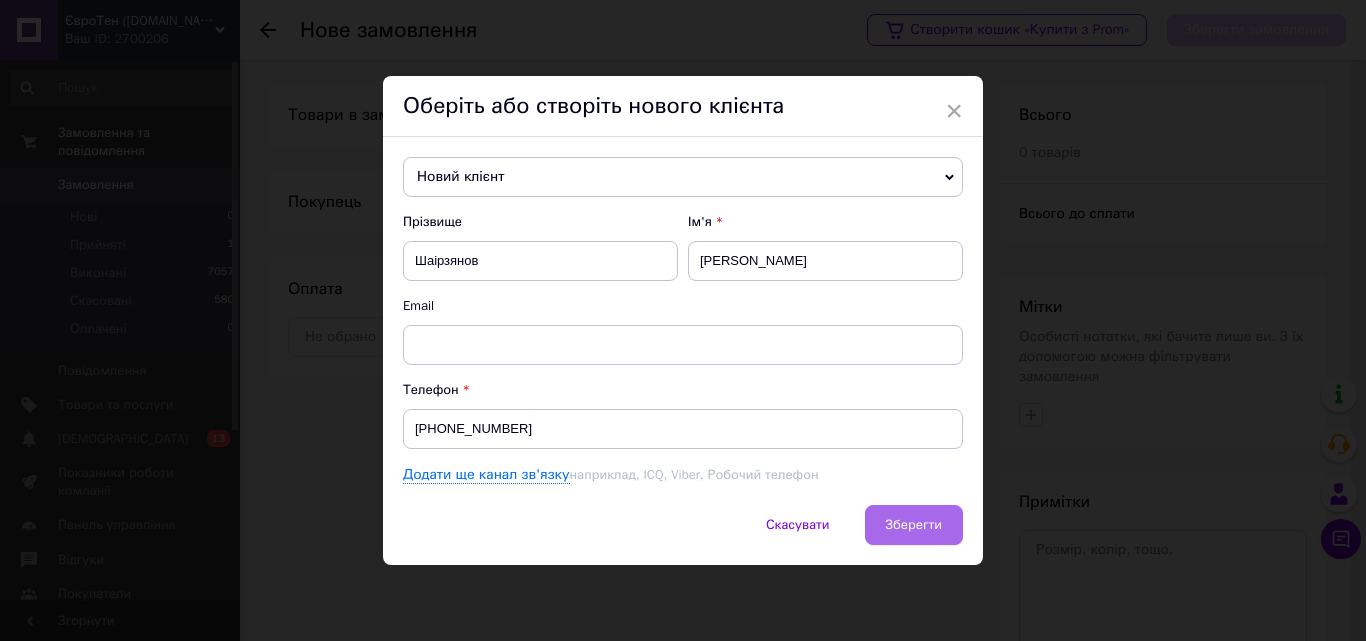 click on "Зберегти" at bounding box center (914, 524) 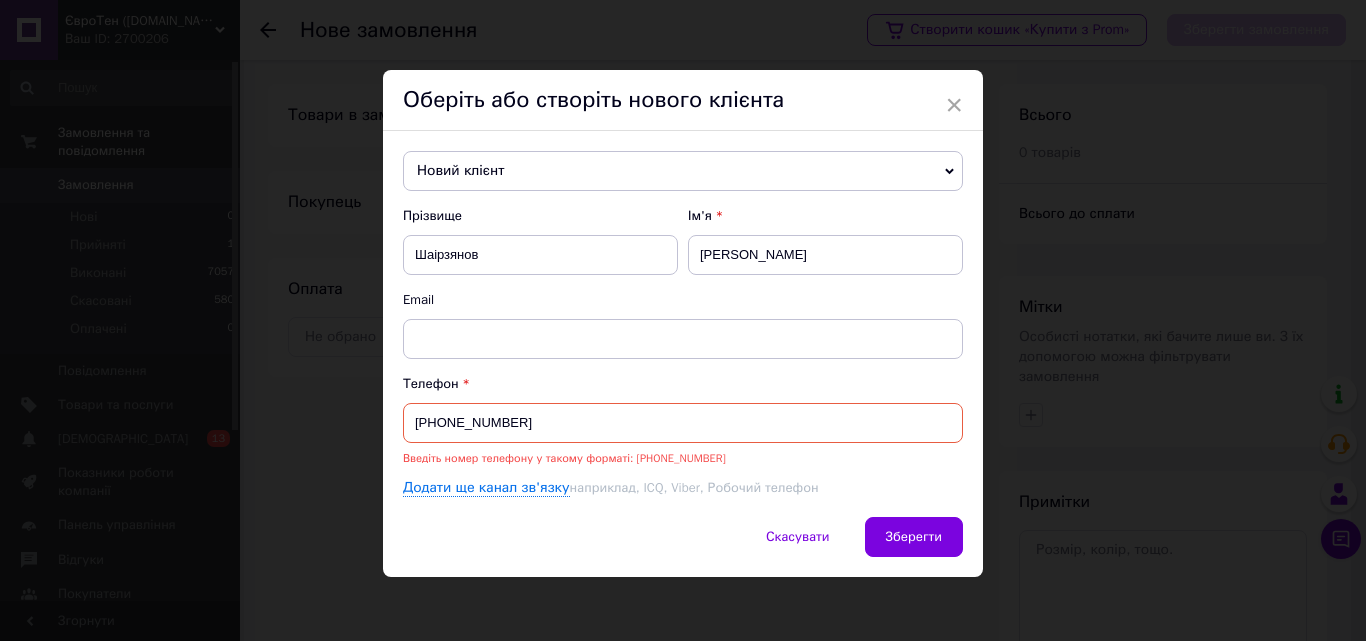 click on "[PHONE_NUMBER]" at bounding box center [683, 423] 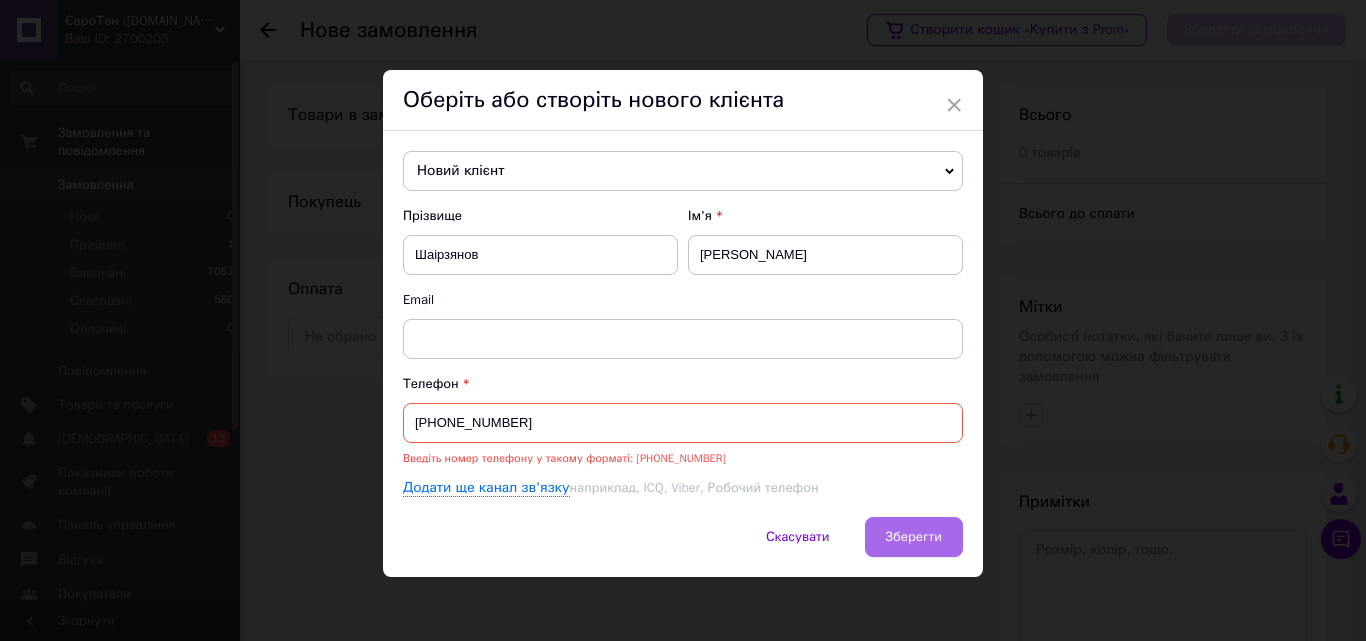 type on "[PHONE_NUMBER]" 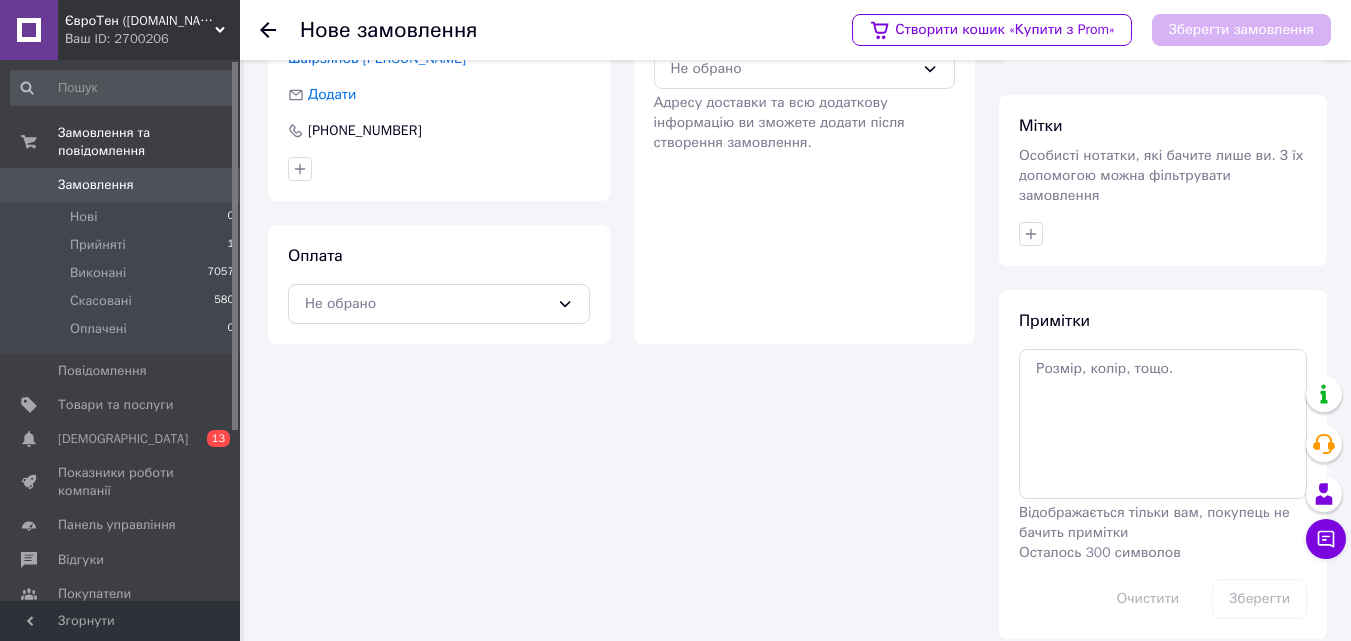 scroll, scrollTop: 183, scrollLeft: 0, axis: vertical 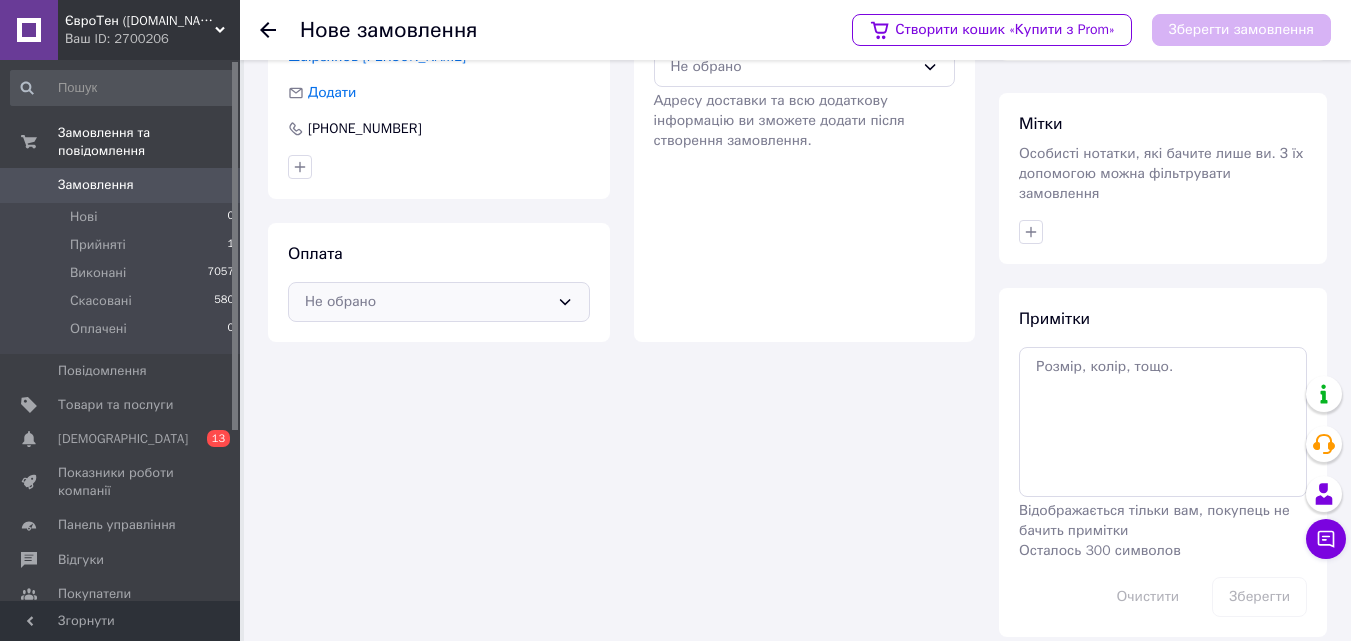 click 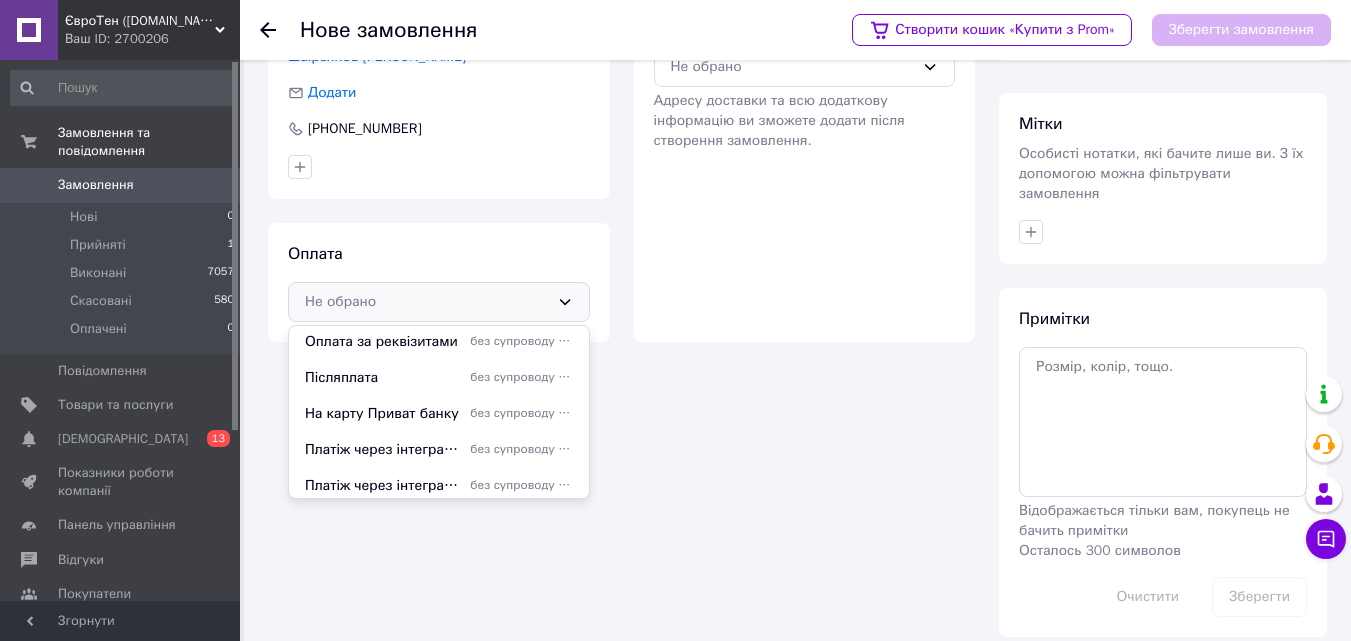 scroll, scrollTop: 158, scrollLeft: 0, axis: vertical 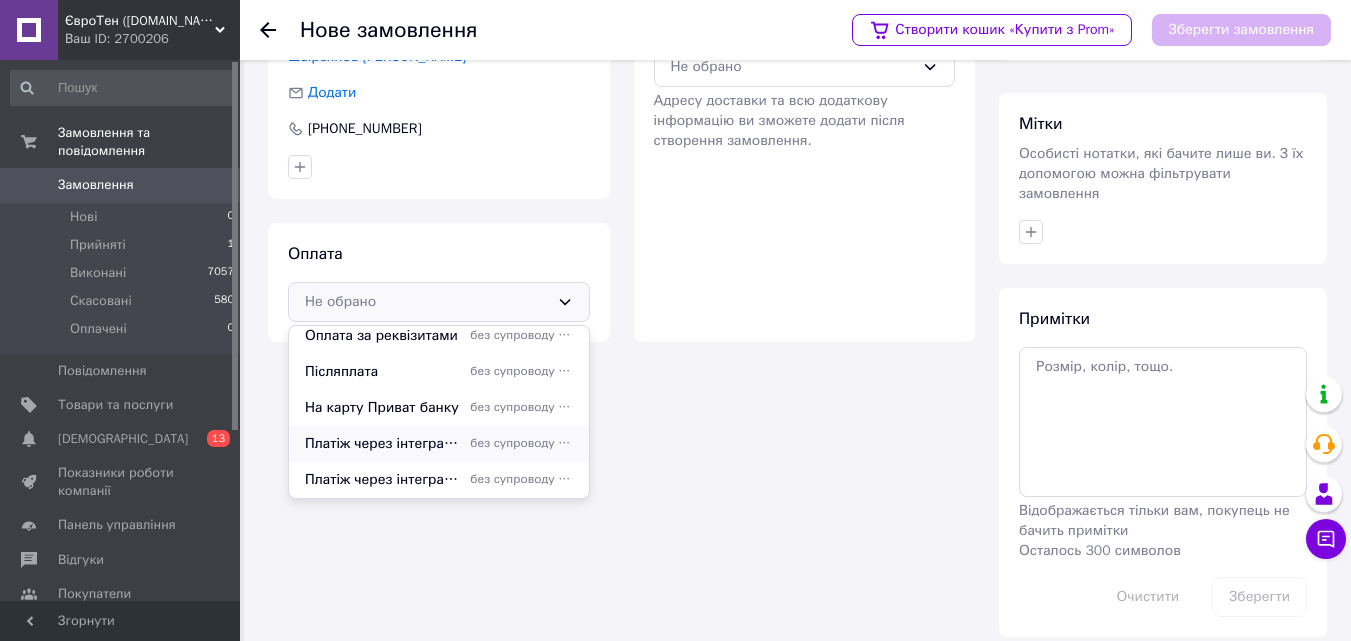 click on "Платіж через інтегратора NOVAPAY" at bounding box center [383, 444] 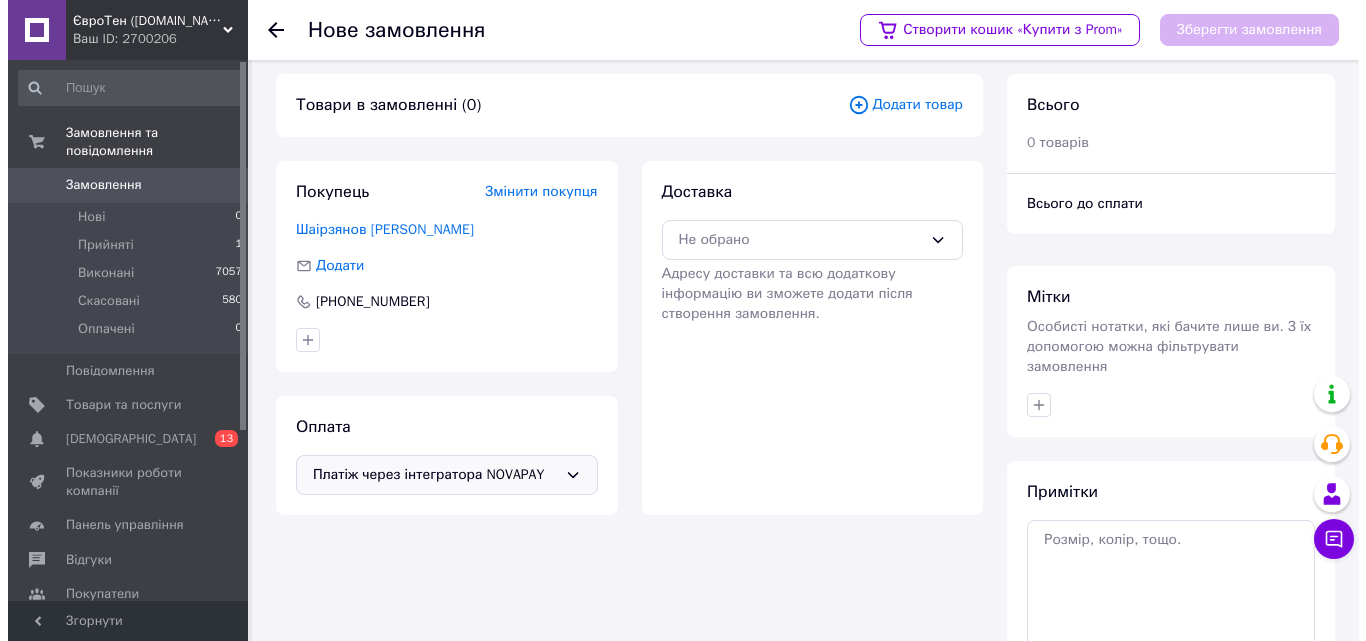 scroll, scrollTop: 0, scrollLeft: 0, axis: both 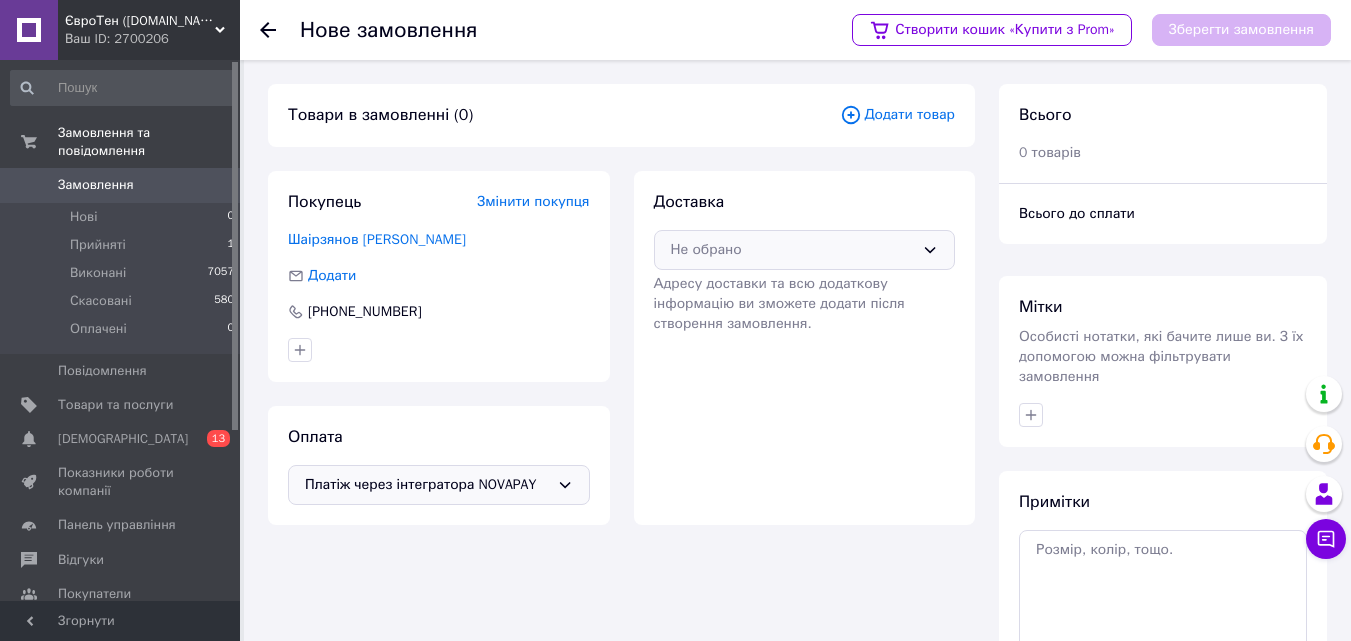 click 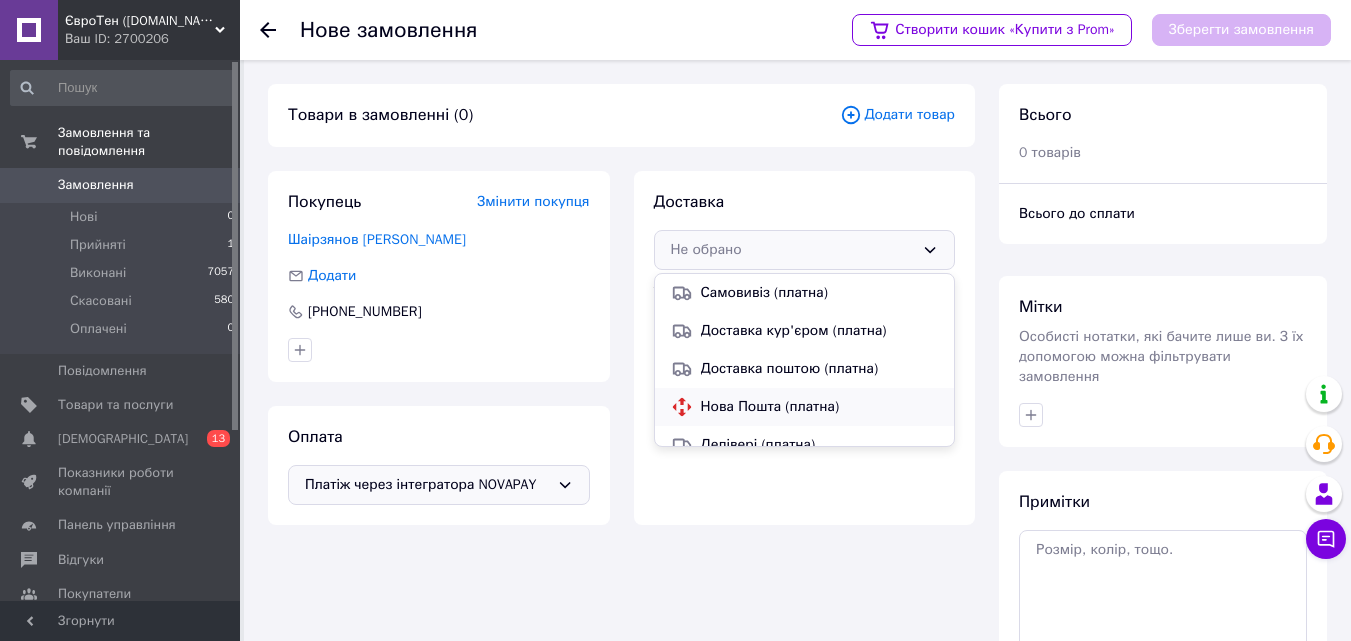 click on "Нова Пошта (платна)" at bounding box center (820, 407) 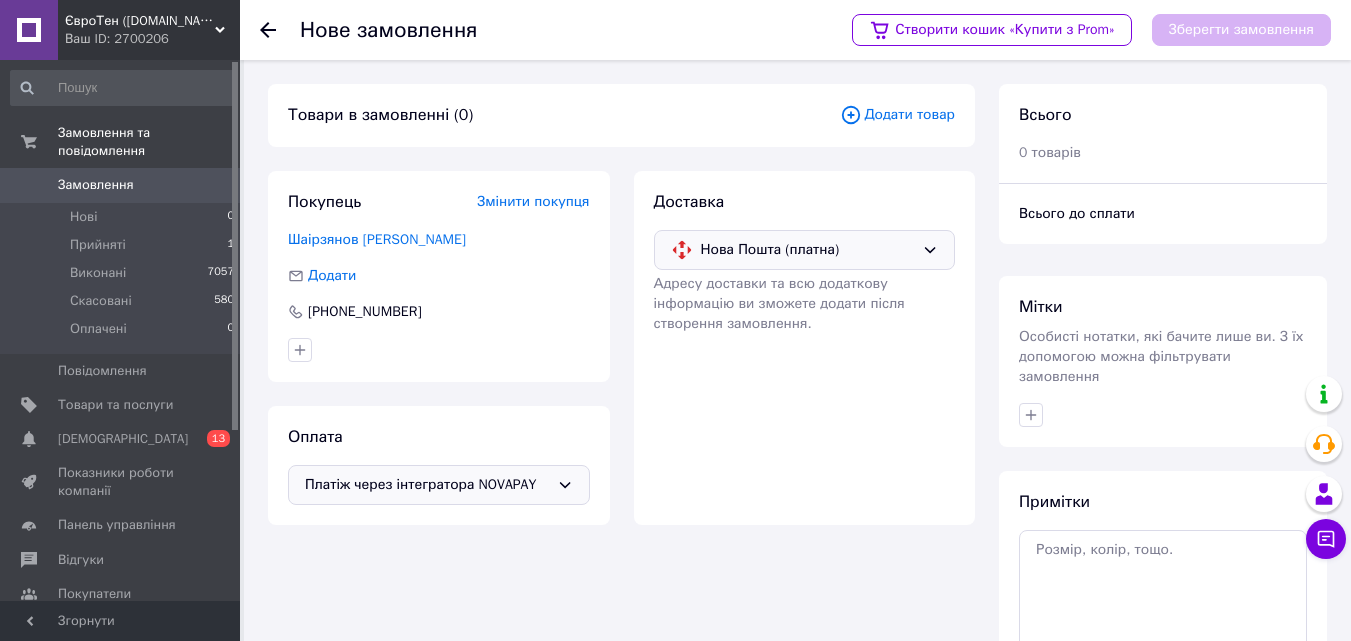 click 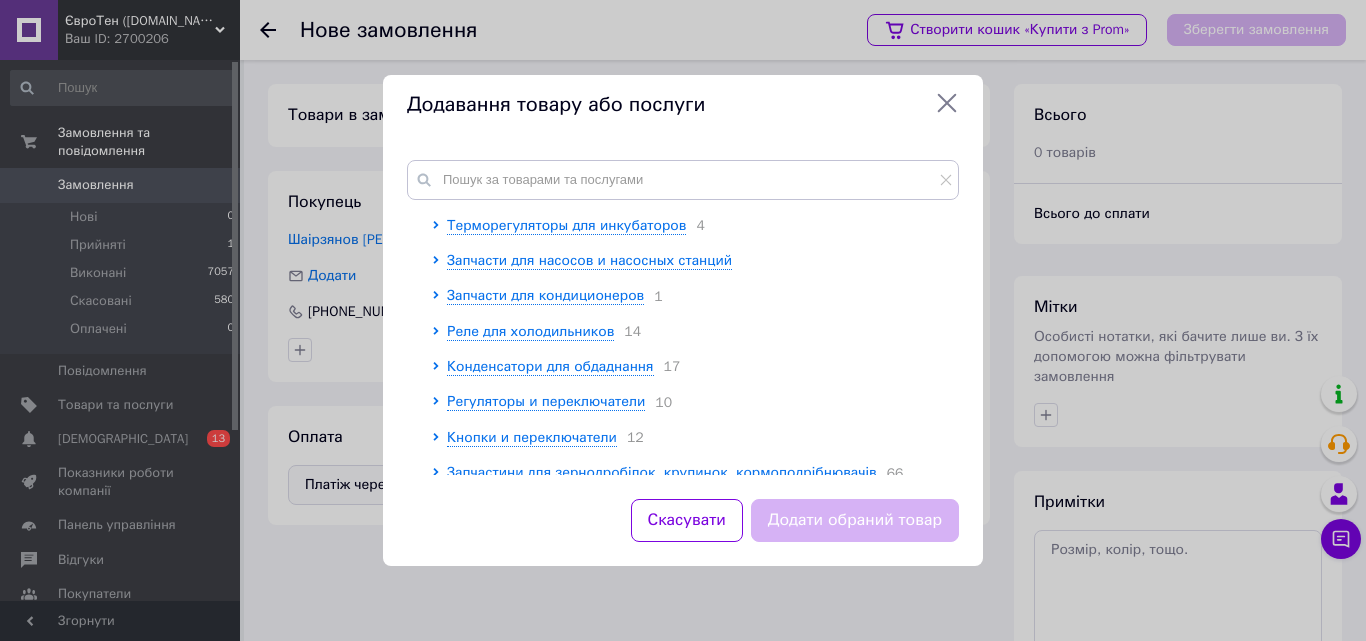 scroll, scrollTop: 363, scrollLeft: 0, axis: vertical 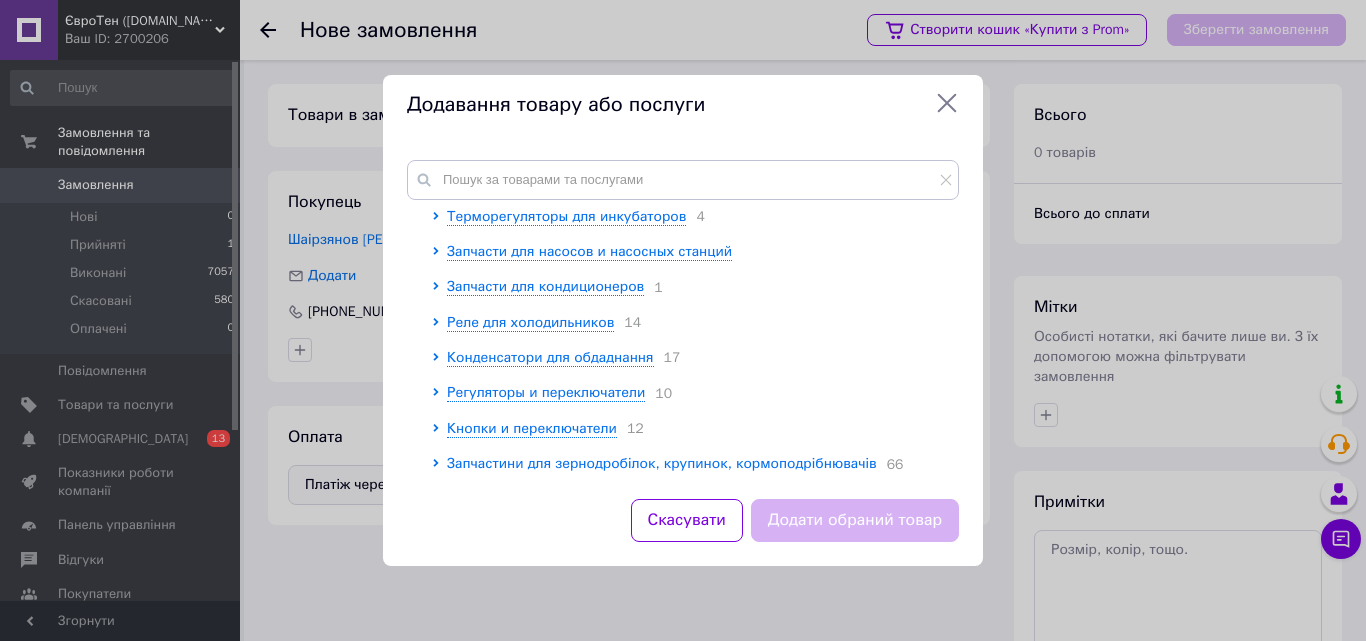 click on "Запчастини для зернодробілок, крупинок, кормоподрібнювачів" at bounding box center (662, 463) 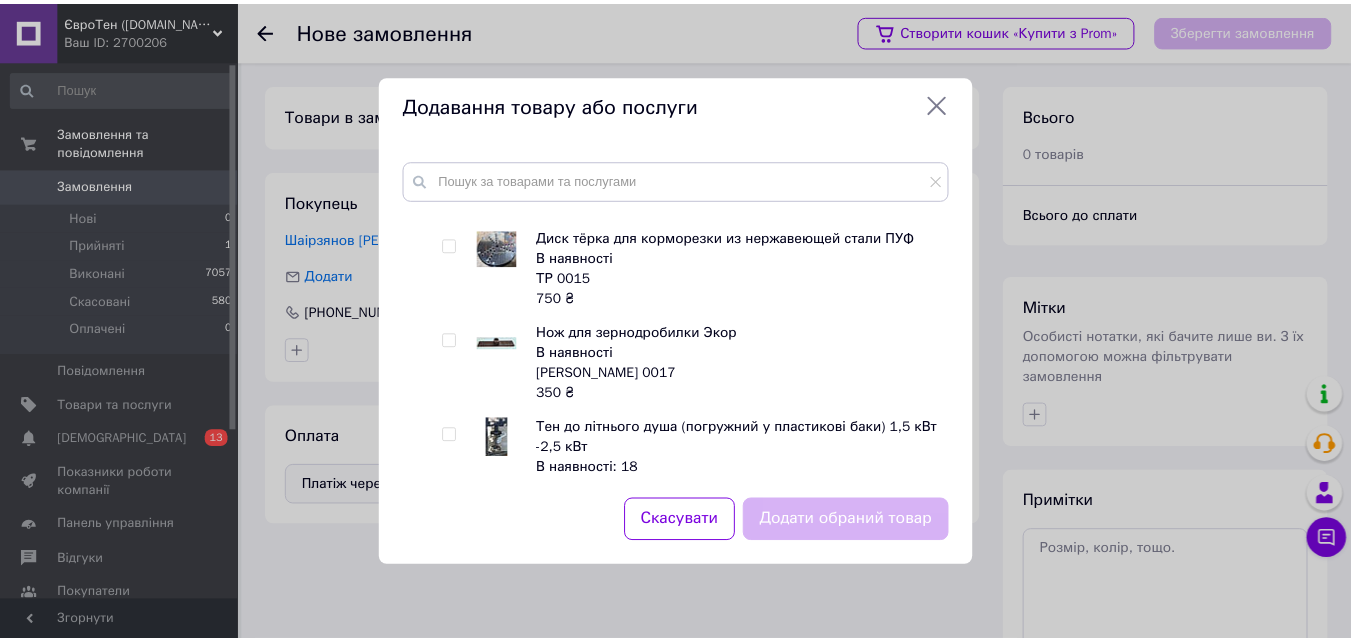 scroll, scrollTop: 4962, scrollLeft: 0, axis: vertical 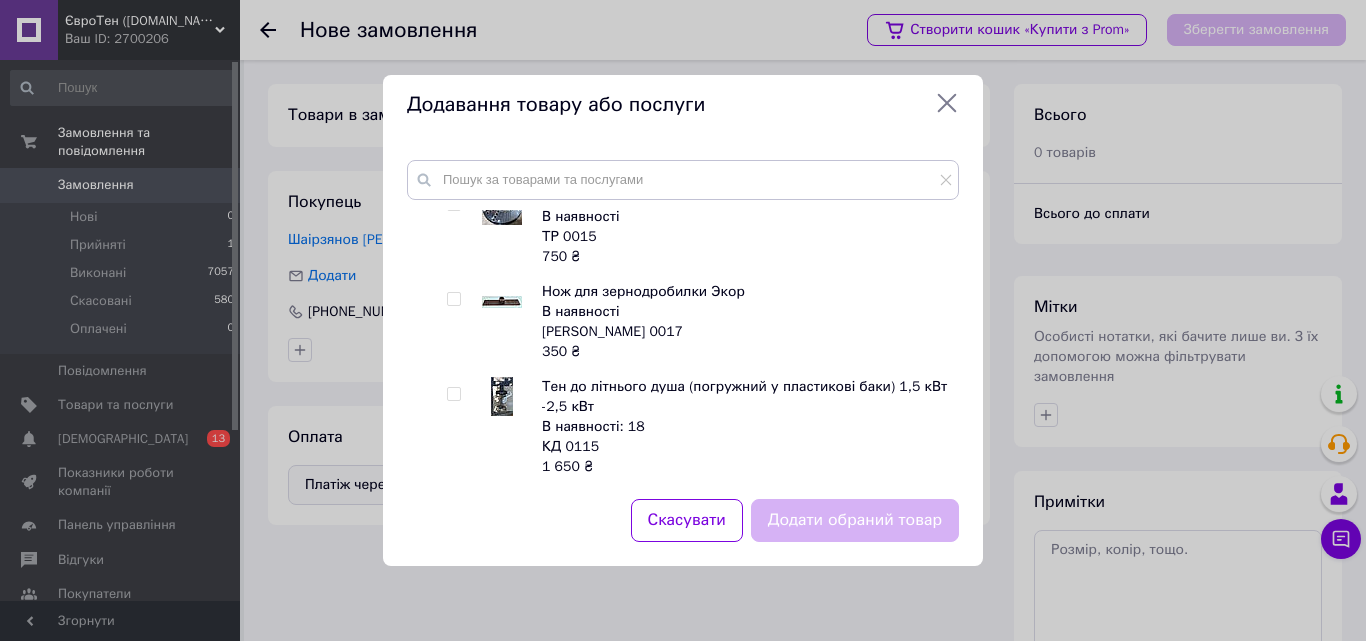 click at bounding box center (453, 394) 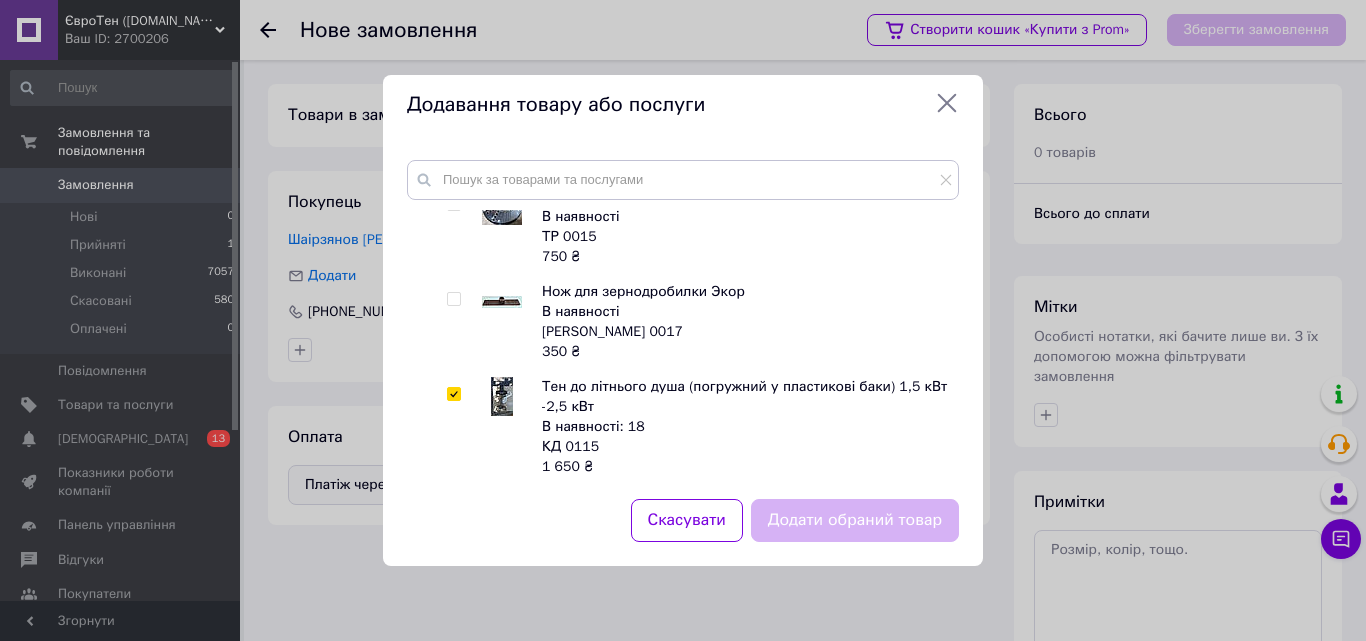 checkbox on "true" 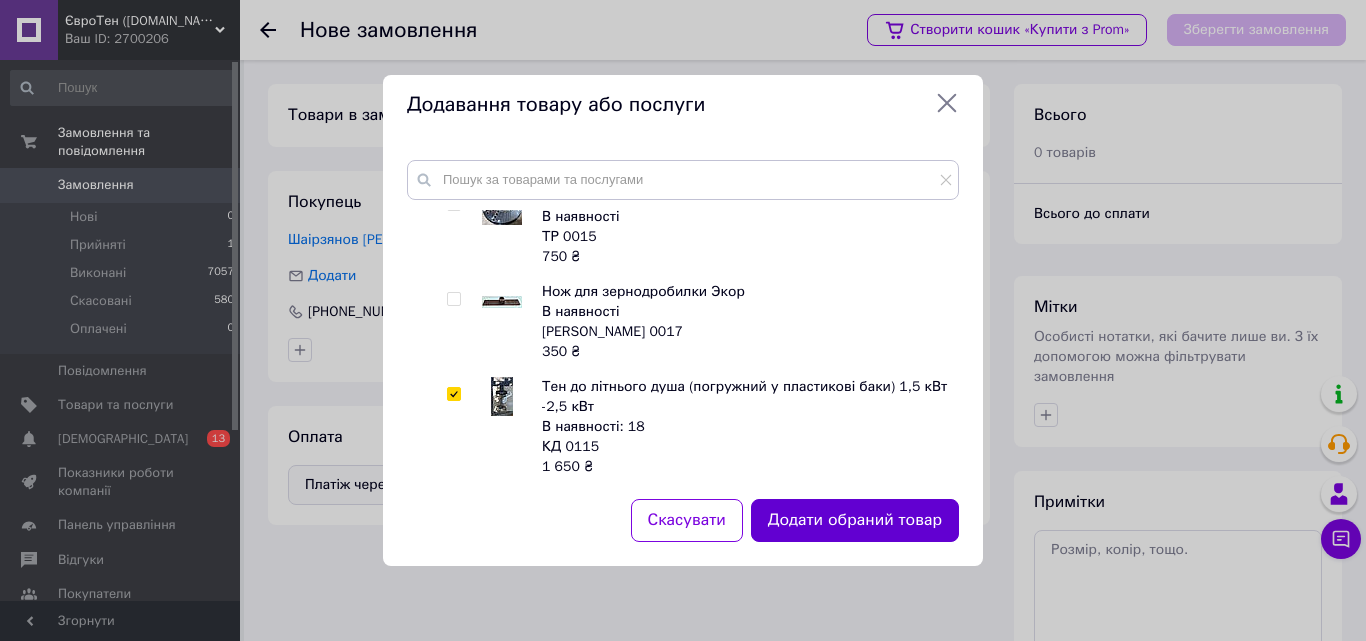 click on "Додати обраний товар" at bounding box center (855, 520) 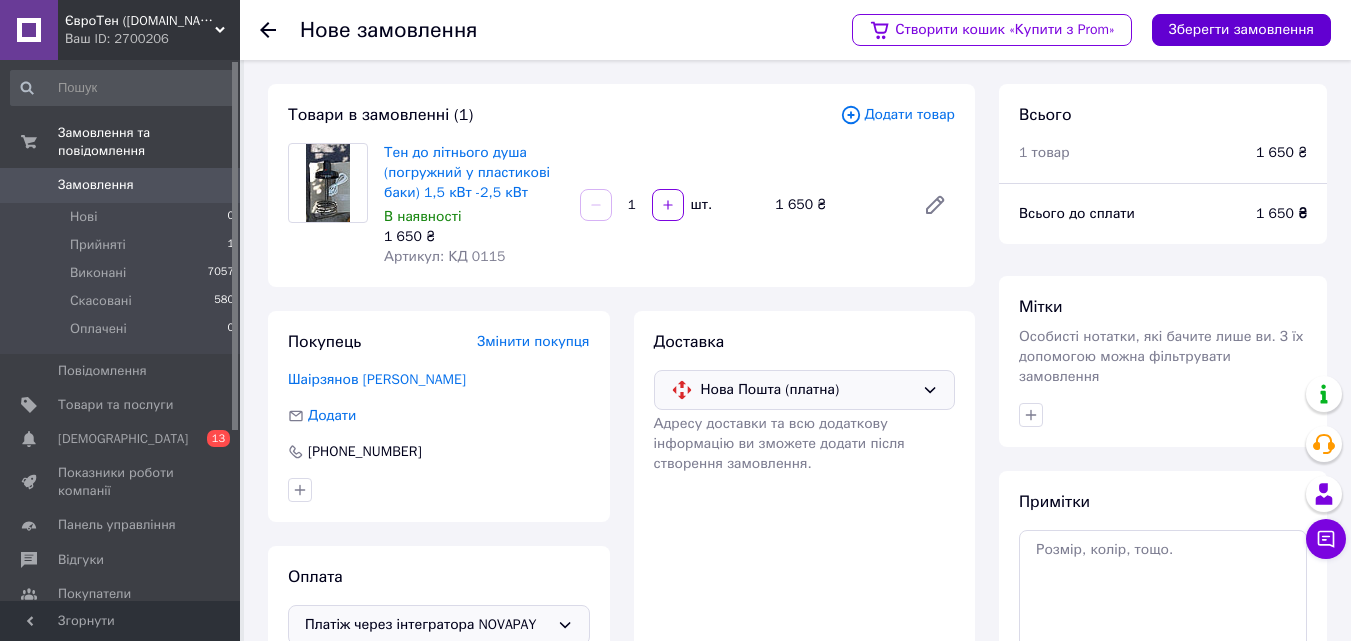 click on "Зберегти замовлення" at bounding box center [1241, 30] 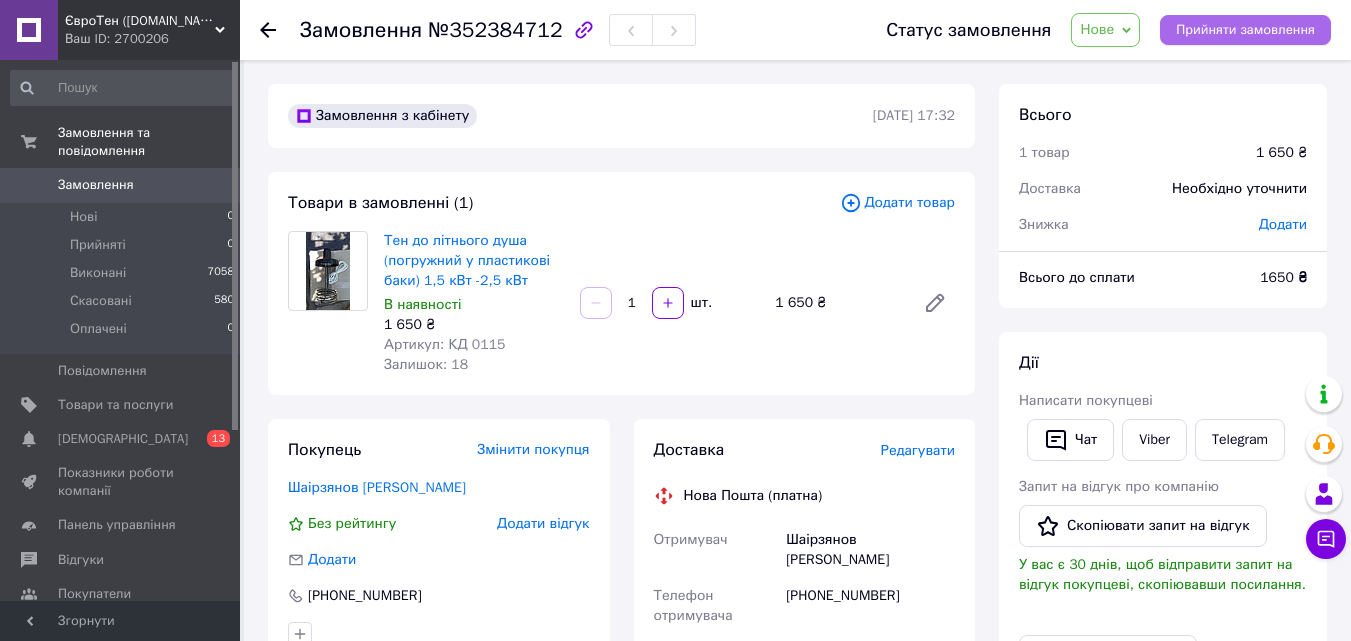 click on "Прийняти замовлення" at bounding box center [1245, 30] 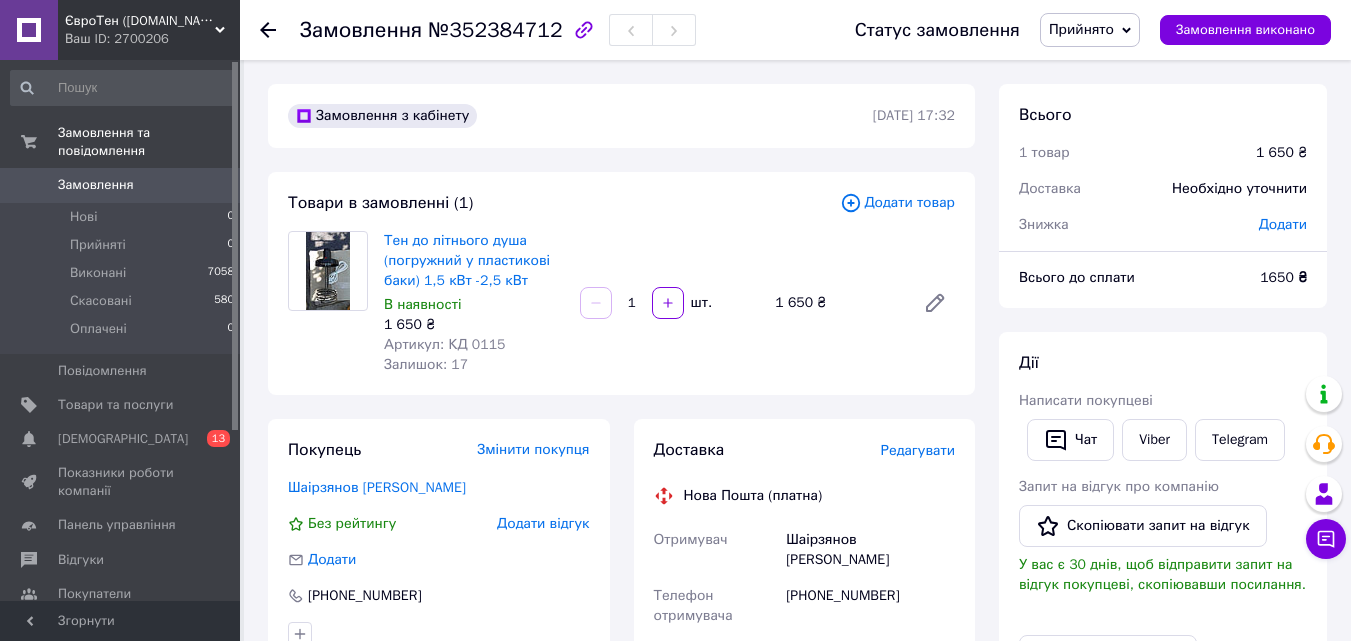 click 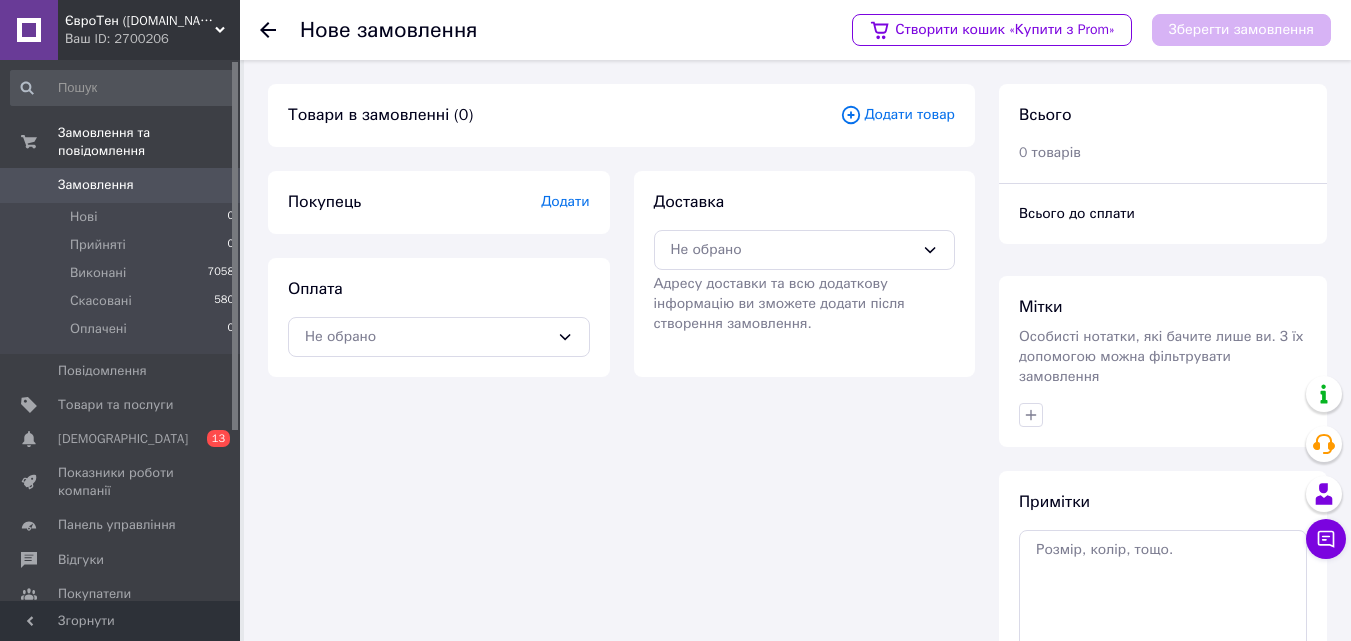 click on "Додати" at bounding box center (565, 201) 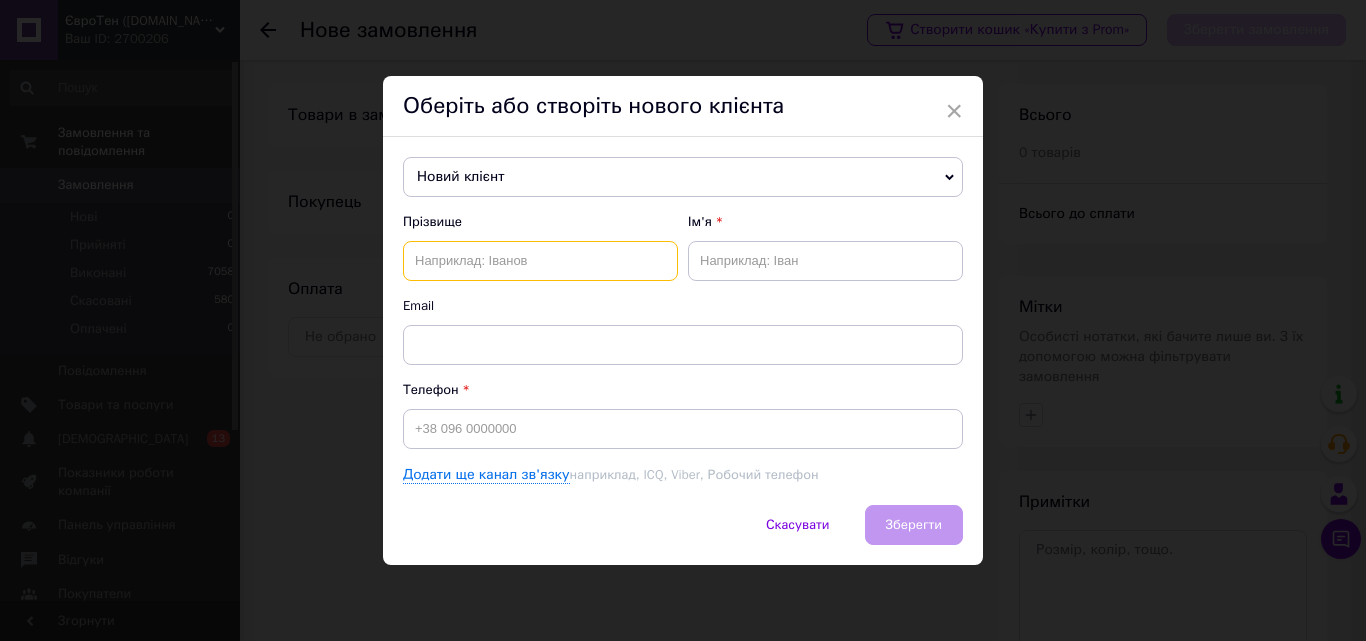 click at bounding box center [540, 261] 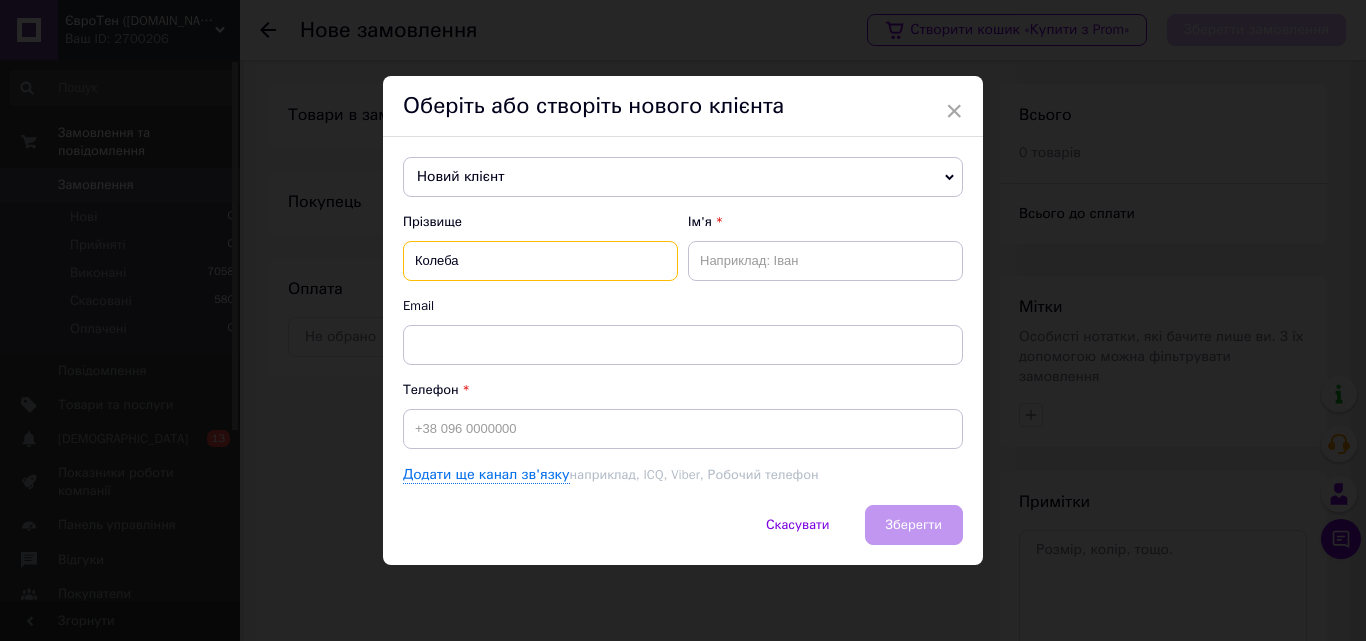 click on "Колеба" at bounding box center (540, 261) 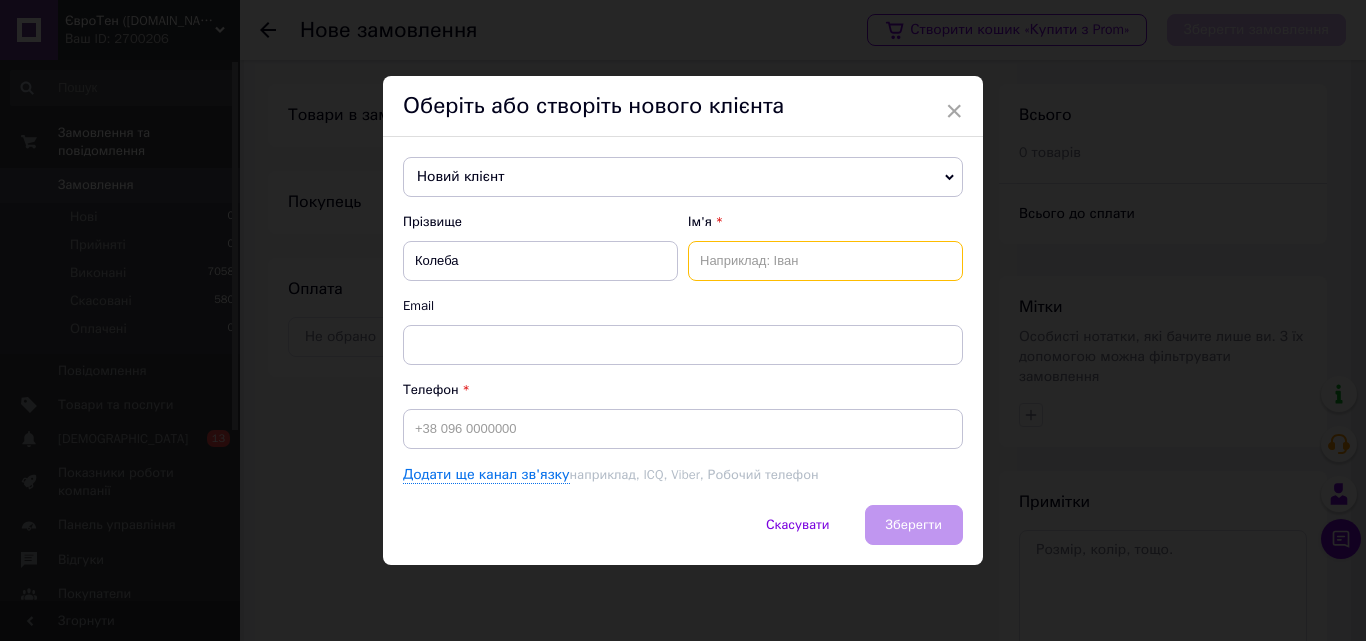 click at bounding box center (825, 261) 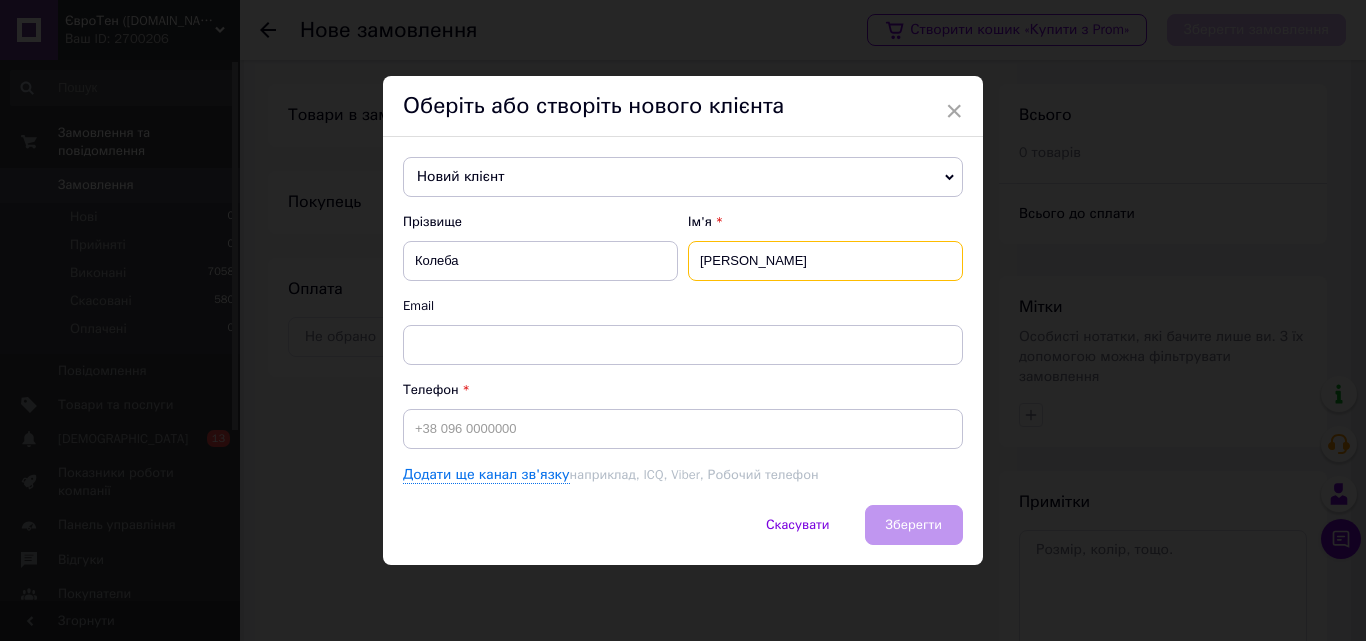 type on "[PERSON_NAME]" 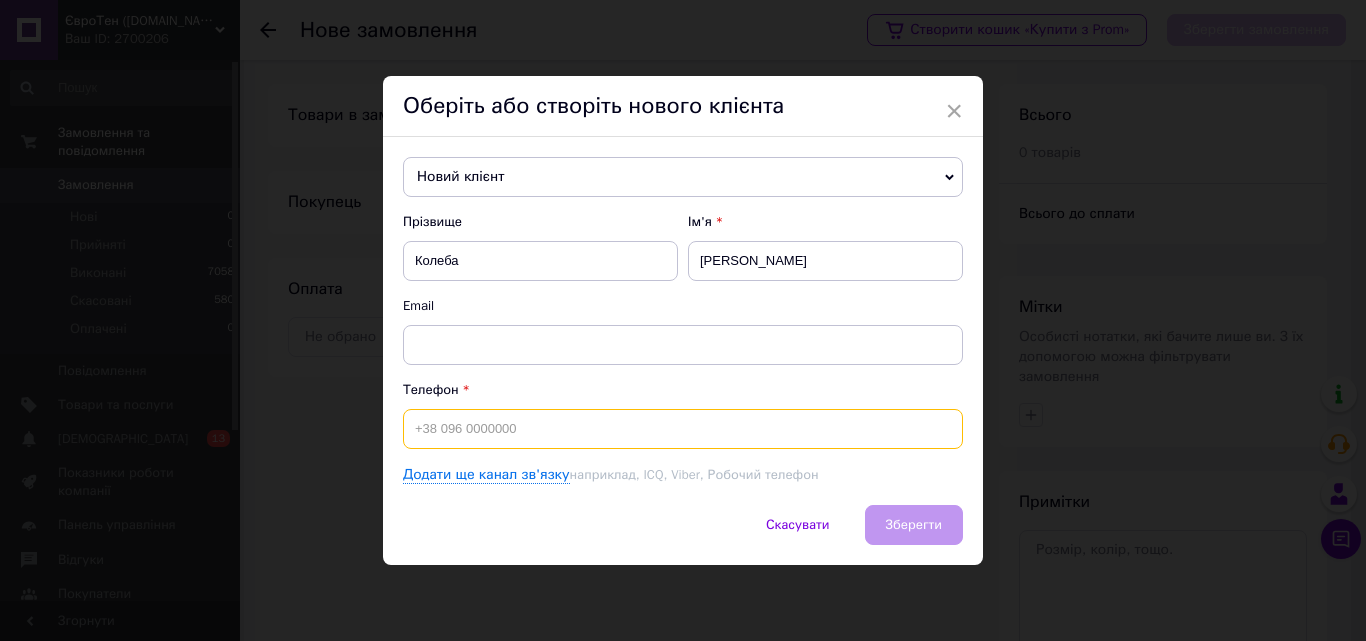 click at bounding box center (683, 429) 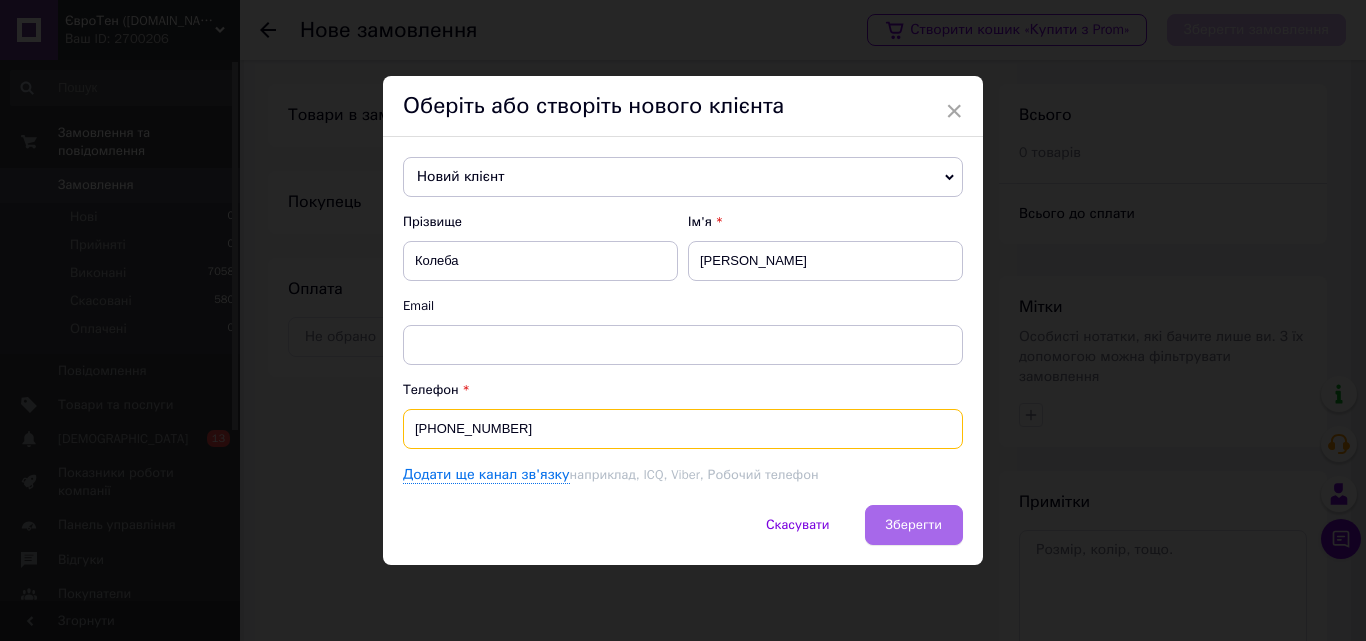 type on "[PHONE_NUMBER]" 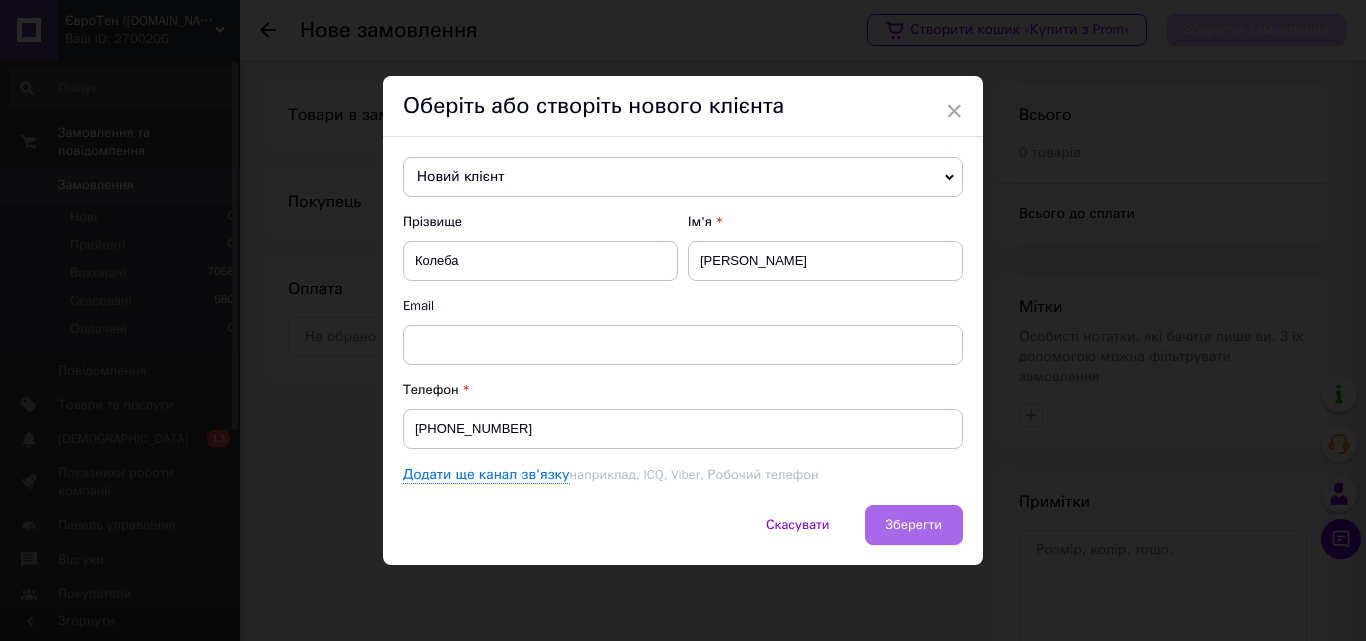 click on "Зберегти" at bounding box center (914, 524) 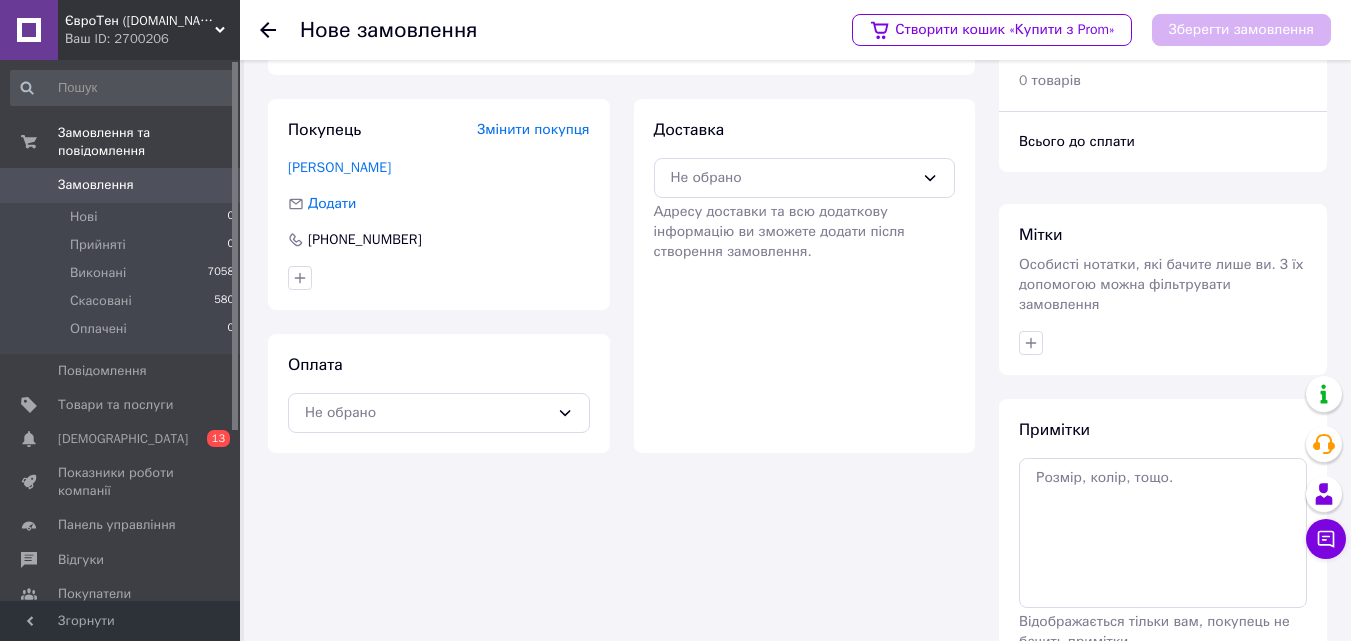 scroll, scrollTop: 183, scrollLeft: 0, axis: vertical 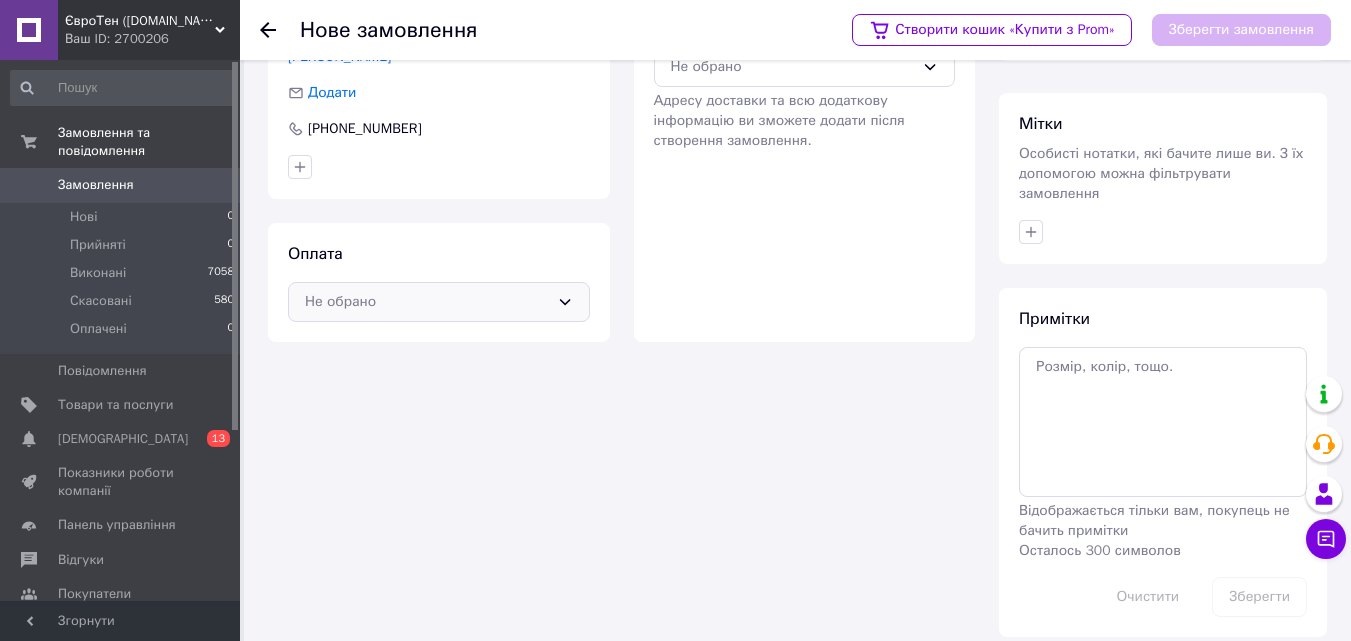 click 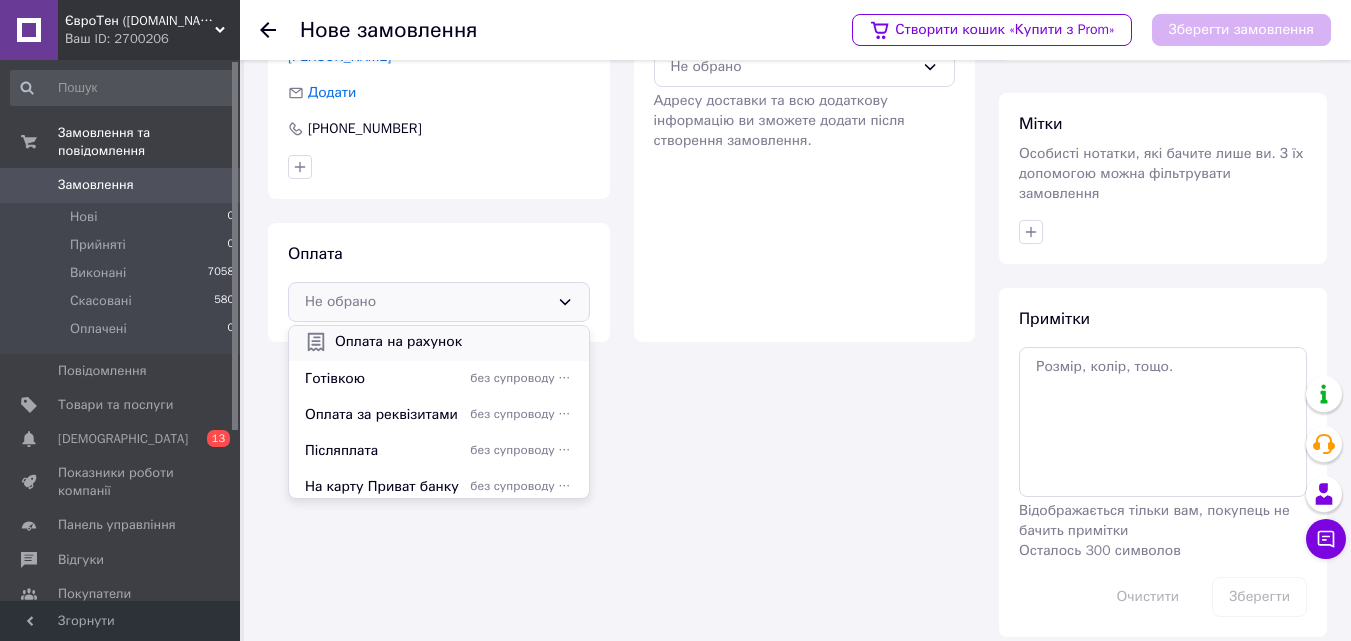 scroll, scrollTop: 158, scrollLeft: 0, axis: vertical 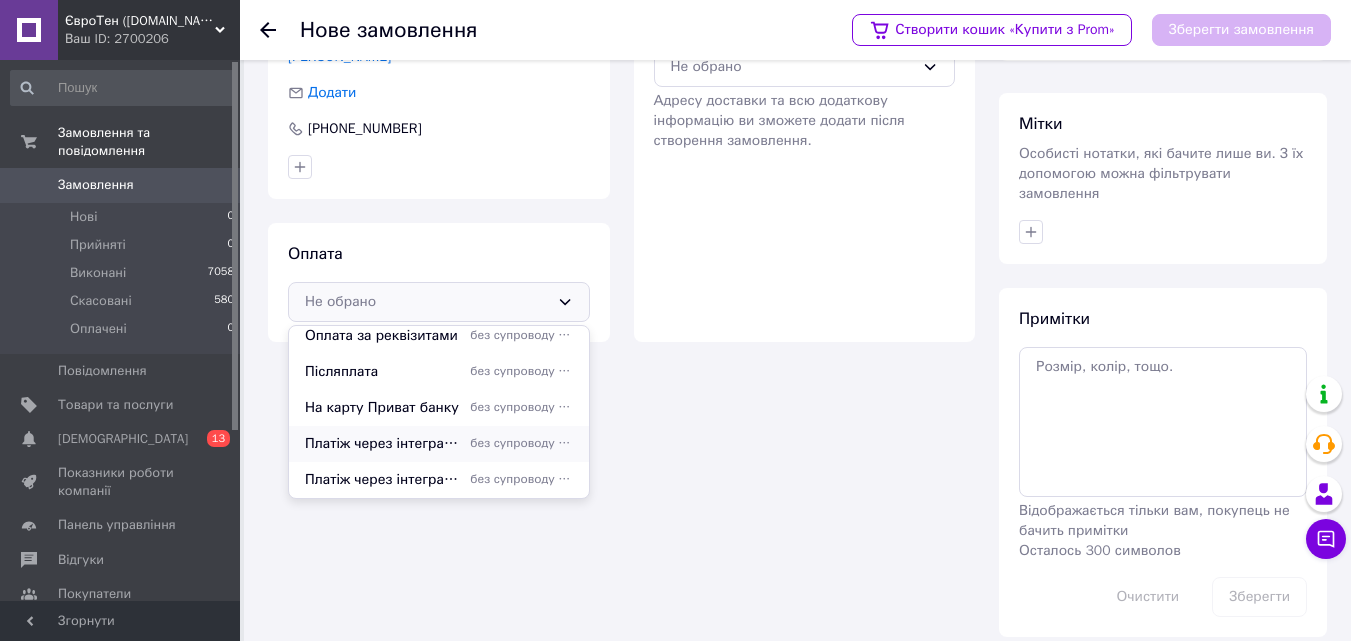 click on "Платіж через інтегратора NOVAPAY" at bounding box center (383, 444) 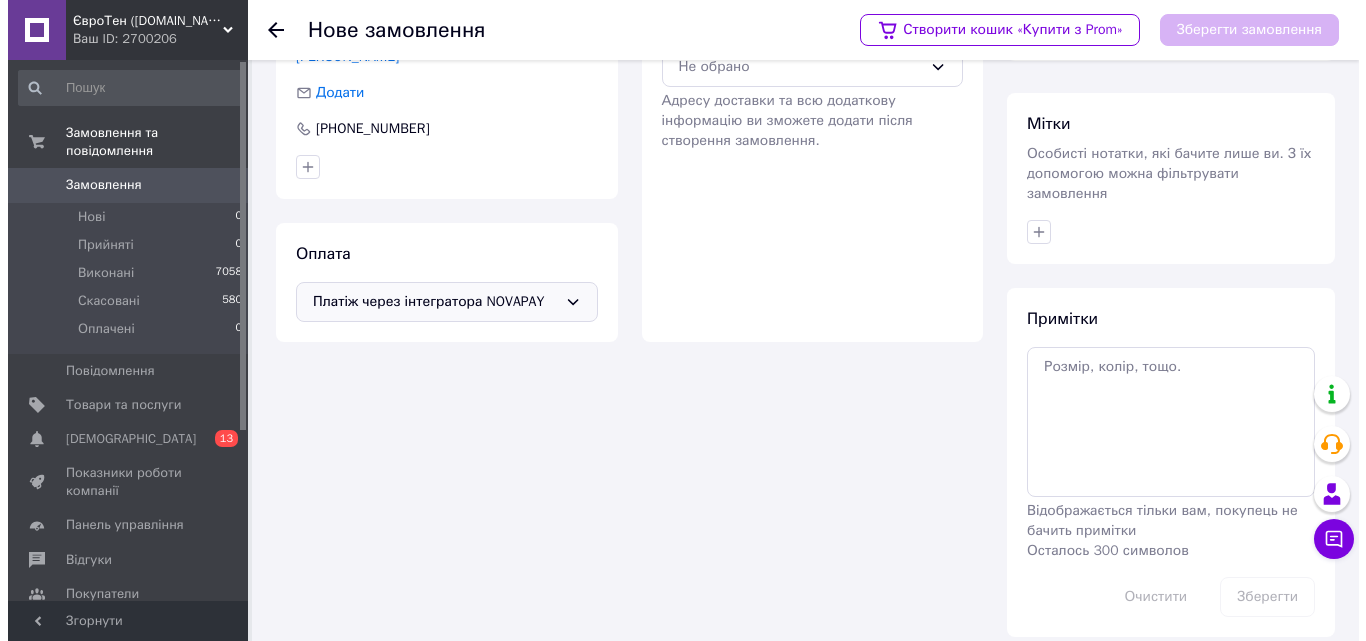 scroll, scrollTop: 0, scrollLeft: 0, axis: both 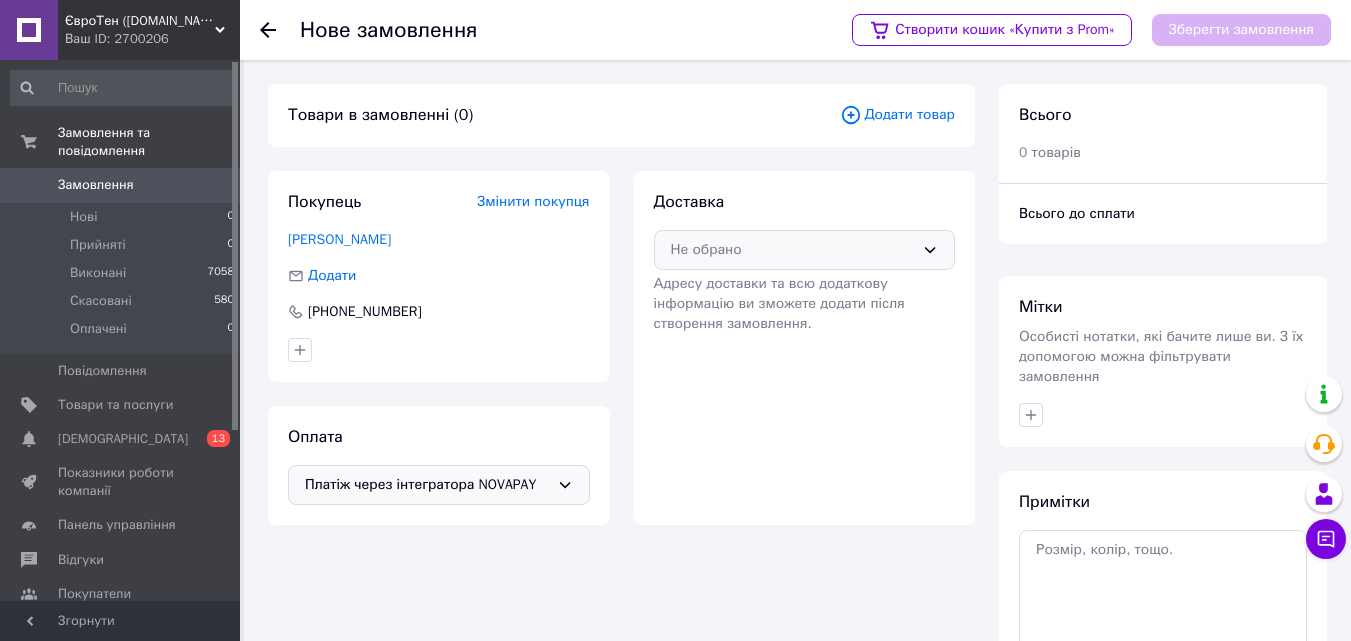 click 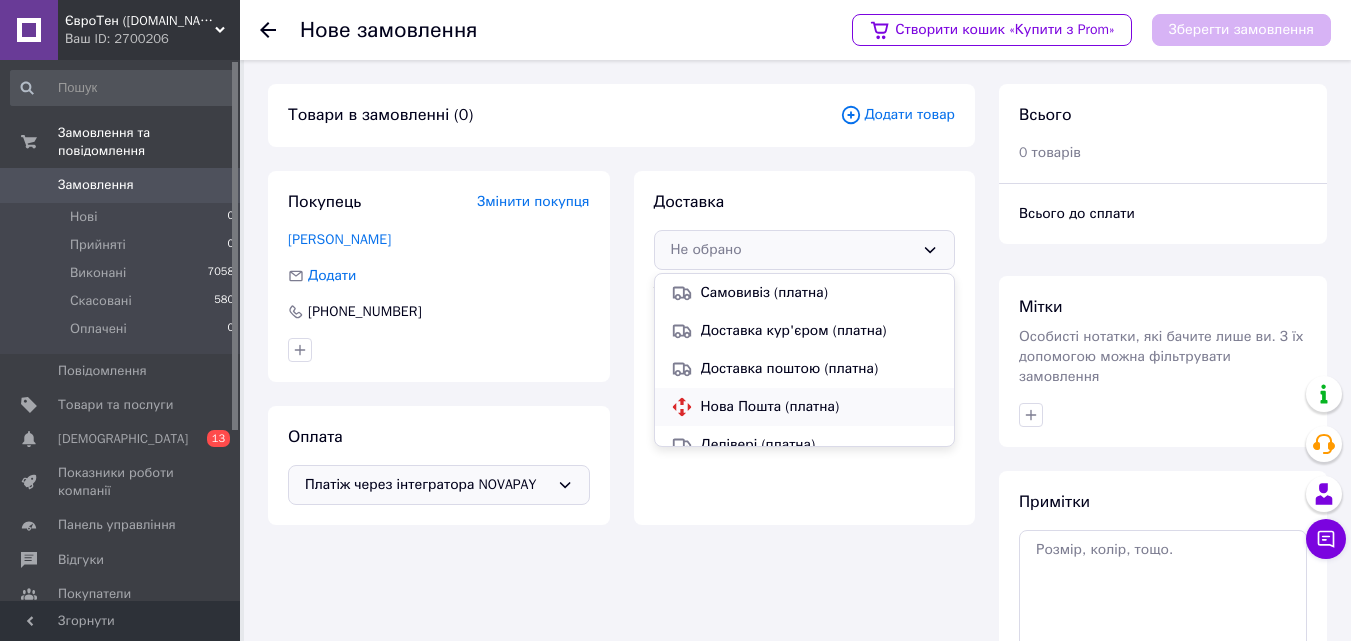 click on "Нова Пошта (платна)" at bounding box center (820, 407) 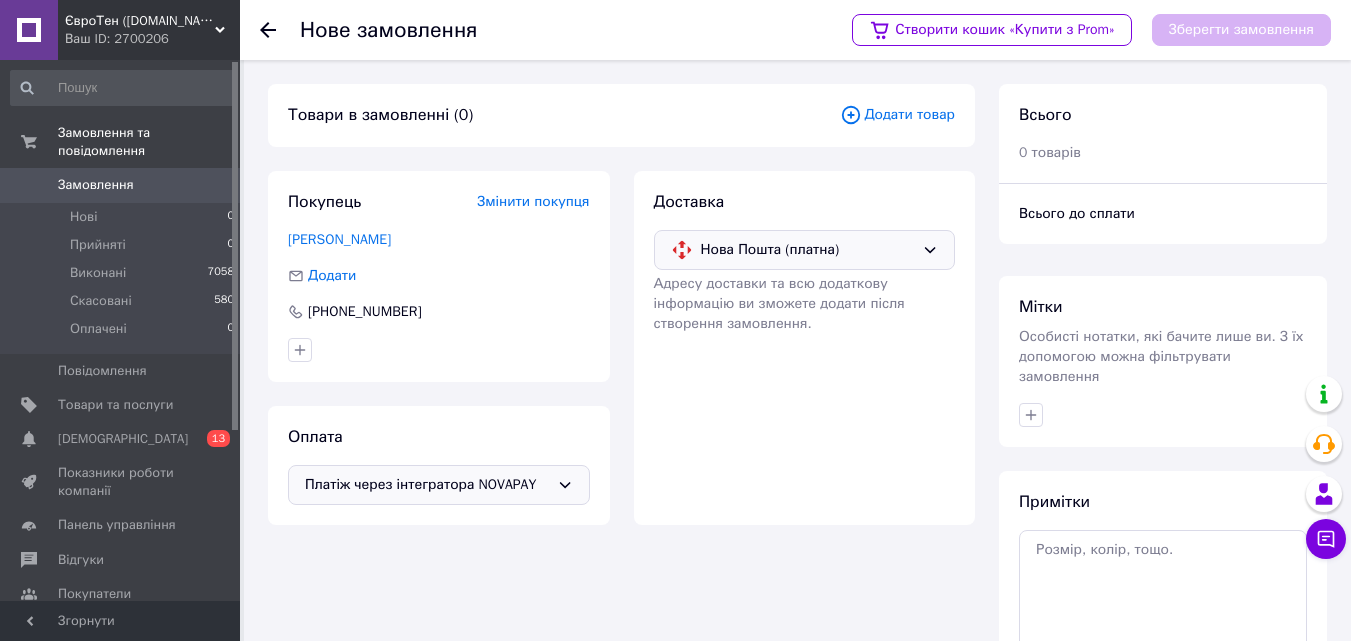 click 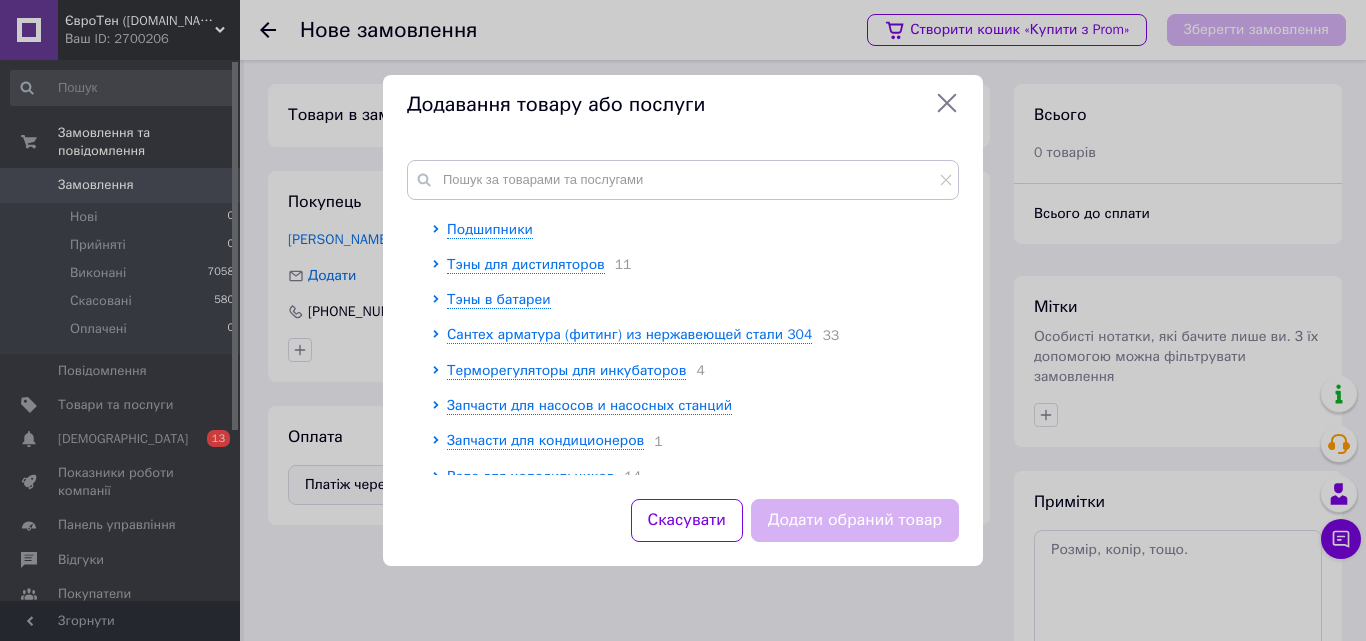 scroll, scrollTop: 300, scrollLeft: 0, axis: vertical 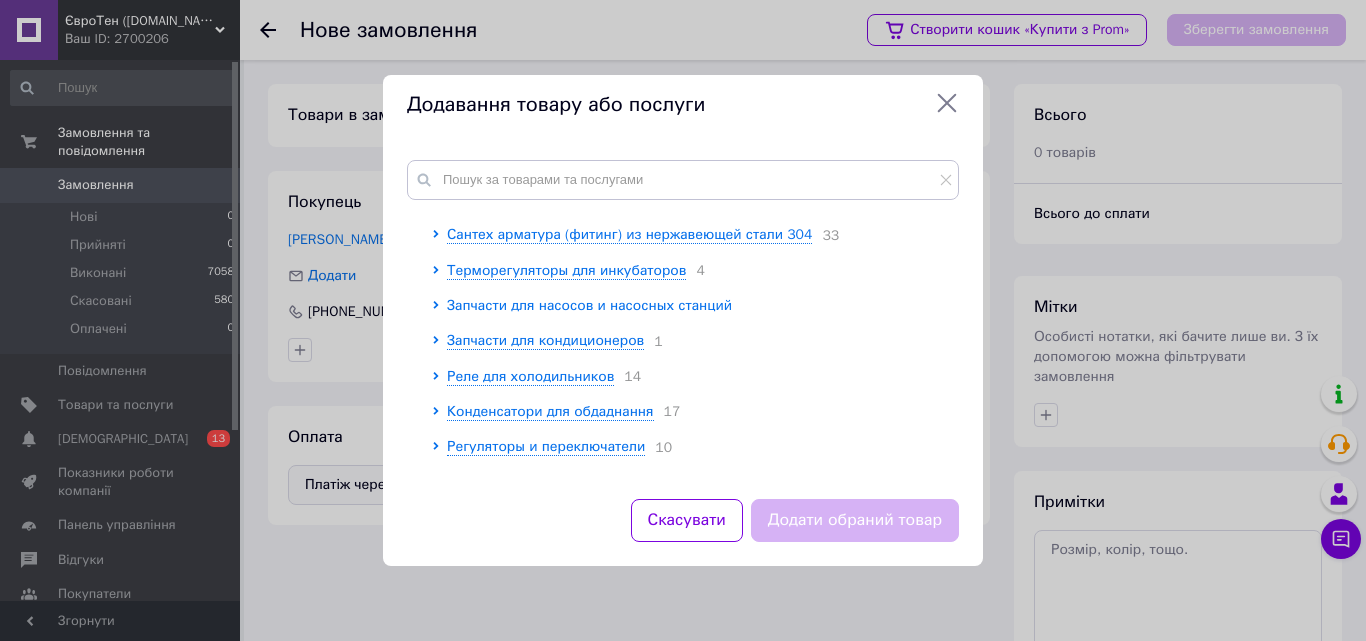 click on "Запчасти для насосов и насосных станций" at bounding box center [589, 305] 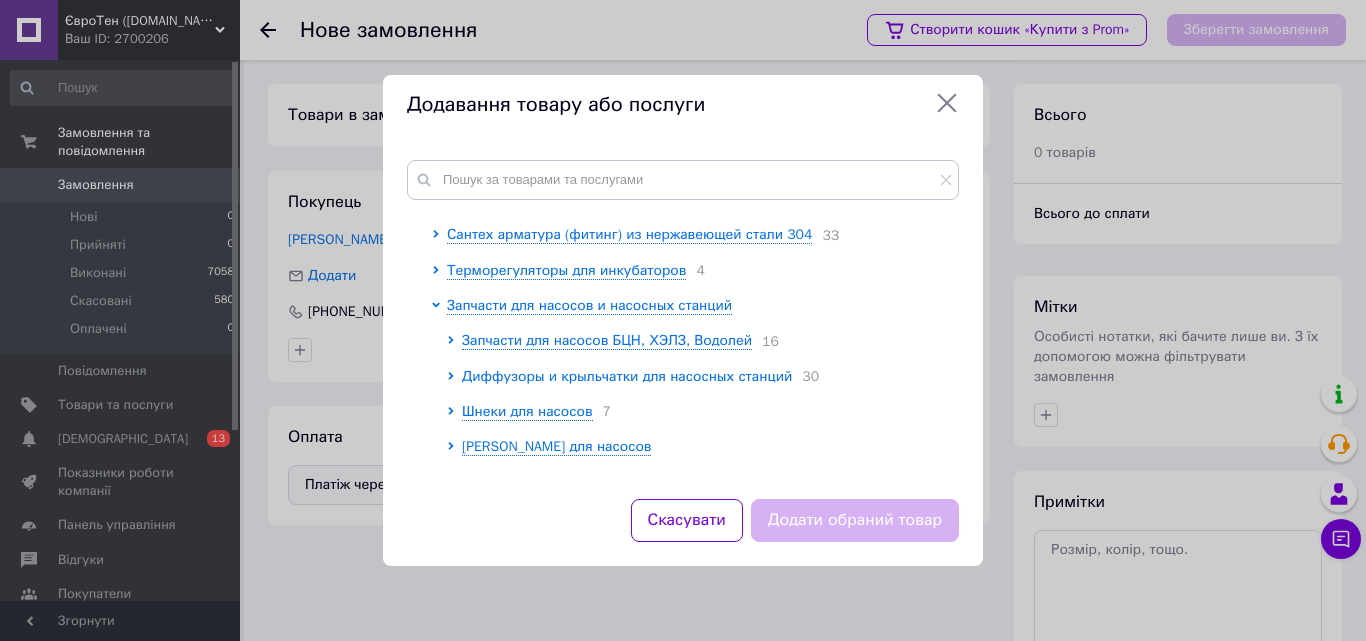 click on "Диффузоры и крыльчатки для насосных станций" at bounding box center (627, 376) 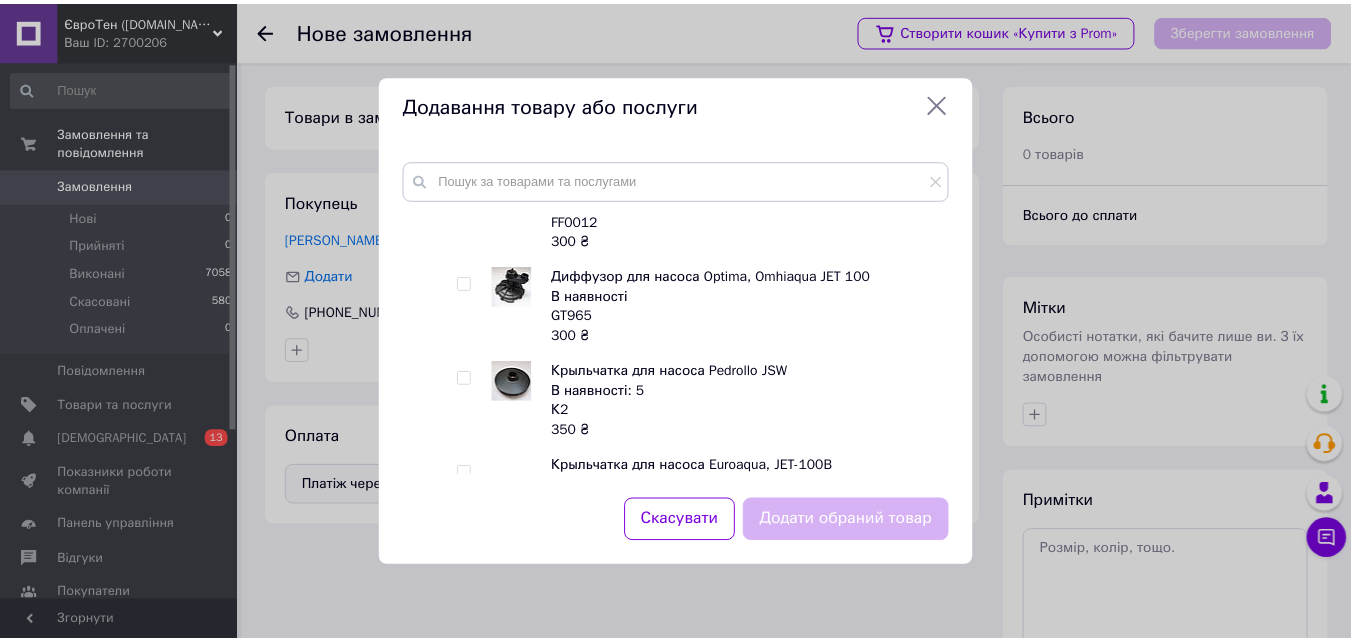 scroll, scrollTop: 1500, scrollLeft: 0, axis: vertical 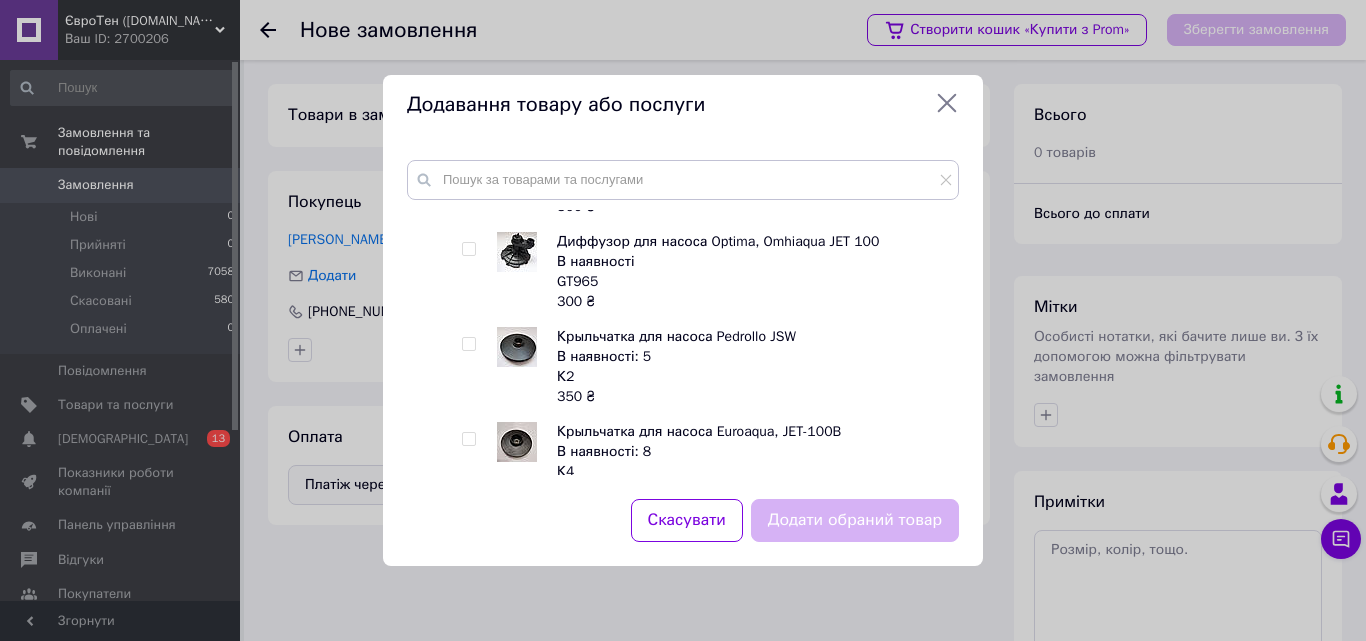 click at bounding box center (468, 344) 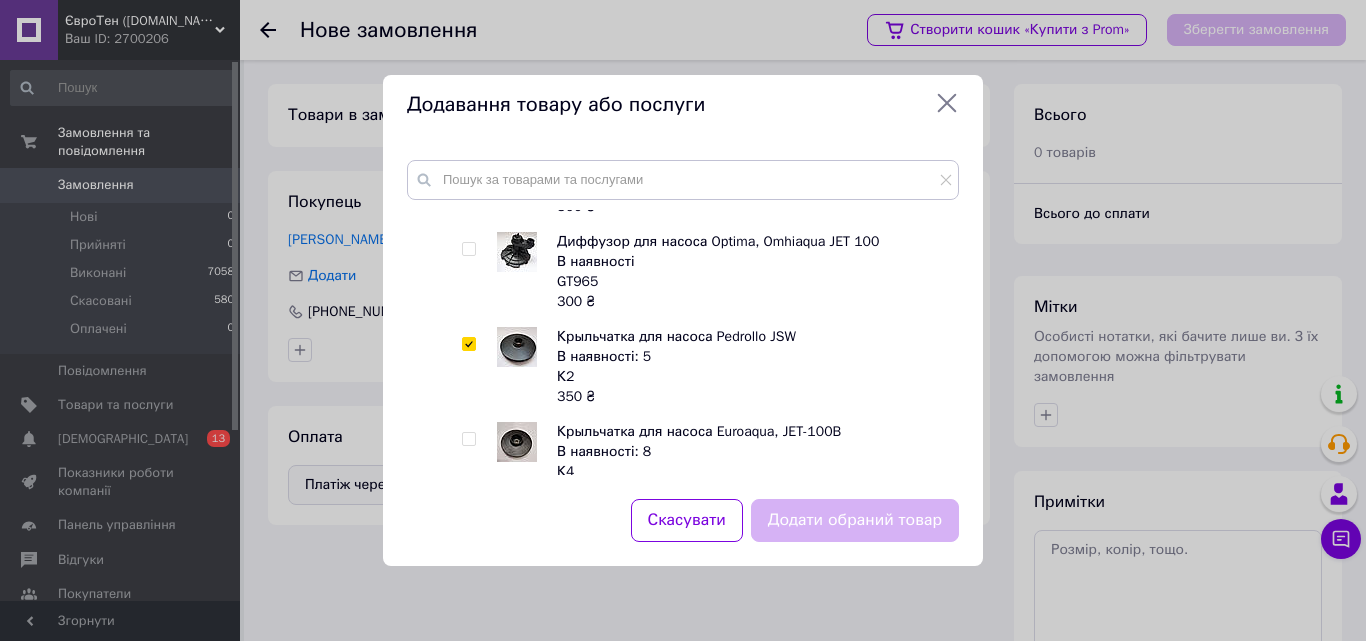 checkbox on "true" 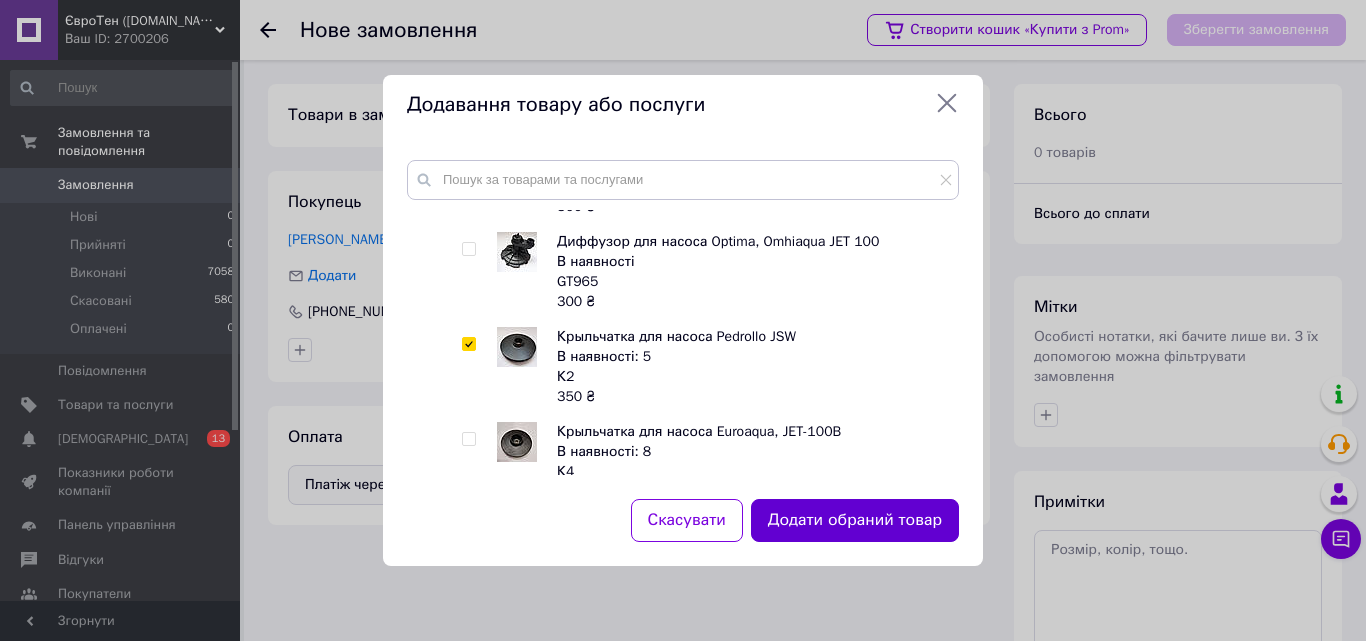 click on "Додати обраний товар" at bounding box center (855, 520) 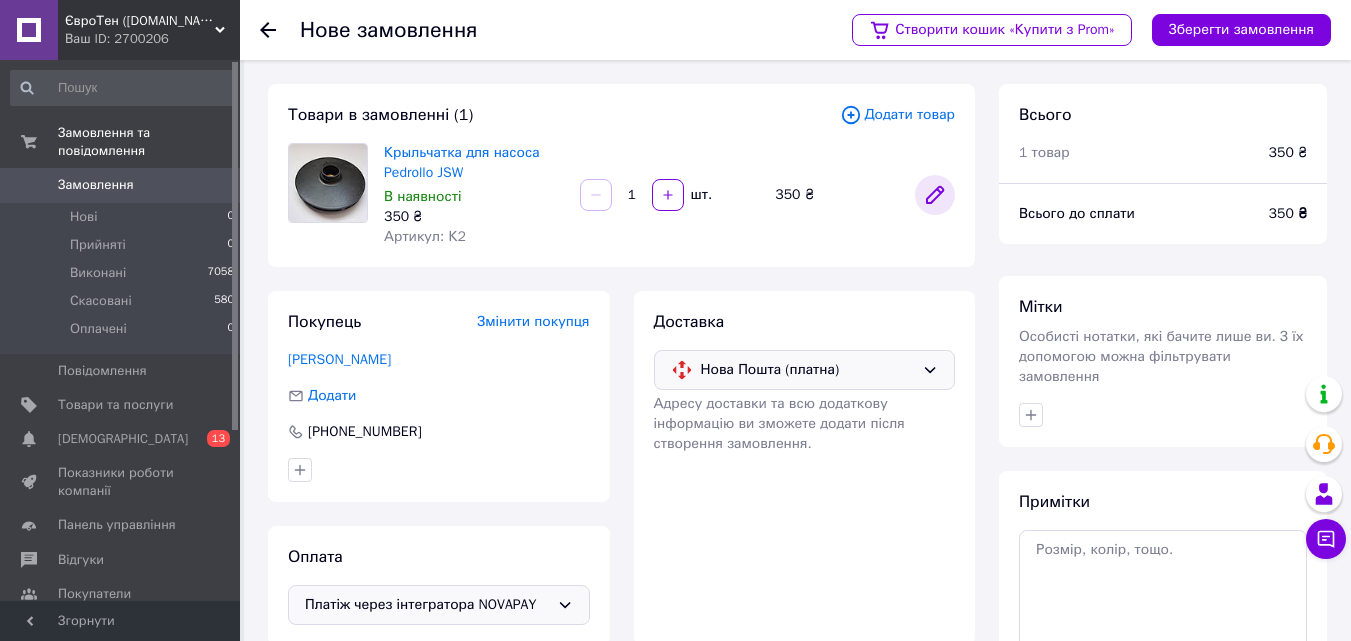 click 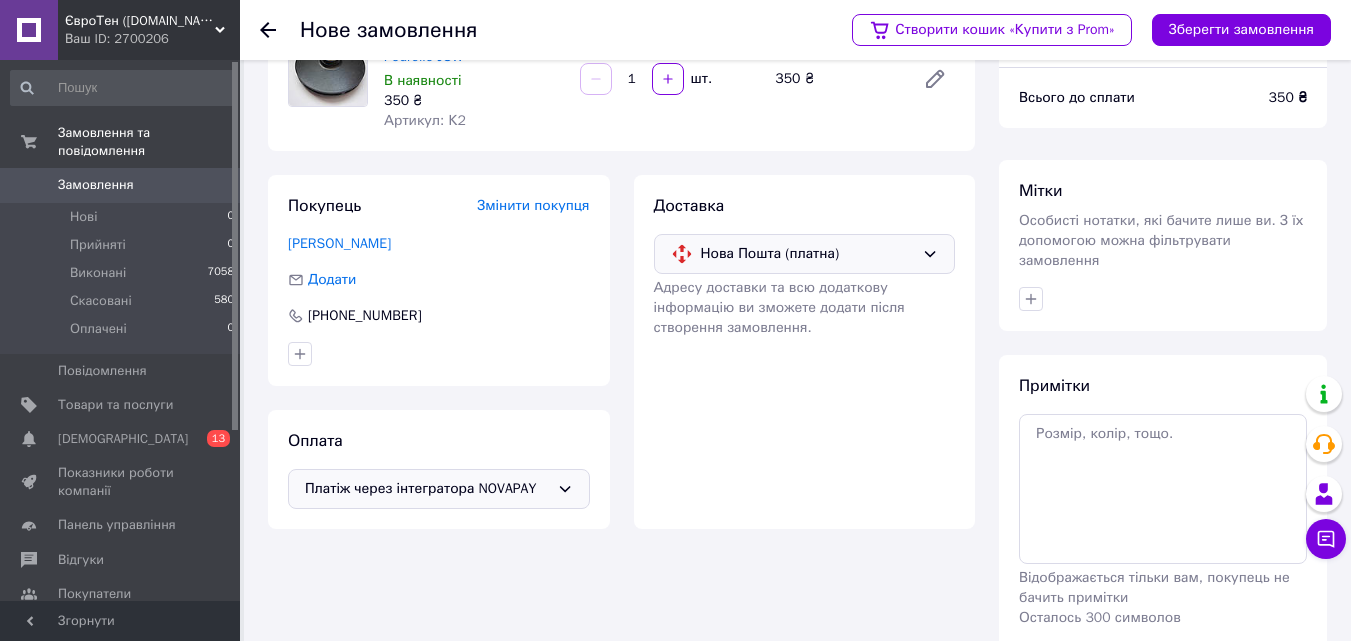 scroll, scrollTop: 0, scrollLeft: 0, axis: both 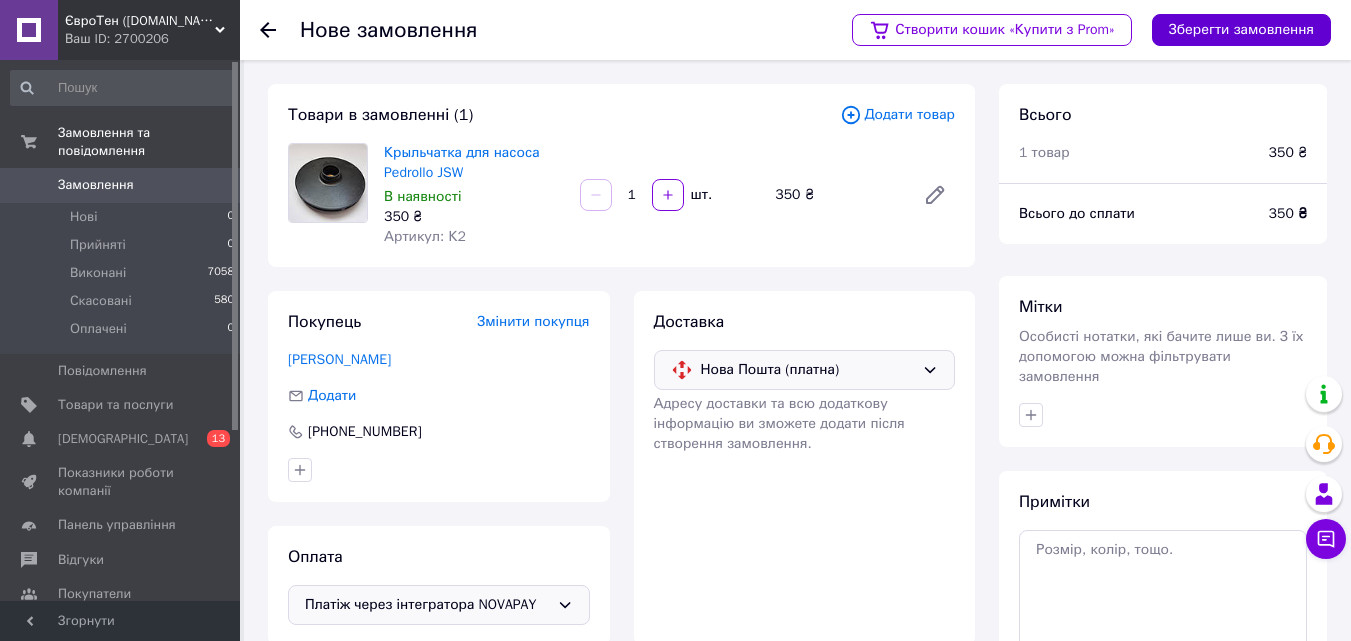 click on "Зберегти замовлення" at bounding box center (1241, 30) 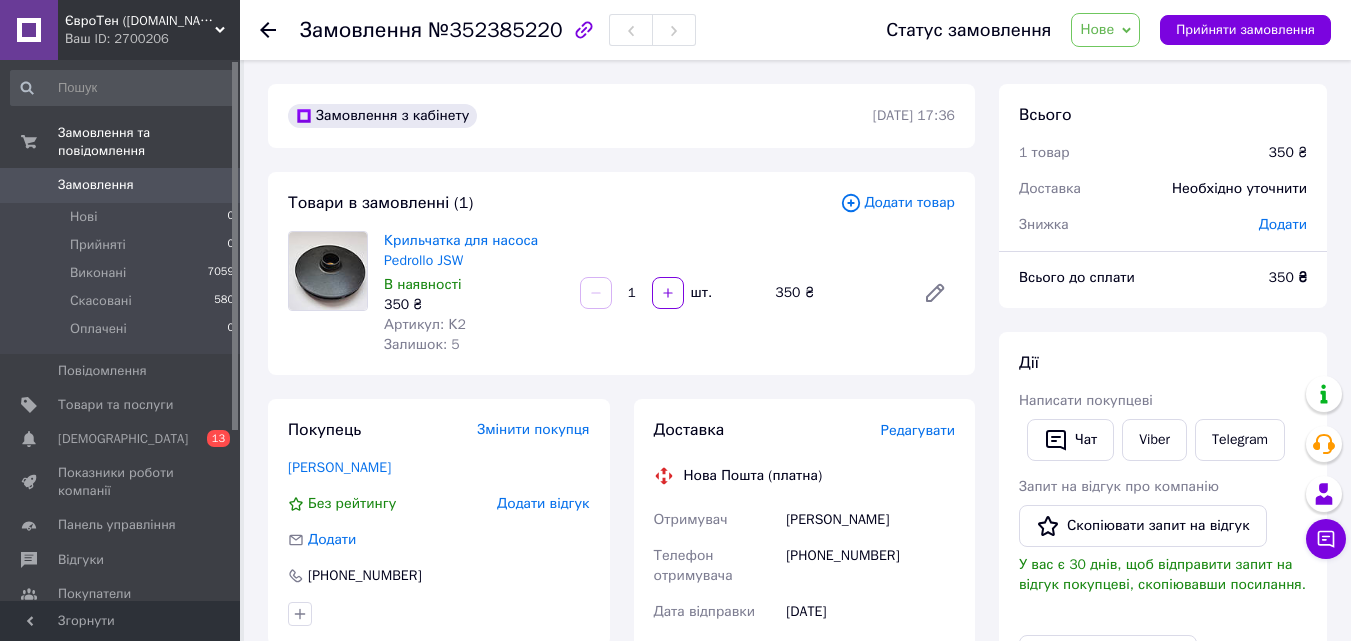 scroll, scrollTop: 100, scrollLeft: 0, axis: vertical 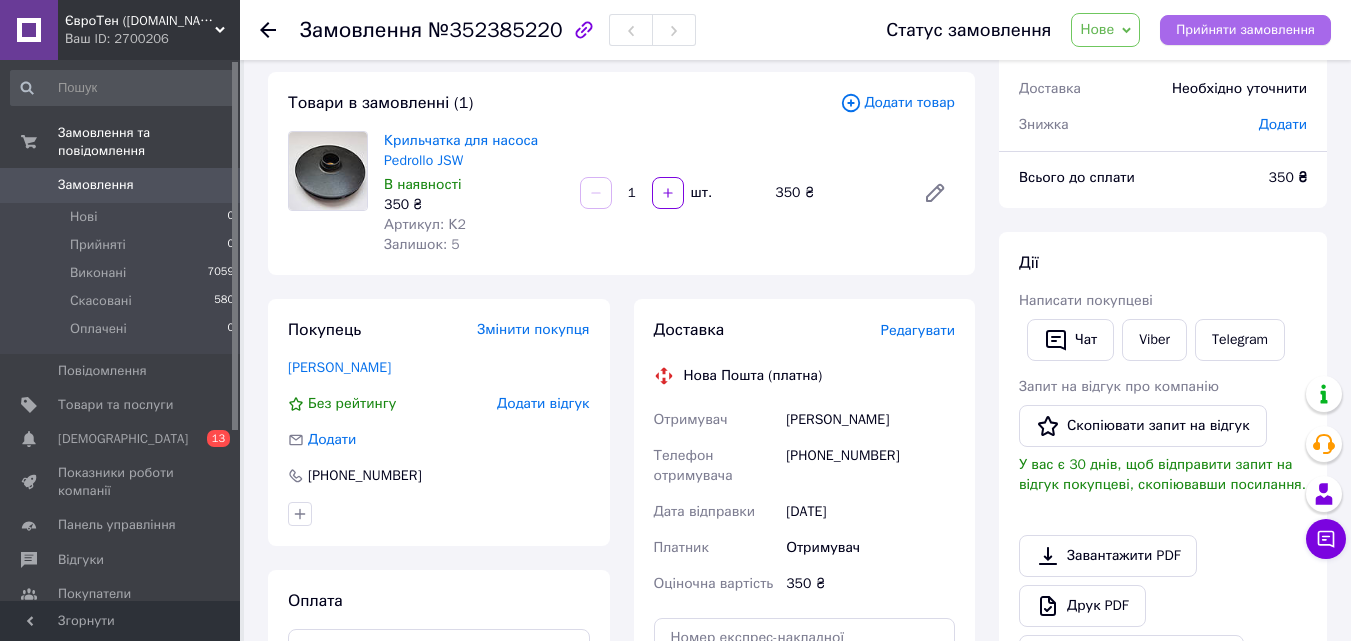 click on "Прийняти замовлення" at bounding box center [1245, 30] 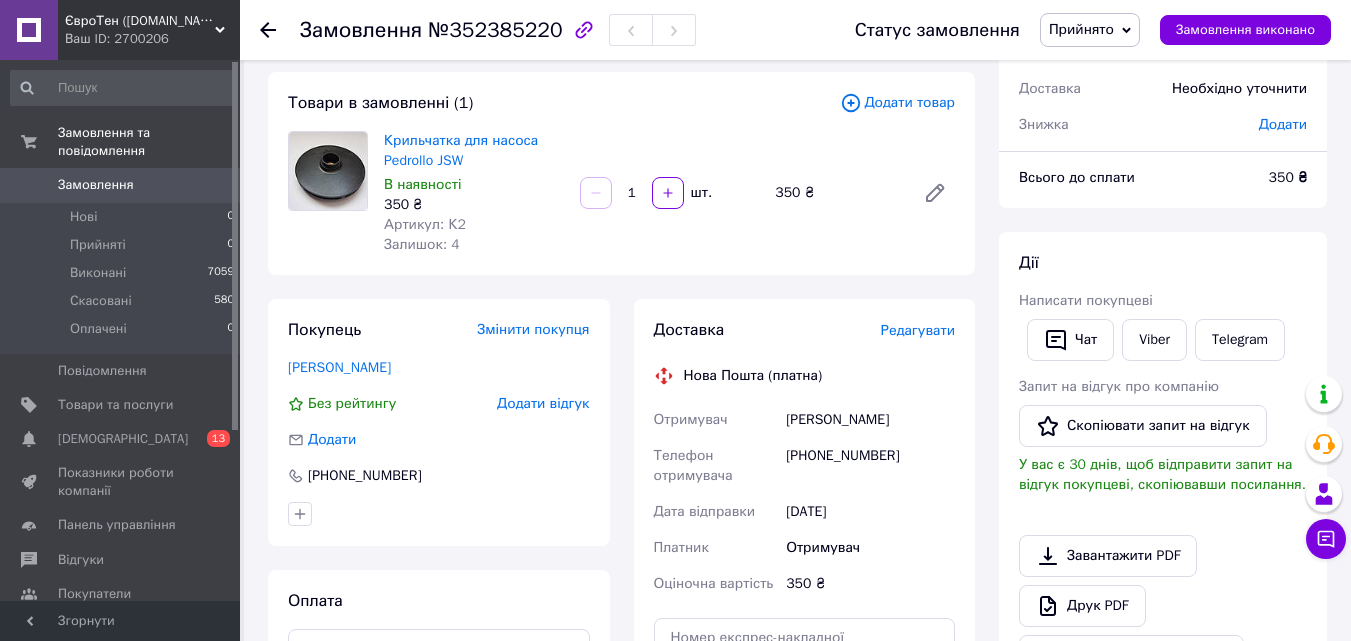 click 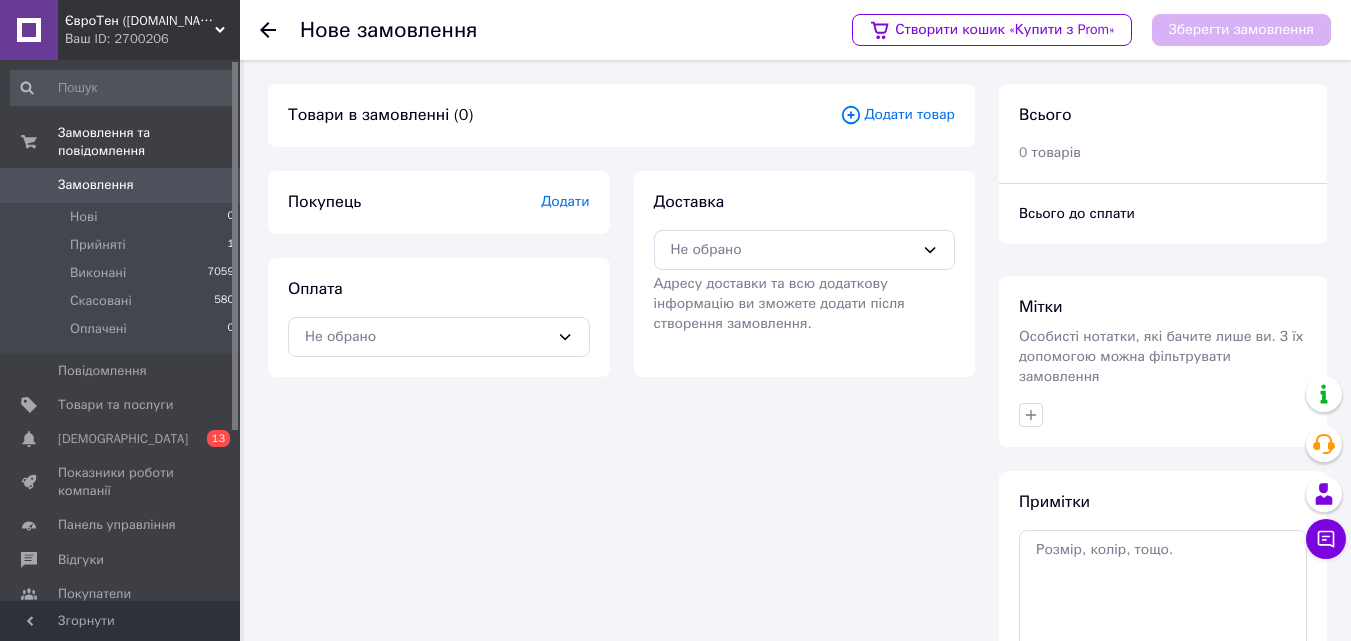 click 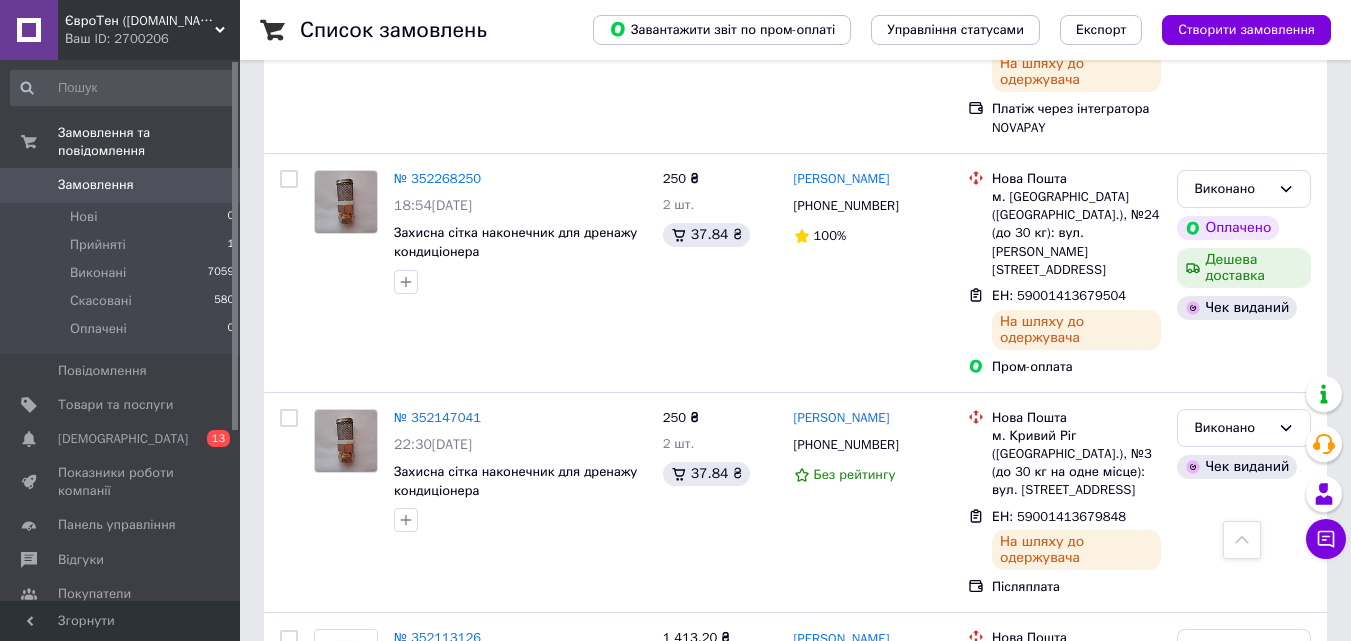scroll, scrollTop: 100, scrollLeft: 0, axis: vertical 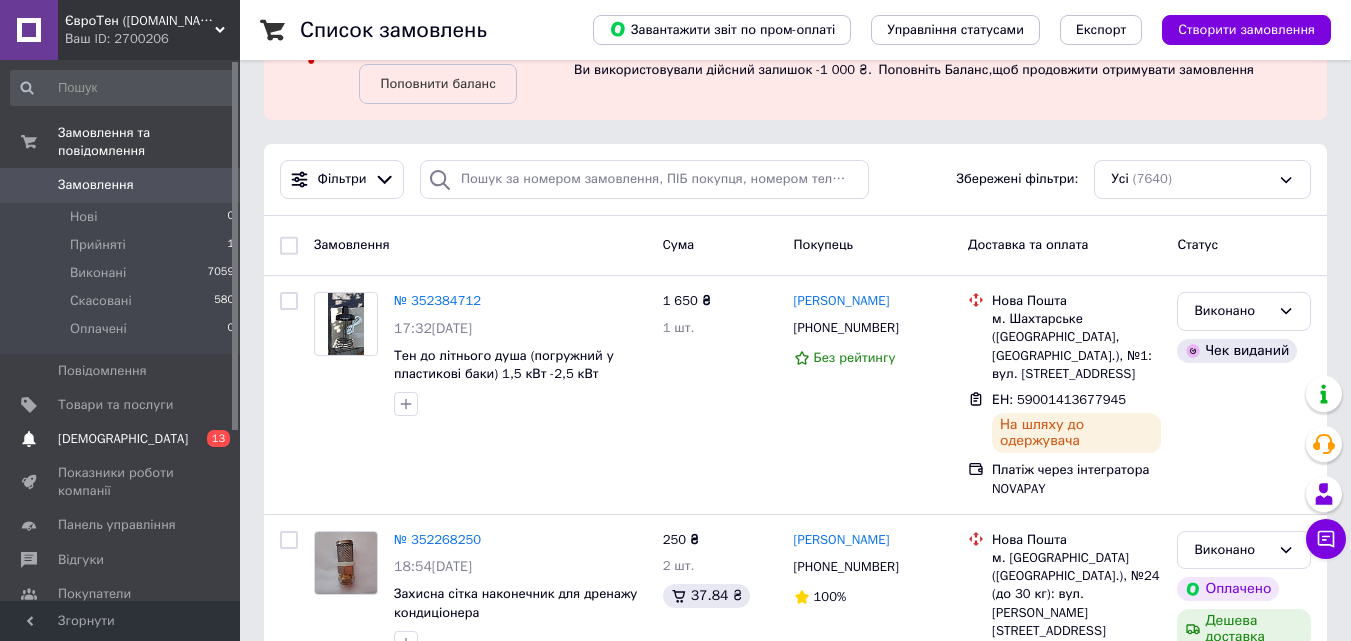 click on "[DEMOGRAPHIC_DATA]" at bounding box center (123, 439) 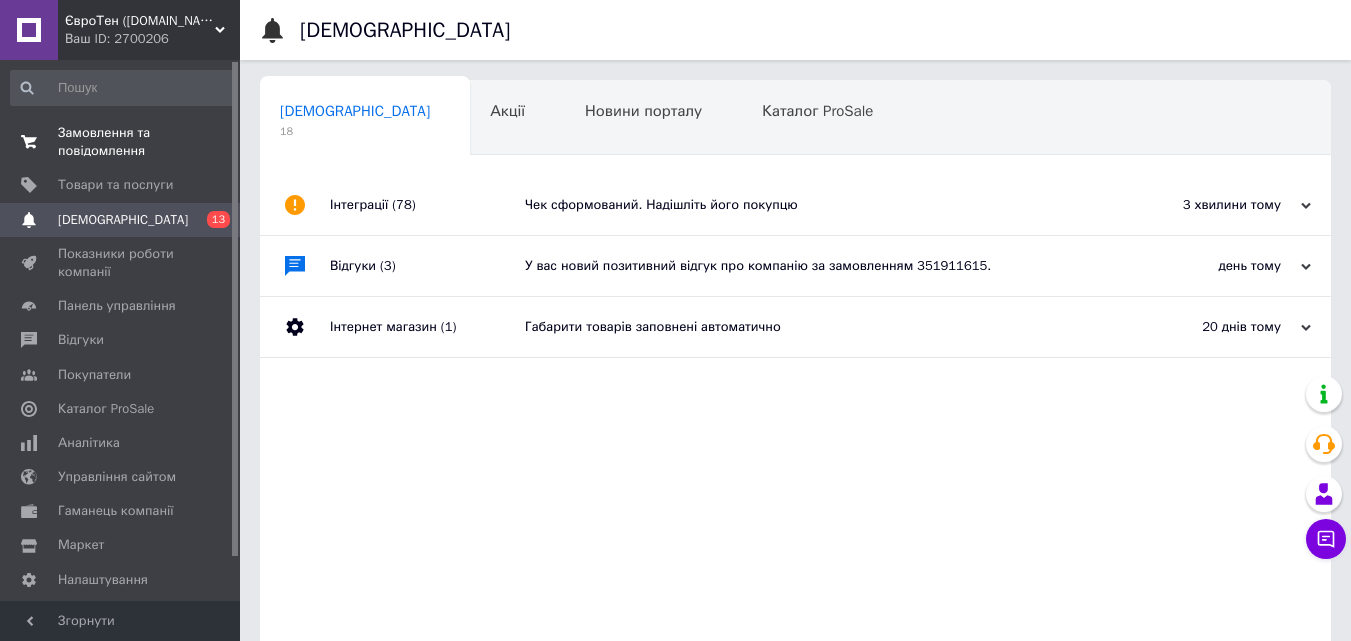 click on "Замовлення та повідомлення" at bounding box center [121, 142] 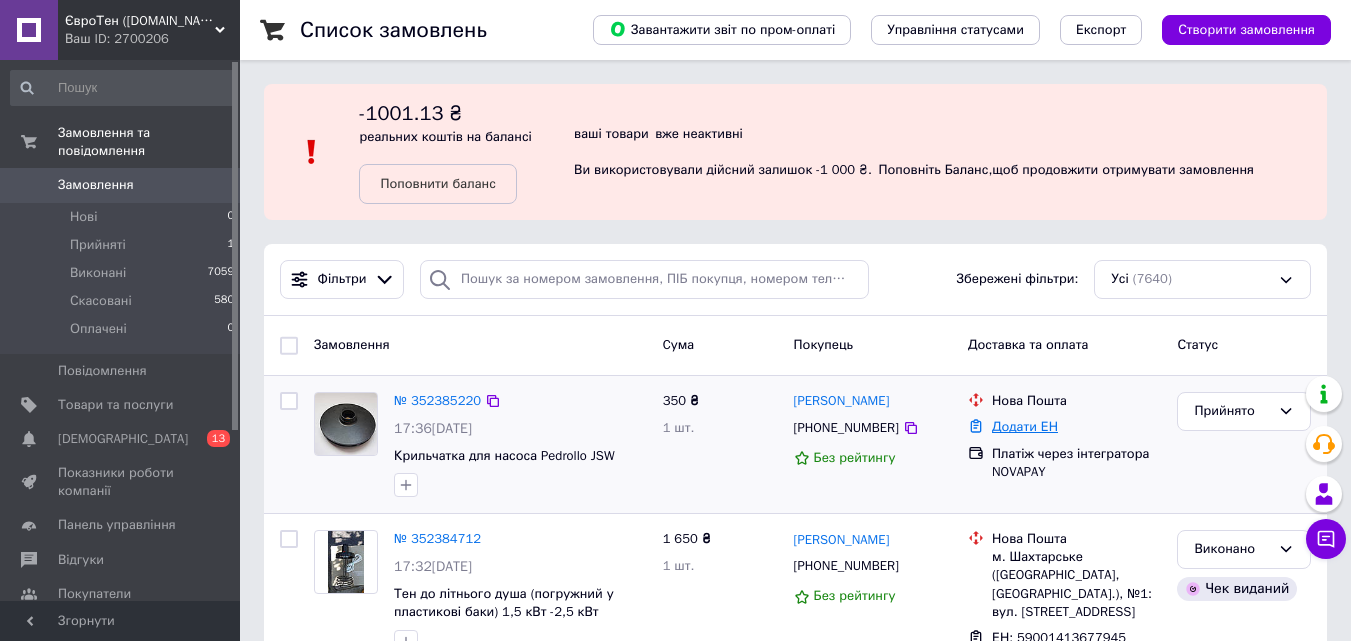 click on "Додати ЕН" at bounding box center [1025, 426] 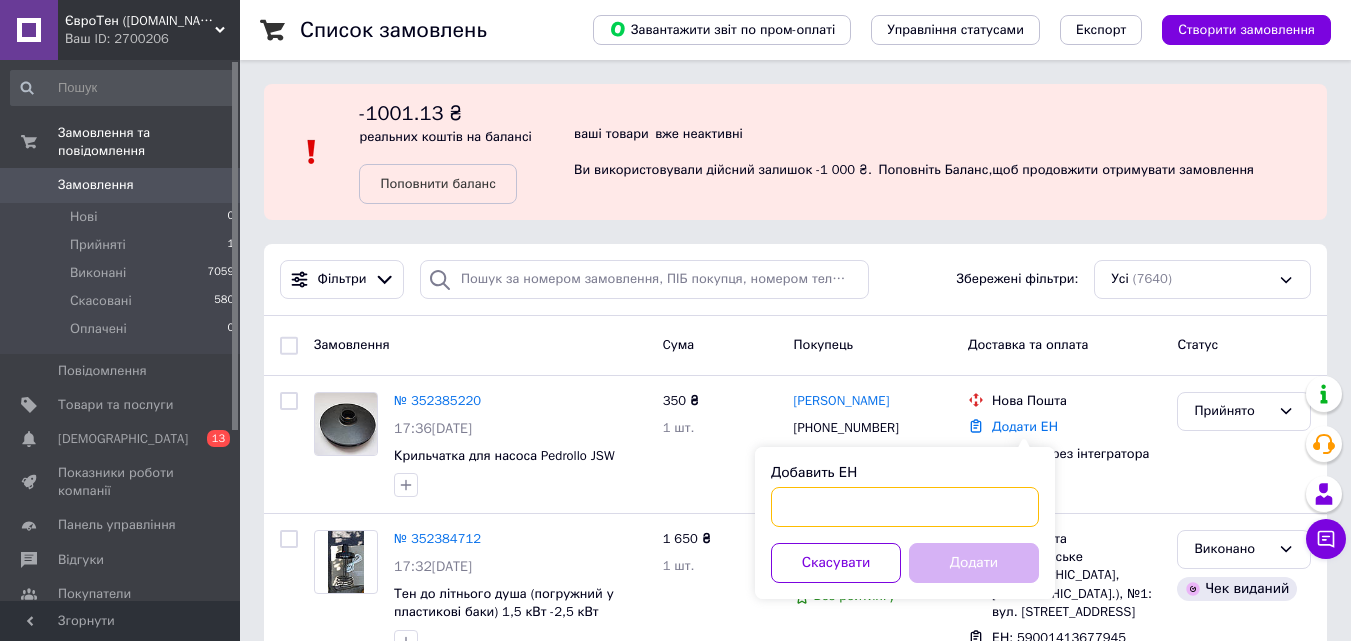 click on "Добавить ЕН" at bounding box center (905, 507) 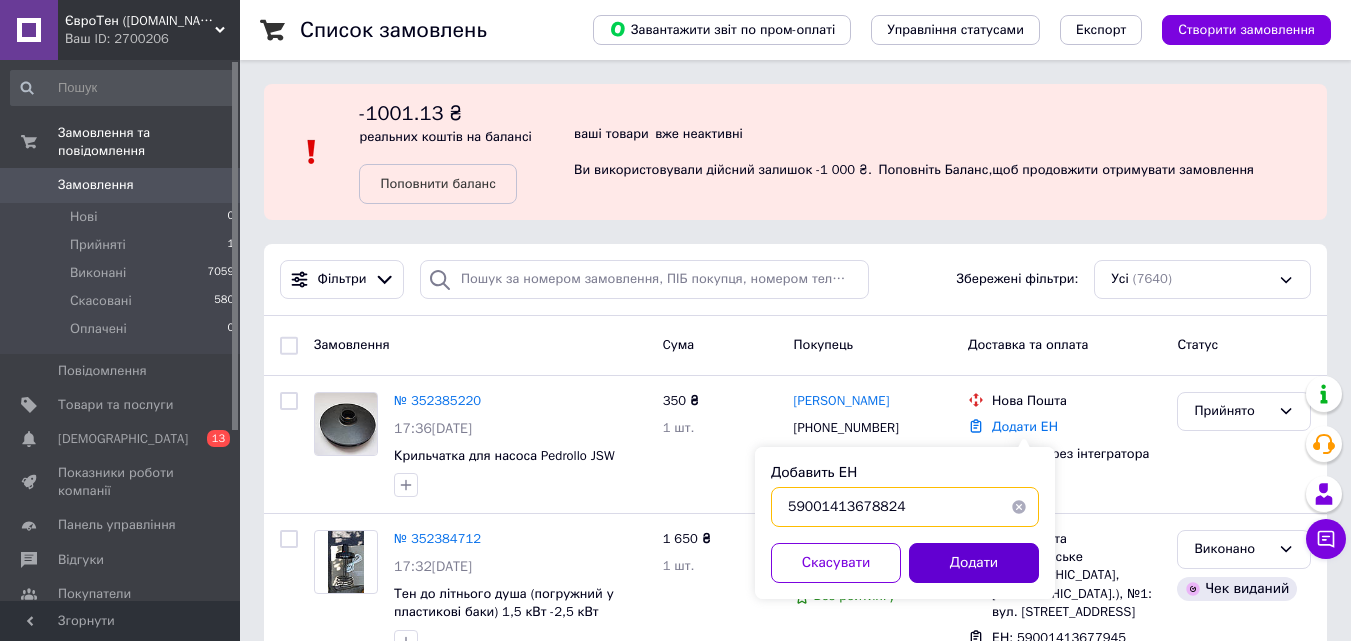 type on "59001413678824" 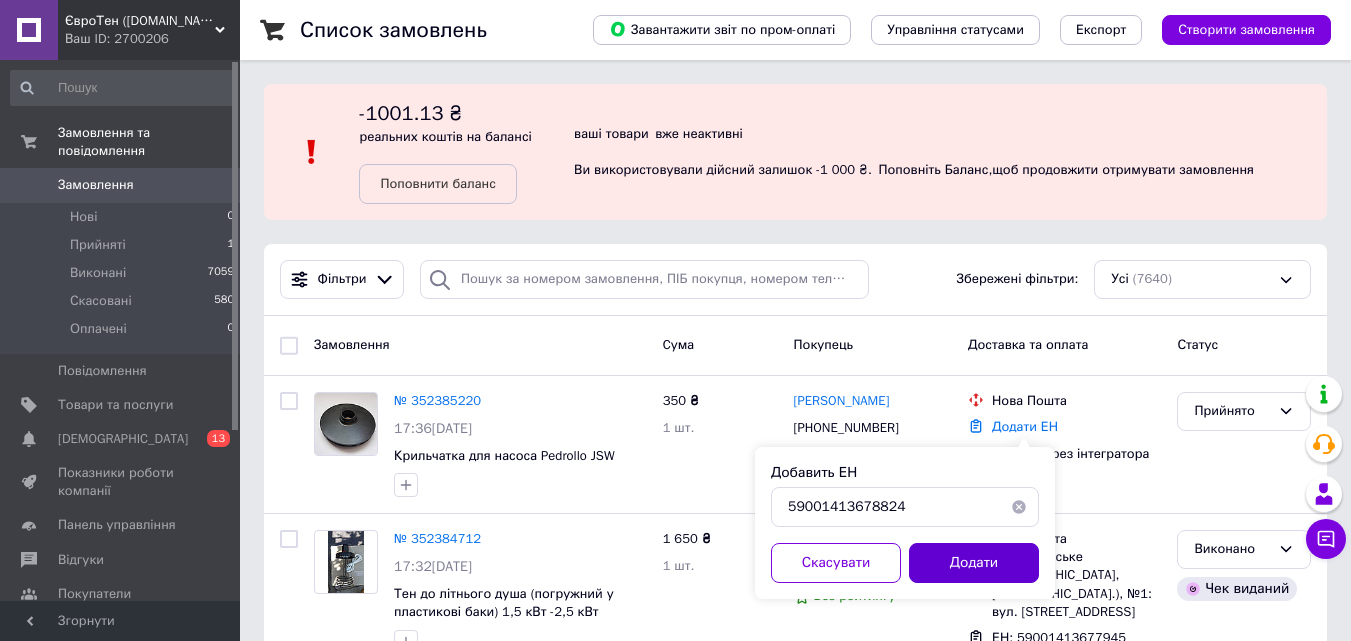 click on "Додати" at bounding box center [974, 563] 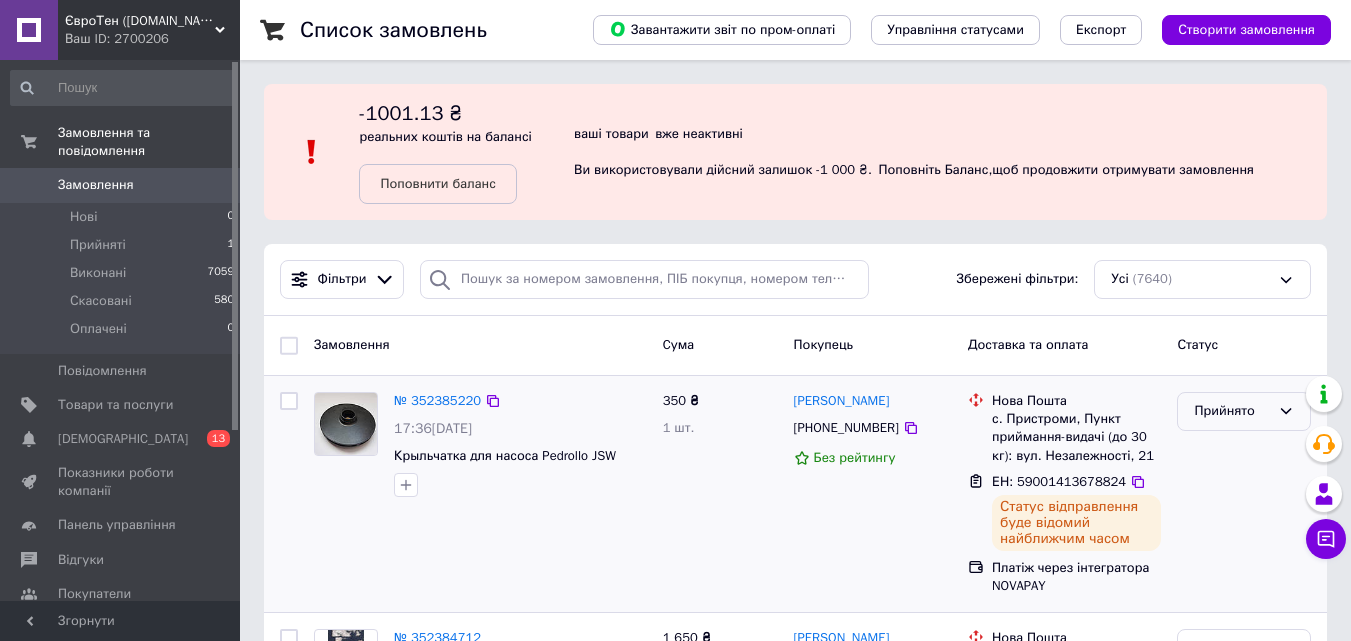 click 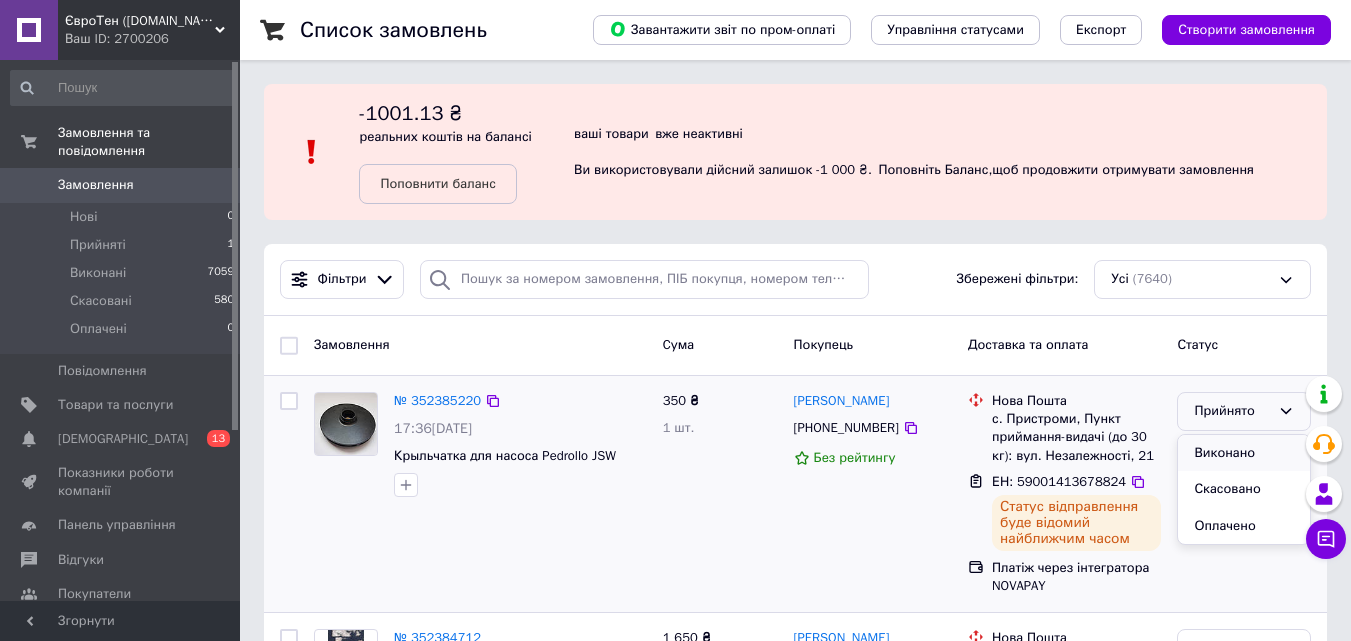 click on "Виконано" at bounding box center [1244, 453] 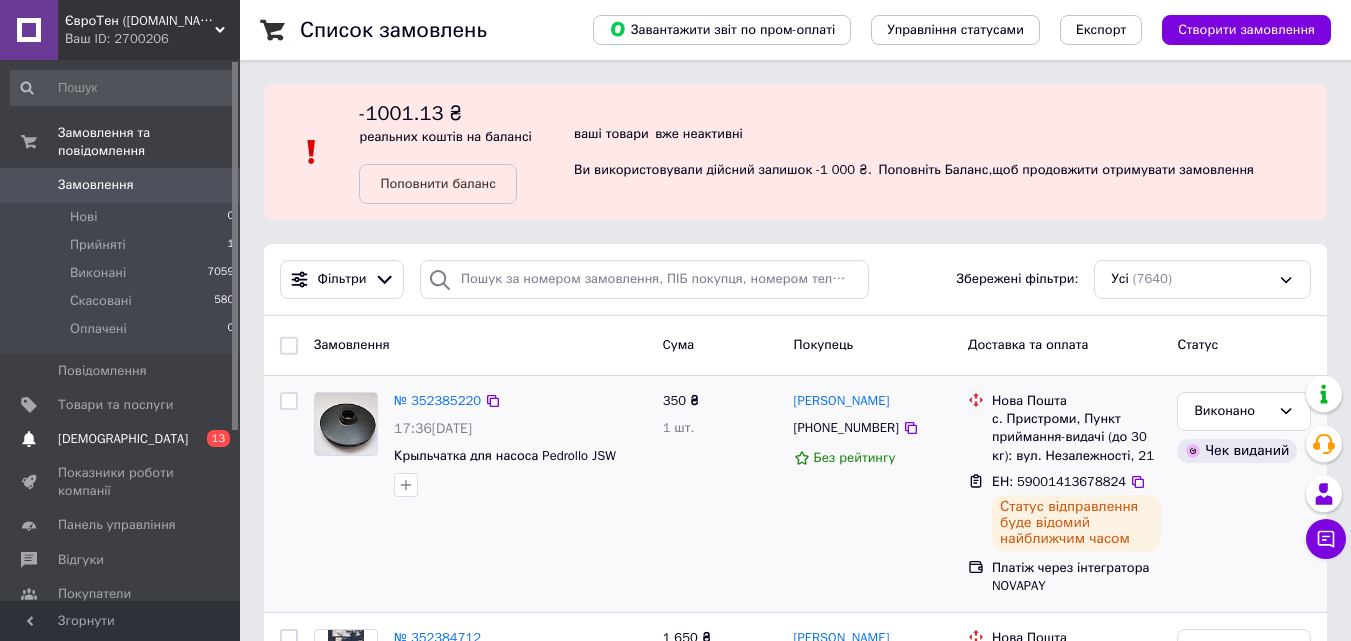 click on "[DEMOGRAPHIC_DATA]" at bounding box center [123, 439] 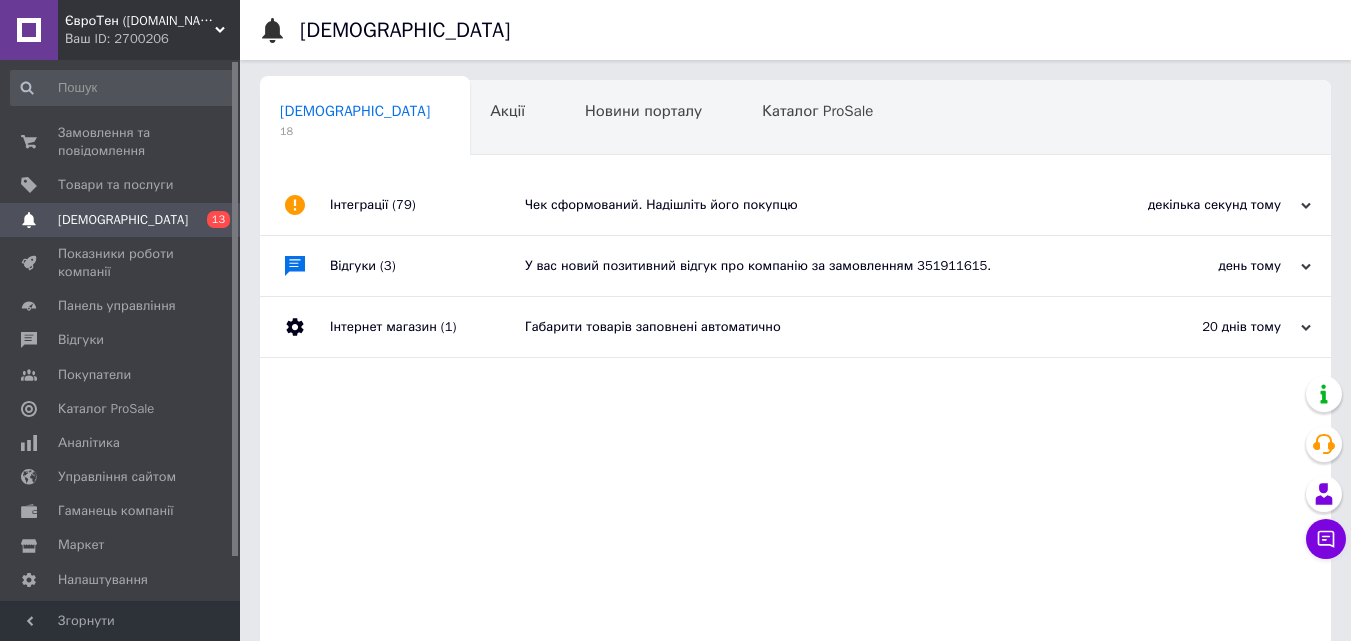 click on "Чек сформований. Надішліть його покупцю" at bounding box center [818, 205] 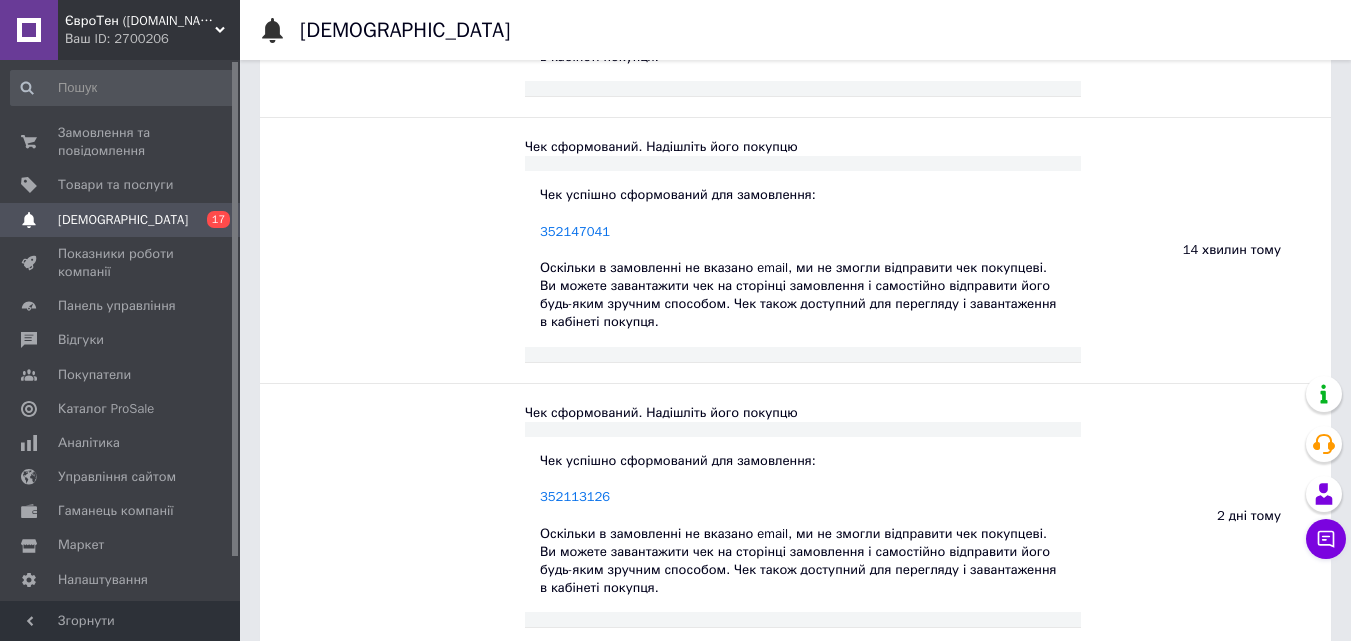 scroll, scrollTop: 900, scrollLeft: 0, axis: vertical 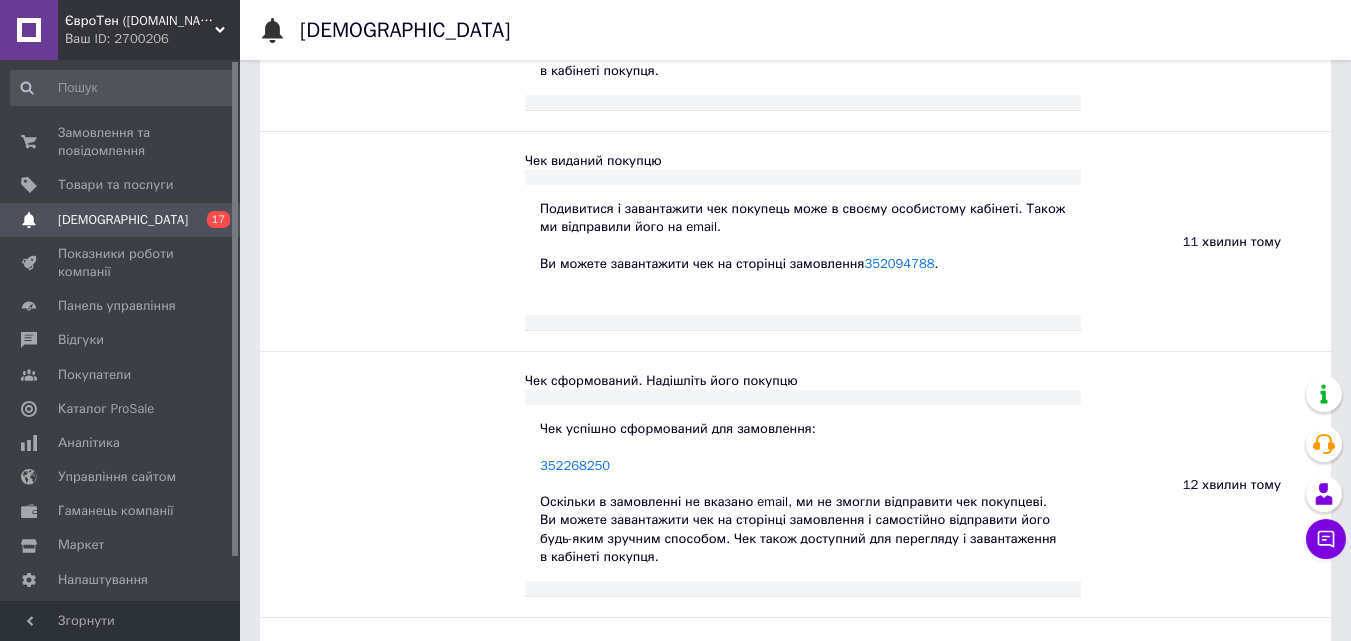 click on "[DEMOGRAPHIC_DATA]" at bounding box center (121, 220) 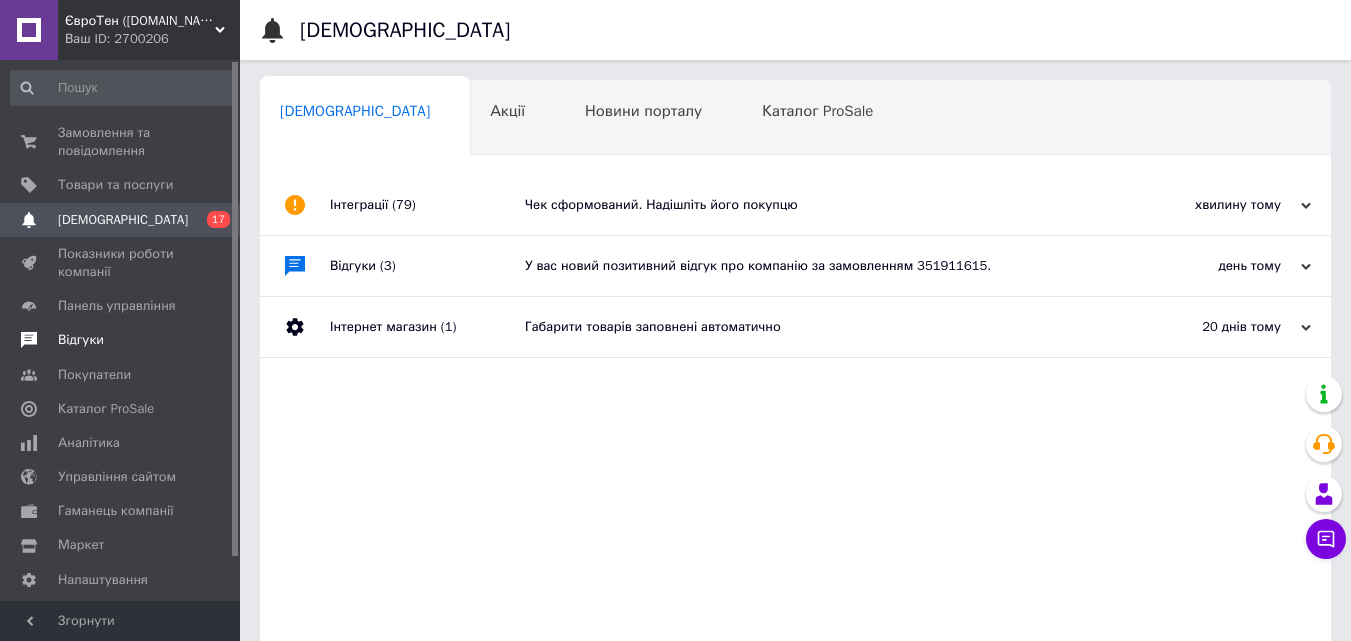 click on "Відгуки" at bounding box center (81, 340) 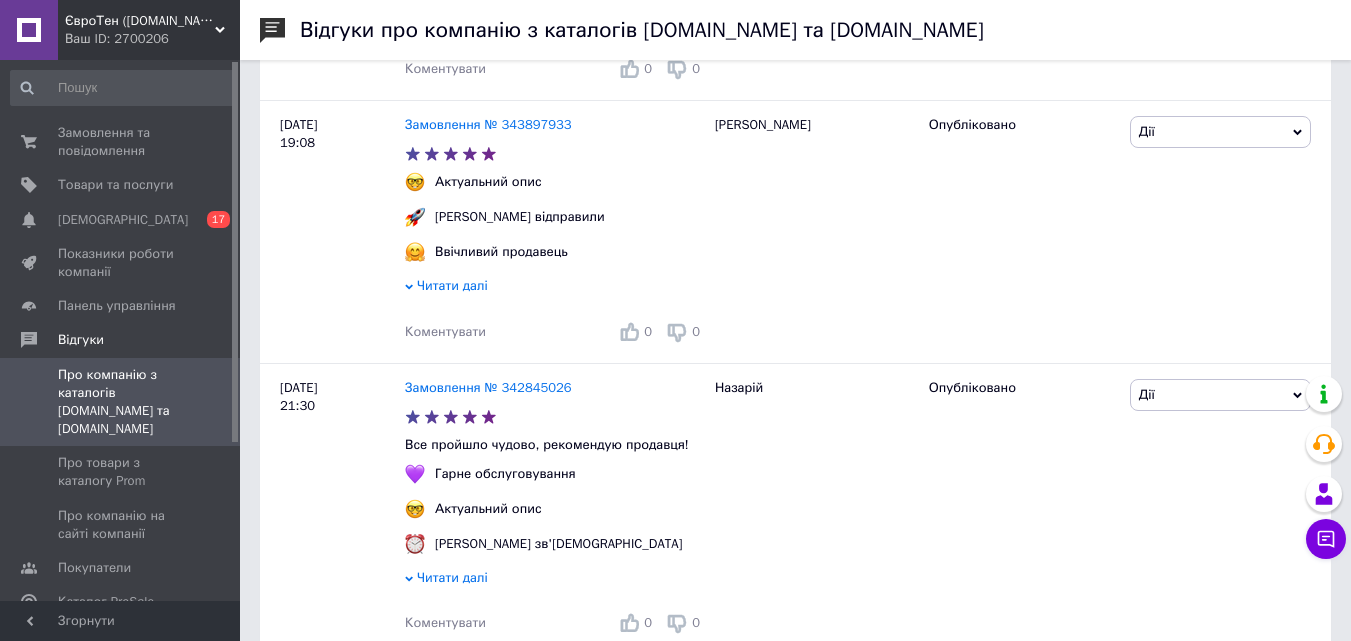 scroll, scrollTop: 2062, scrollLeft: 0, axis: vertical 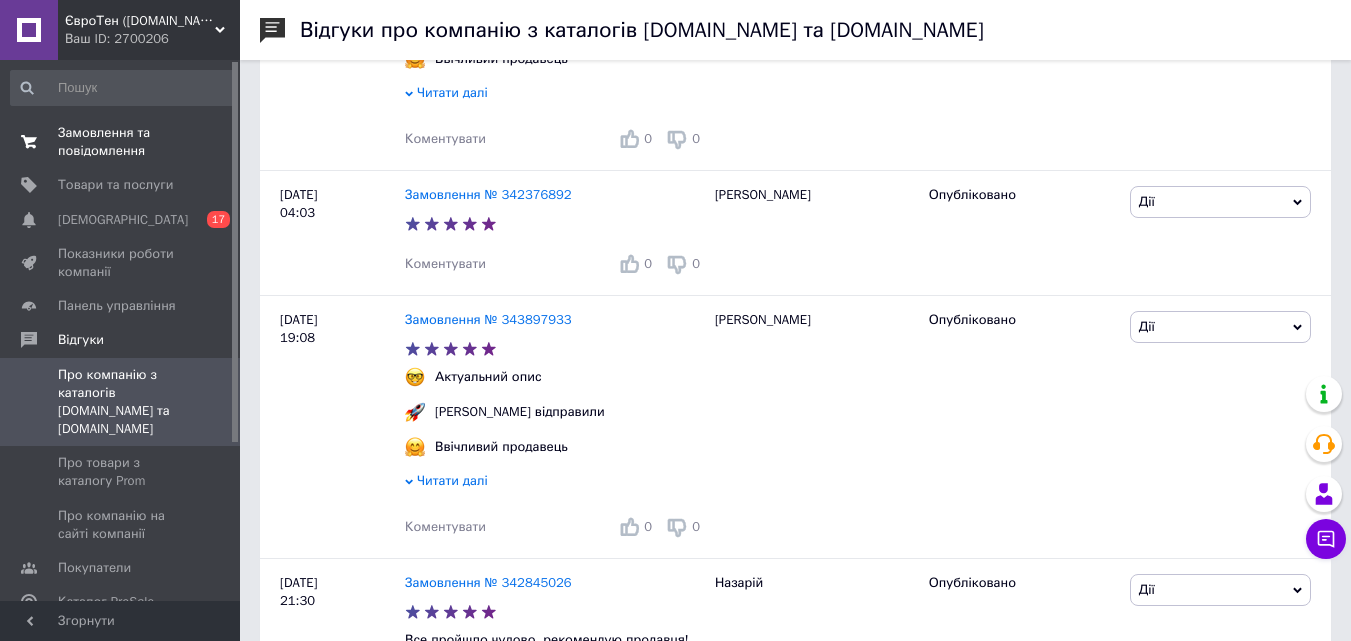 click on "Замовлення та повідомлення" at bounding box center [121, 142] 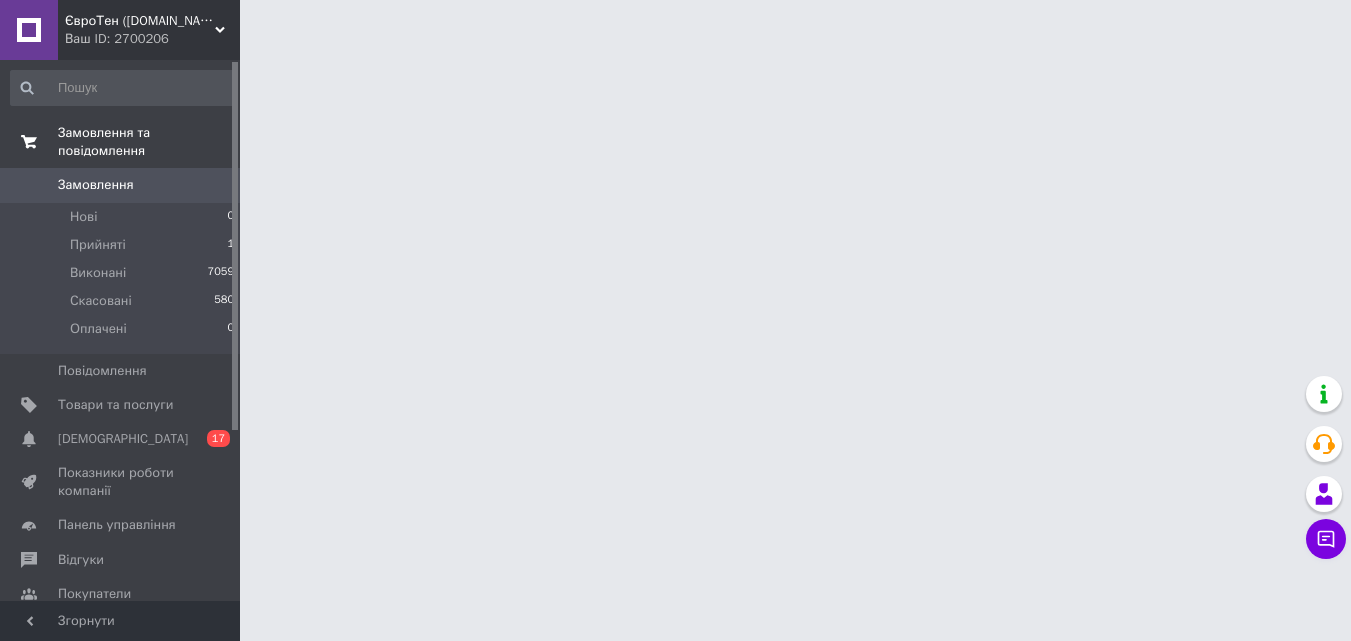 scroll, scrollTop: 0, scrollLeft: 0, axis: both 